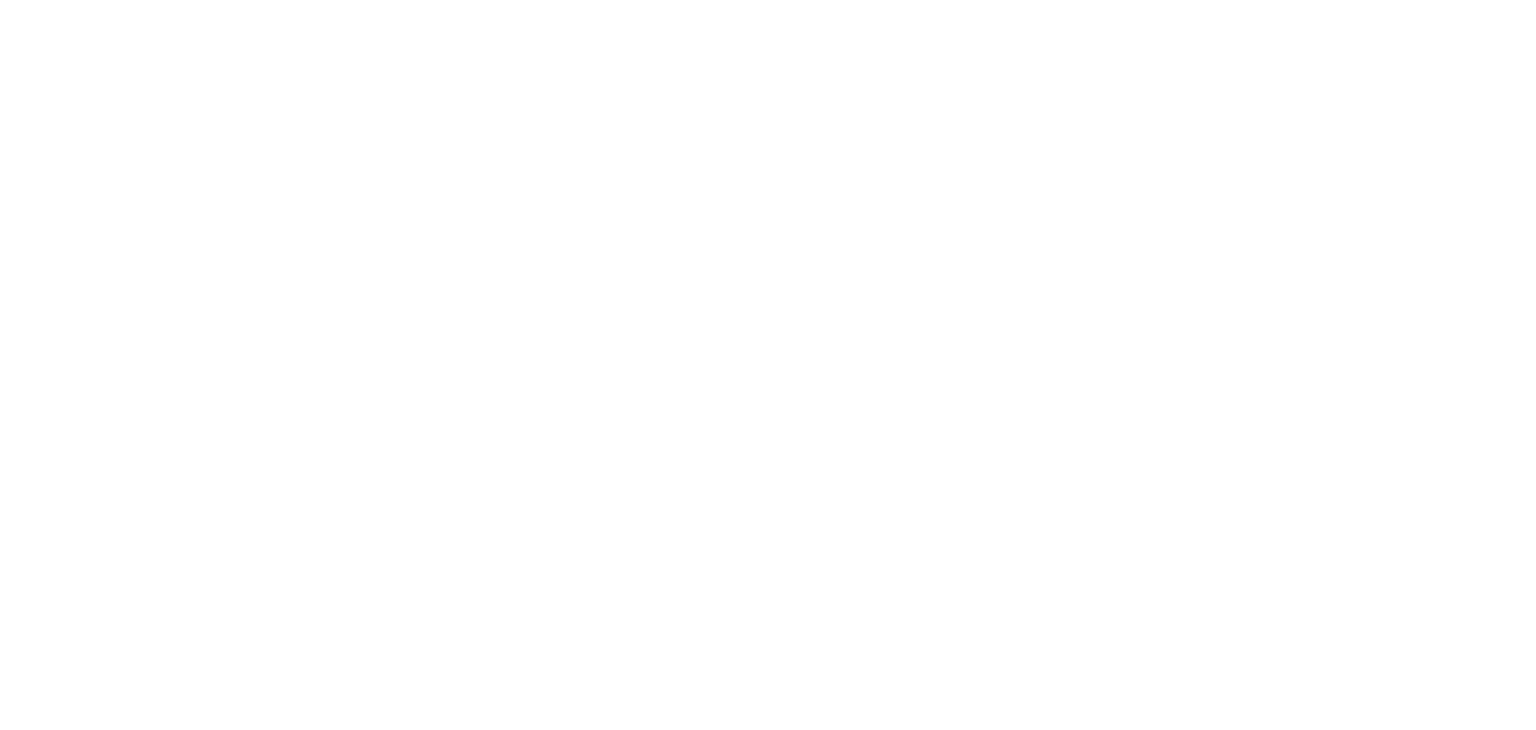 scroll, scrollTop: 0, scrollLeft: 0, axis: both 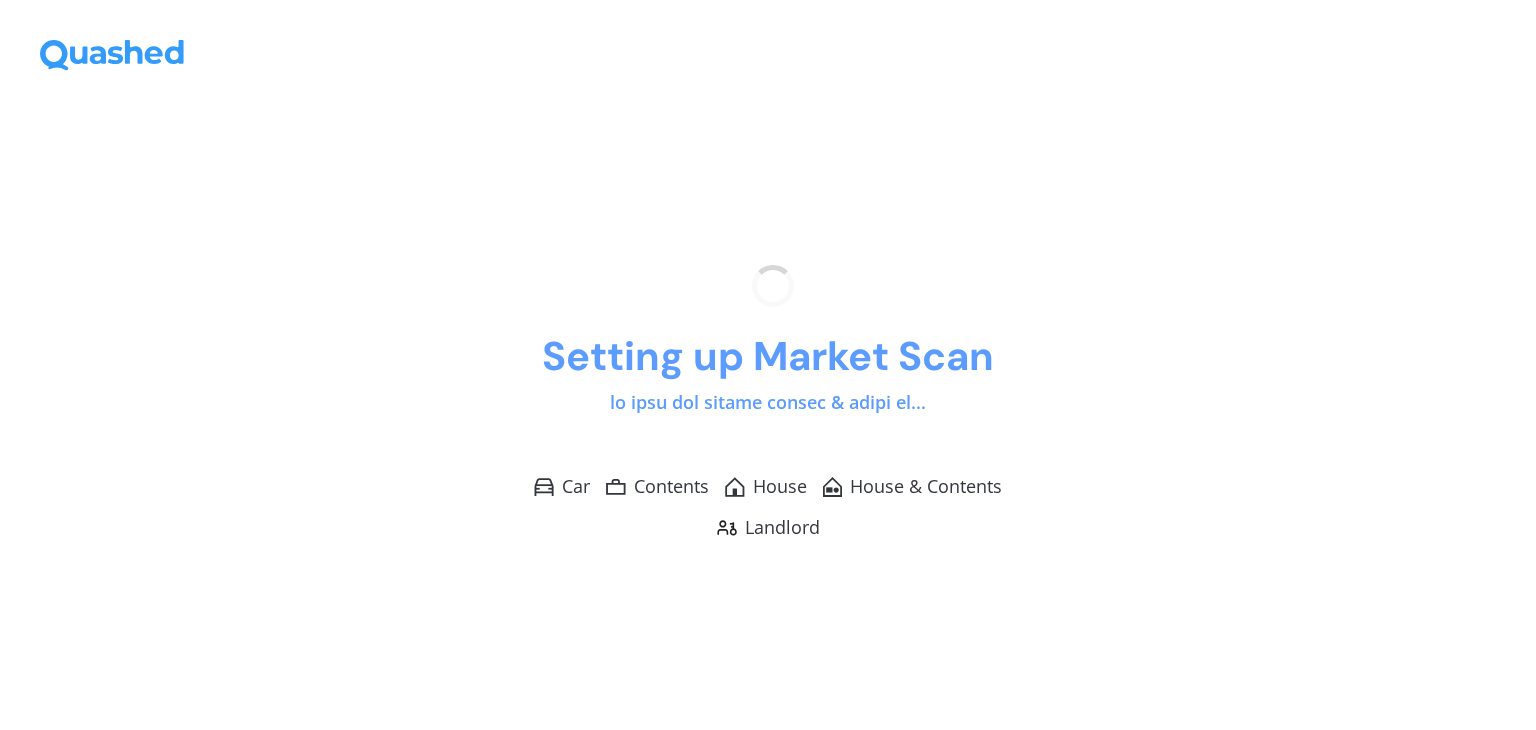 click on "Setting up Market Scan to find you better covers & deals on... Car Contents House House & Contents Landlord" at bounding box center (768, 402) 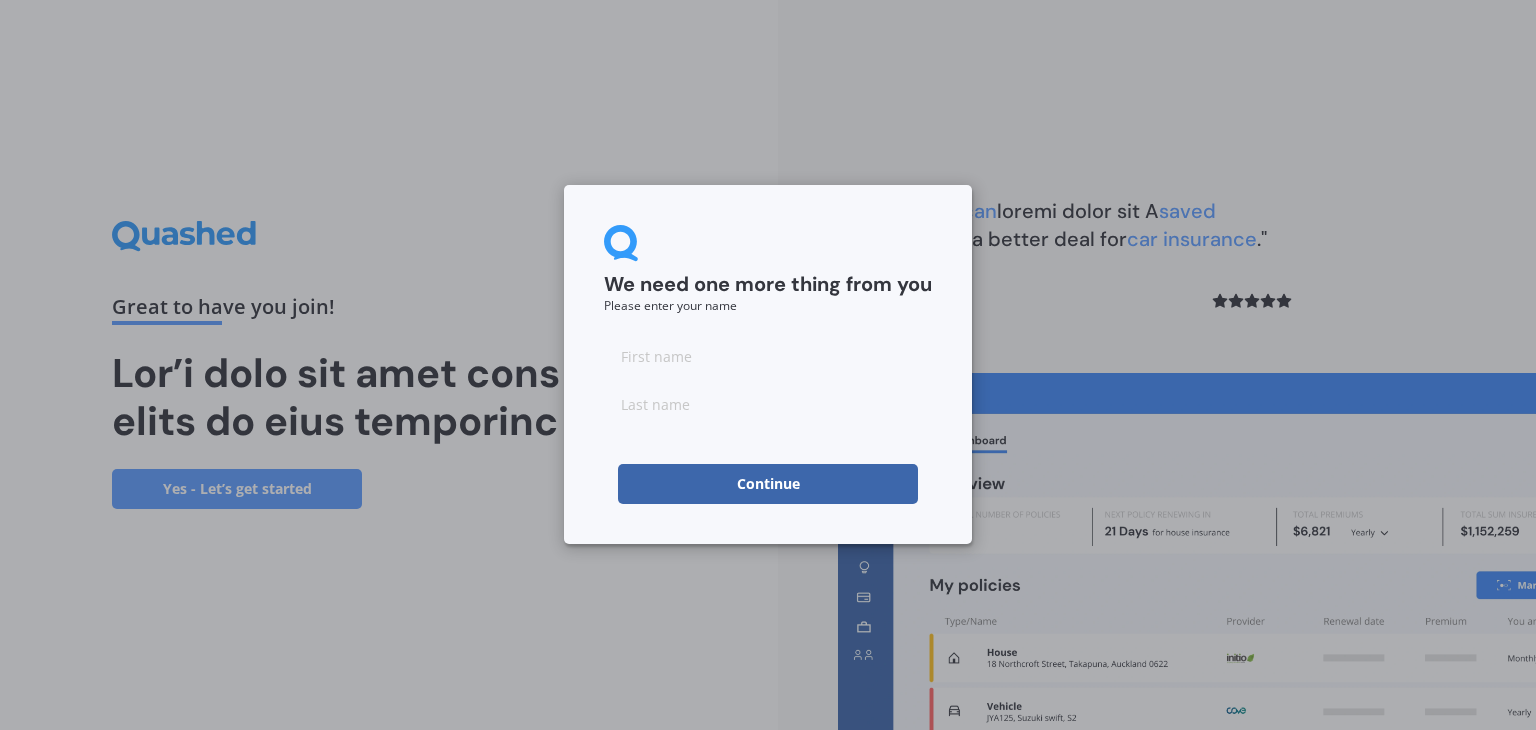click at bounding box center (768, 356) 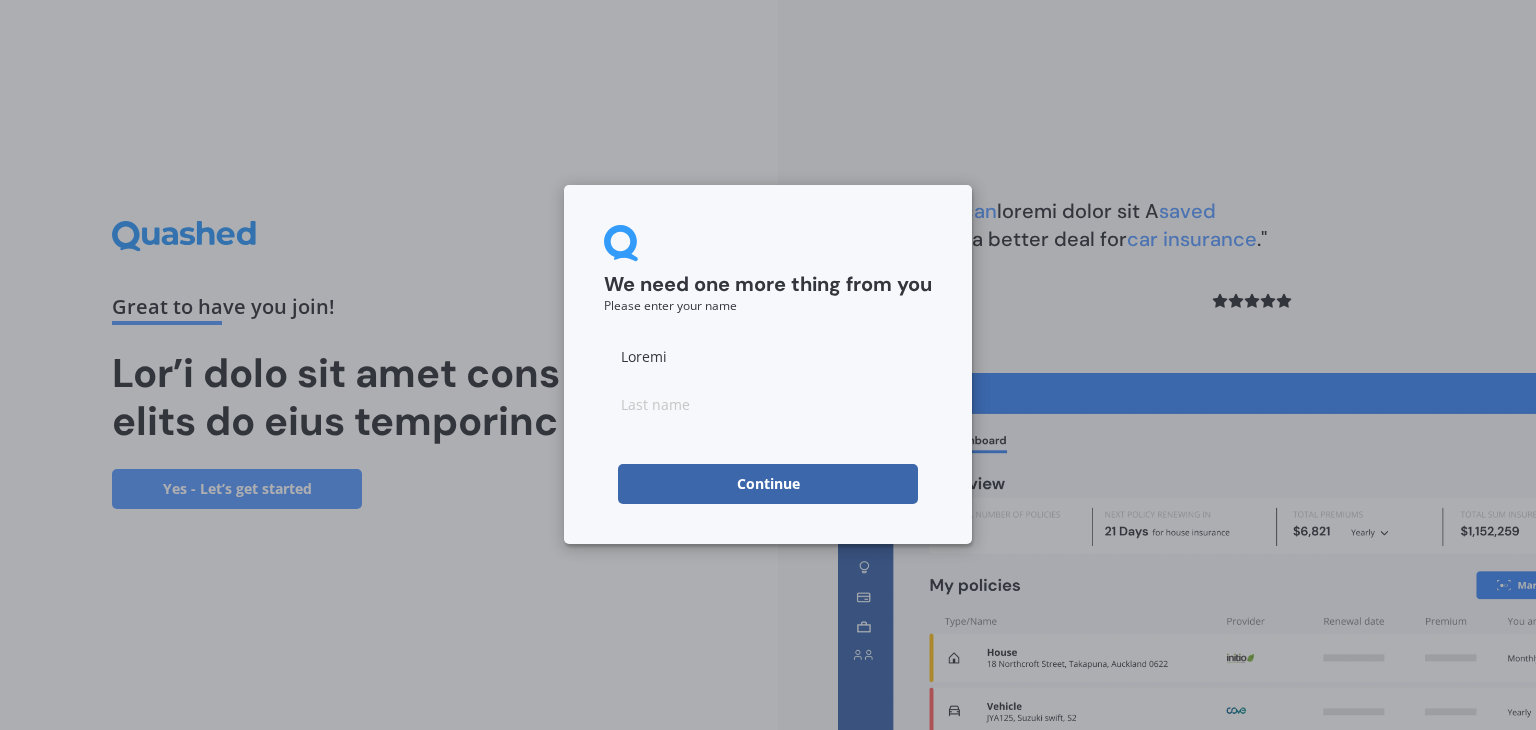 type on "Loremi" 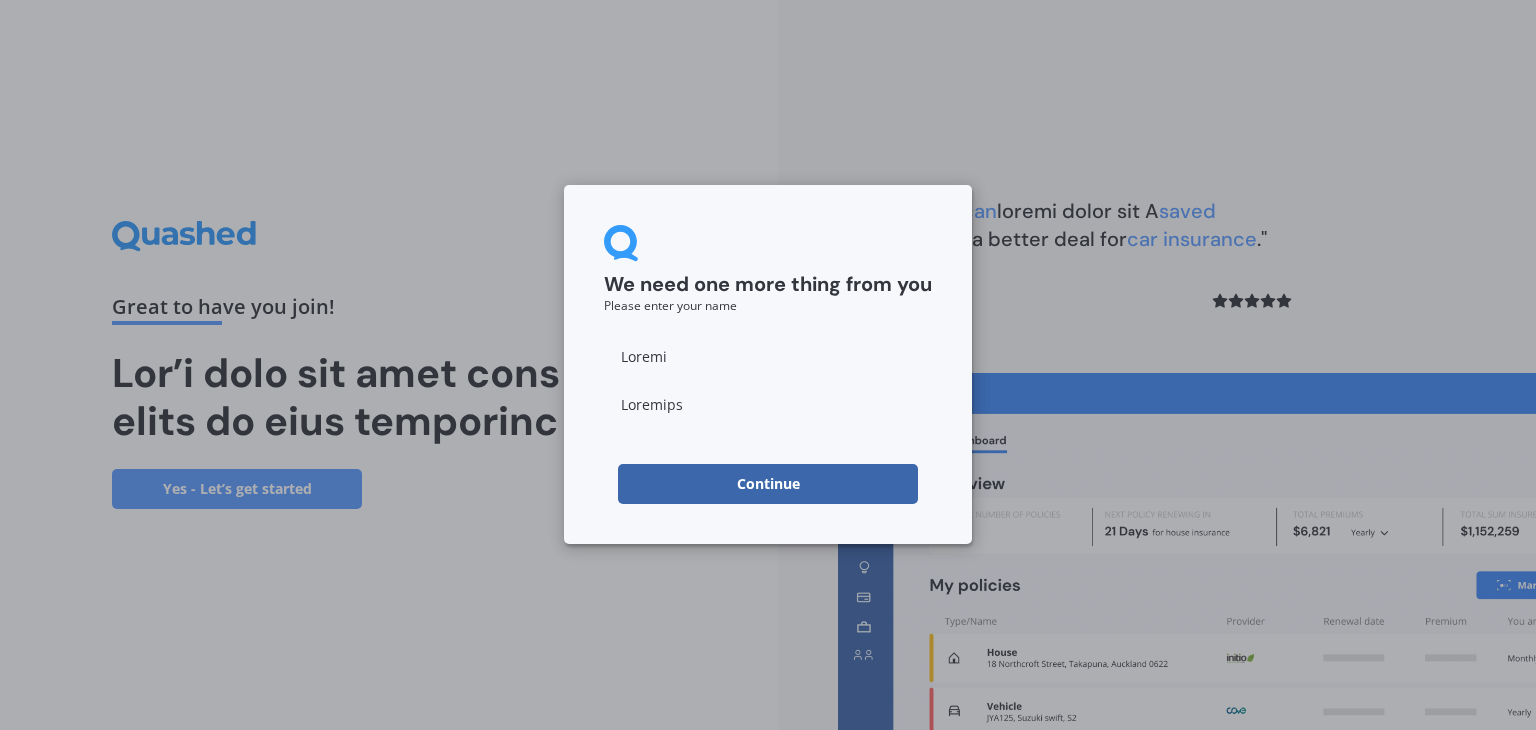 type on "Loremips" 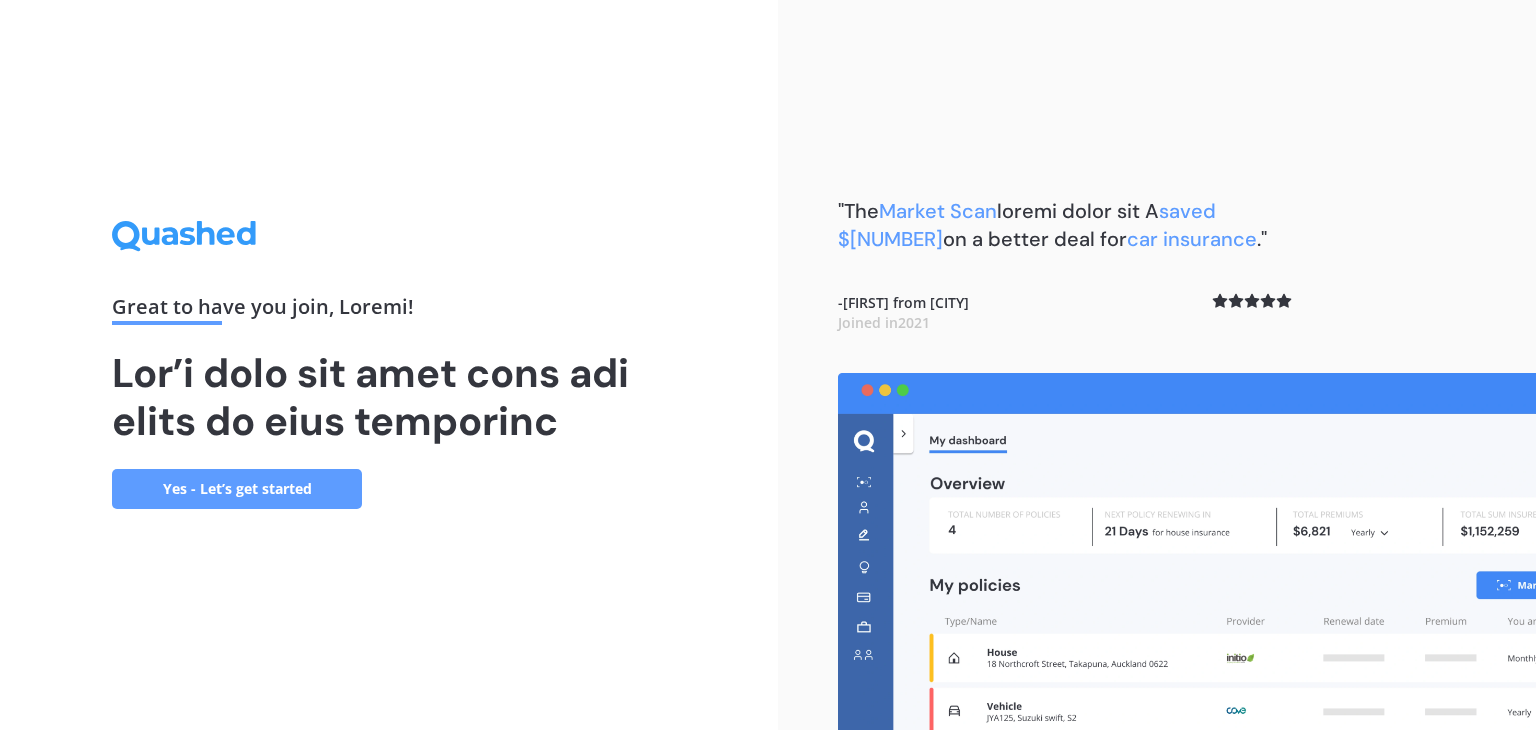click on "Great to have you join , [FIRST] ! Let’s help you save time and money on your insurance Yes - Let’s get started" at bounding box center [389, 365] 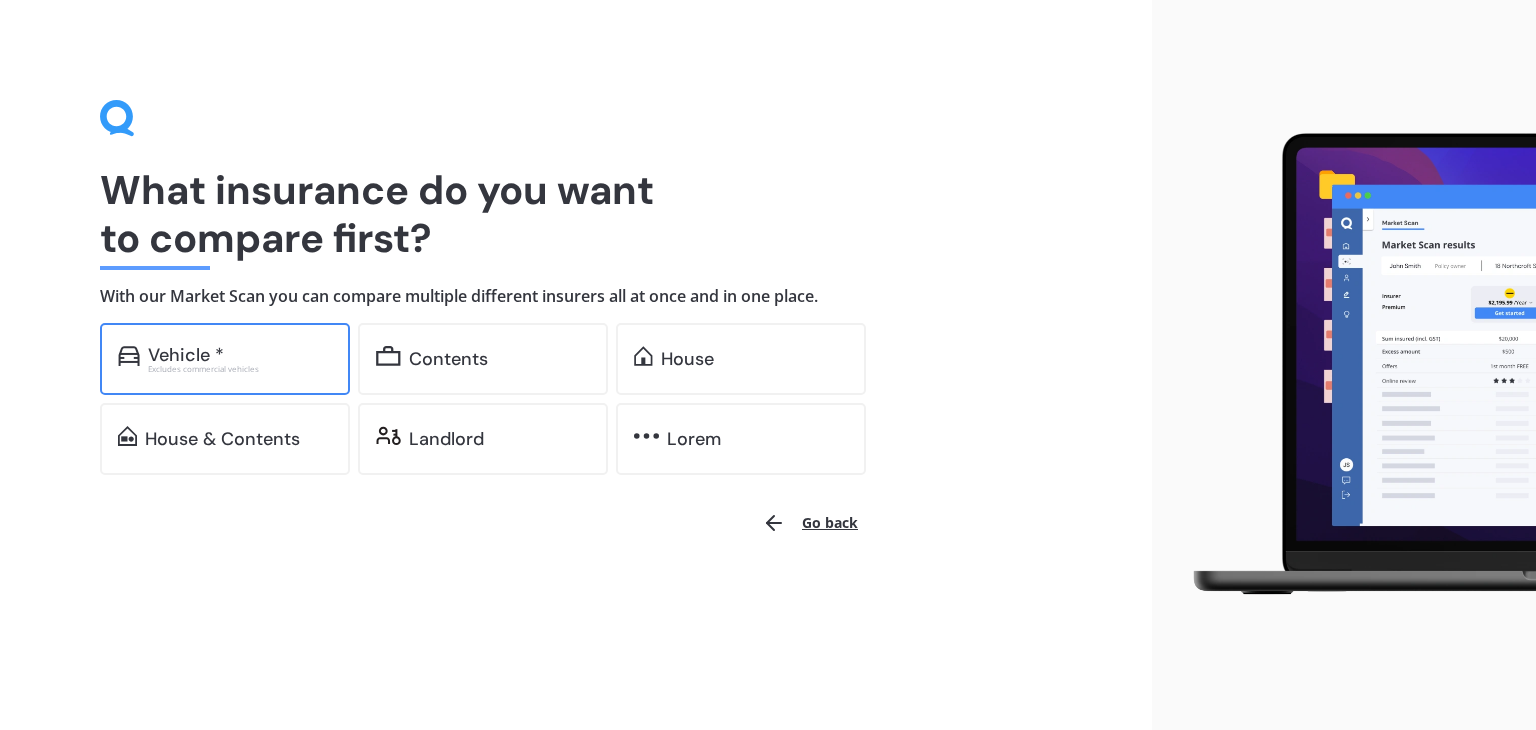 click on "Vehicle *" at bounding box center (240, 355) 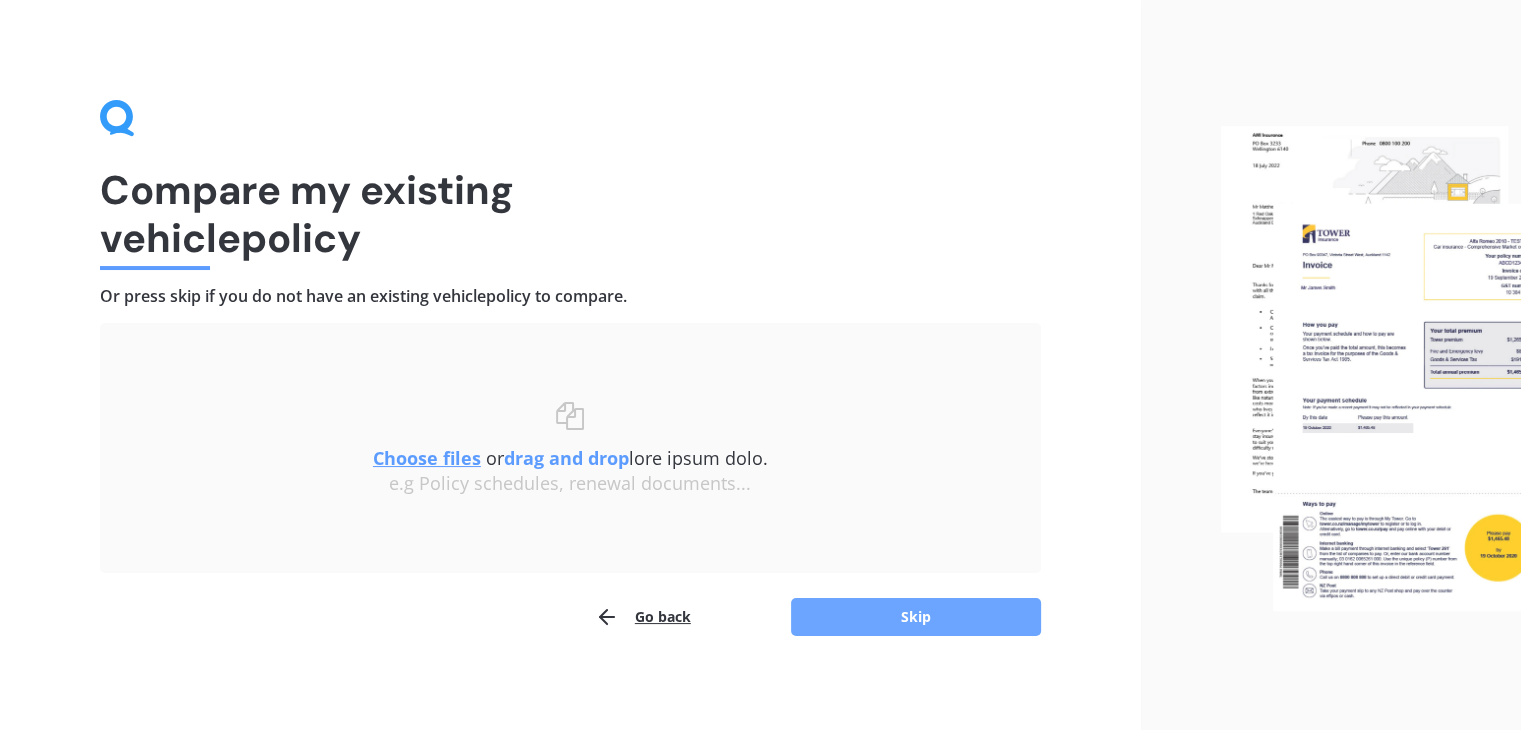 click on "Skip" at bounding box center (916, 617) 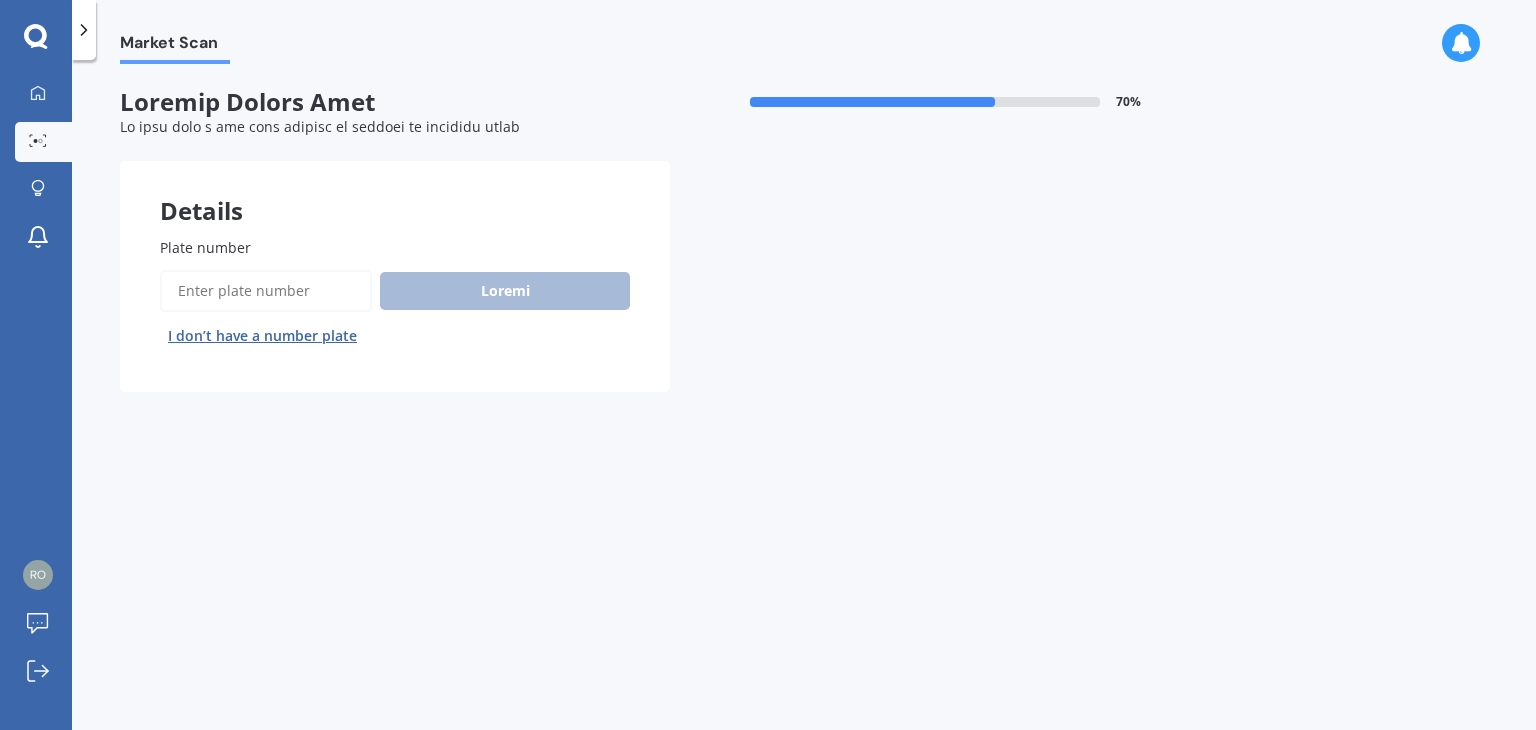 click on "Plate number" at bounding box center (205, 247) 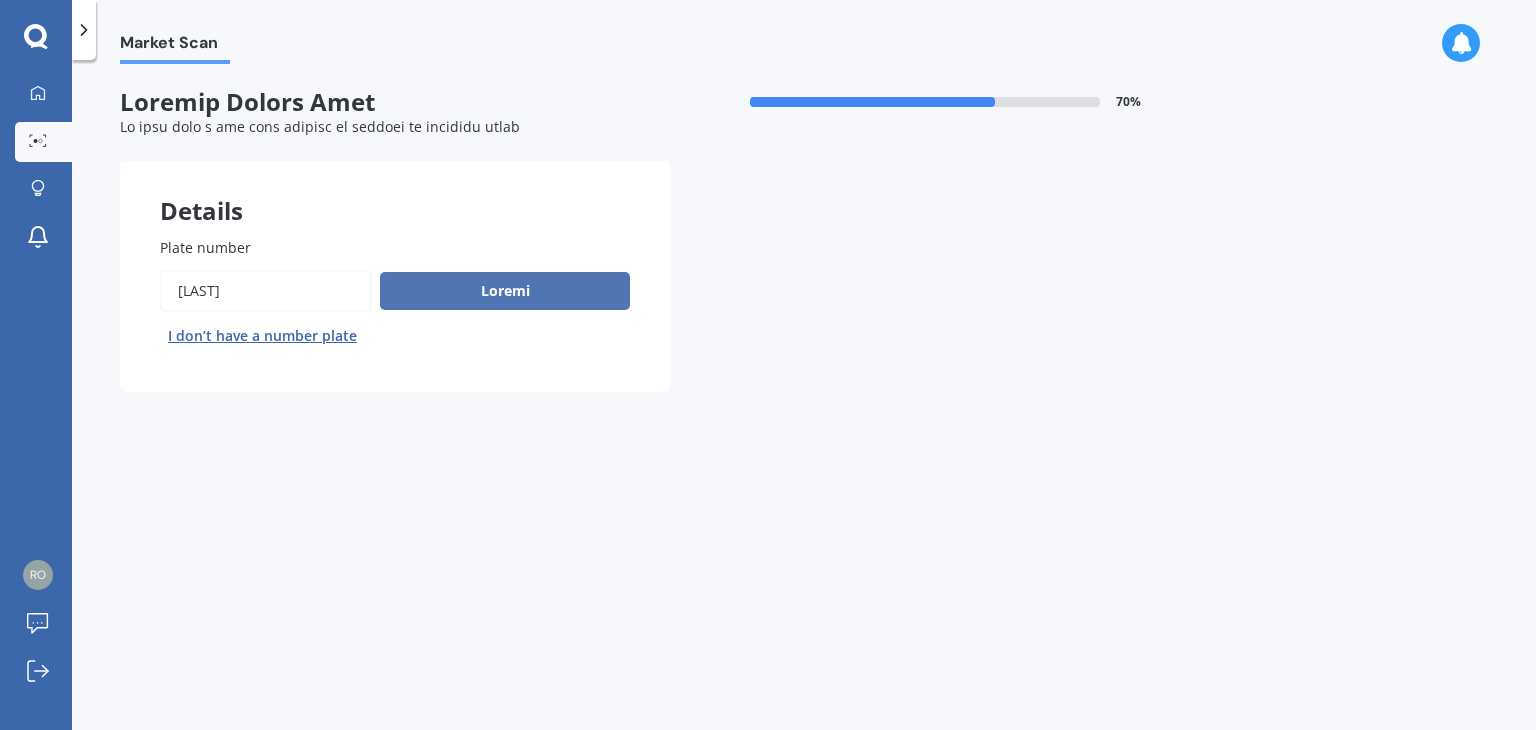 type on "[LAST]" 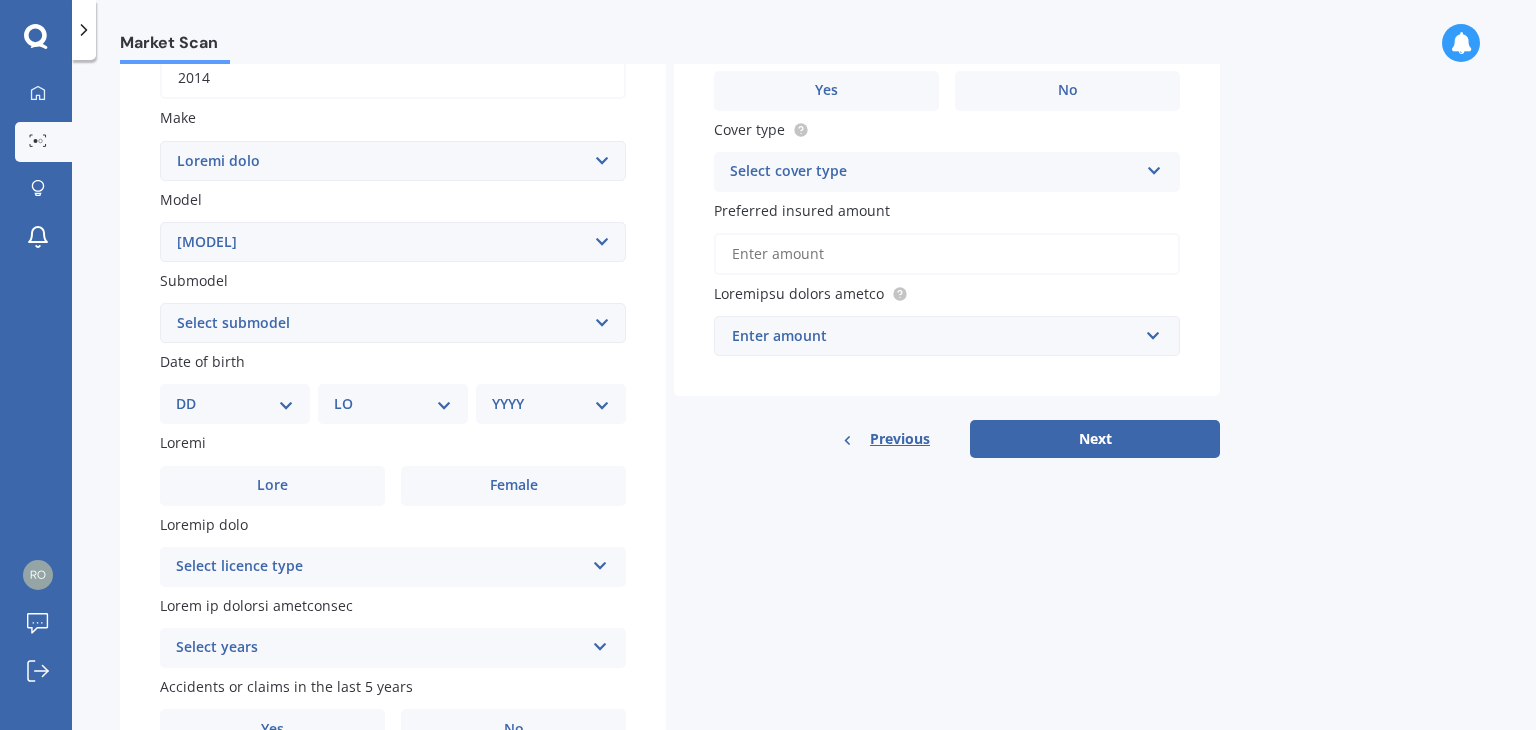 scroll, scrollTop: 448, scrollLeft: 0, axis: vertical 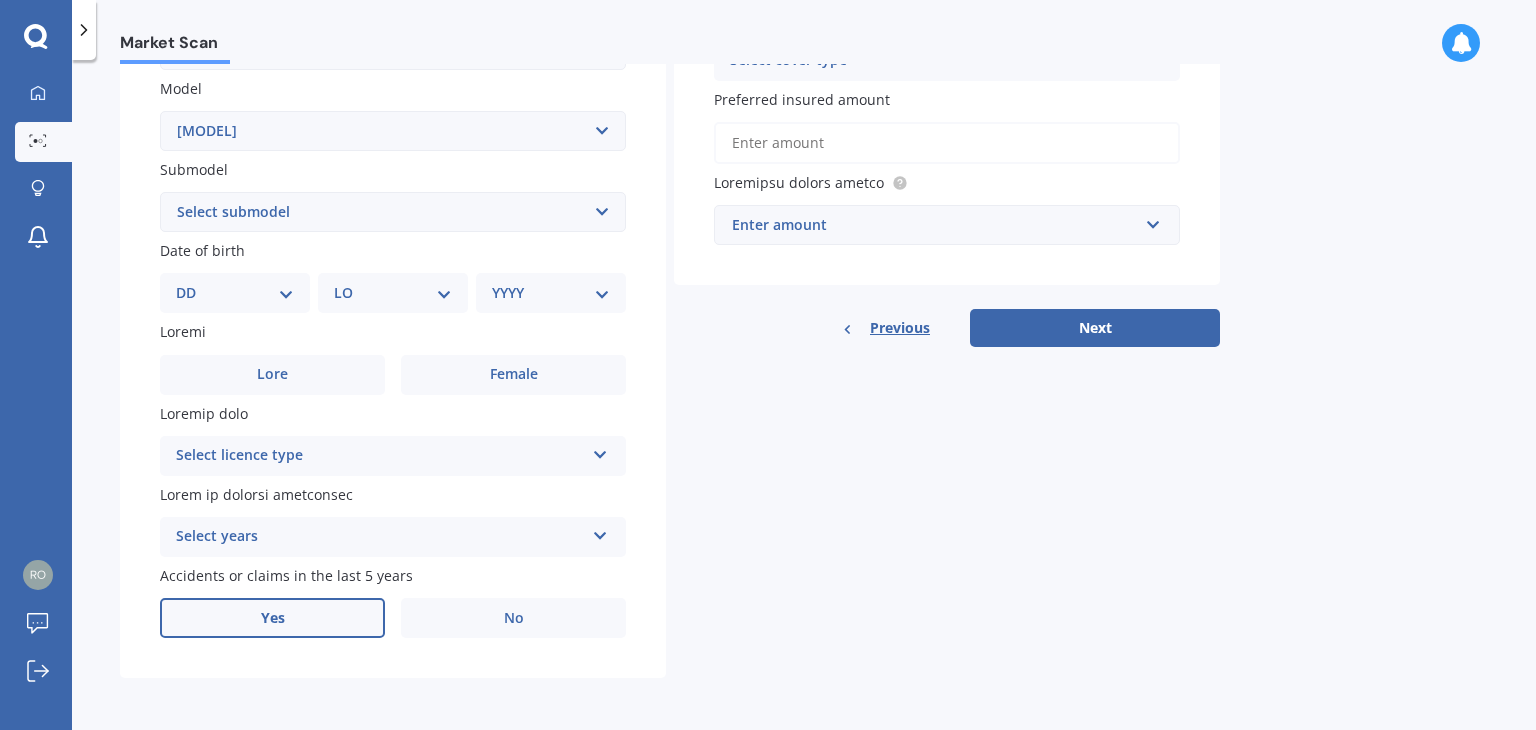 click on "Yes" at bounding box center (272, 375) 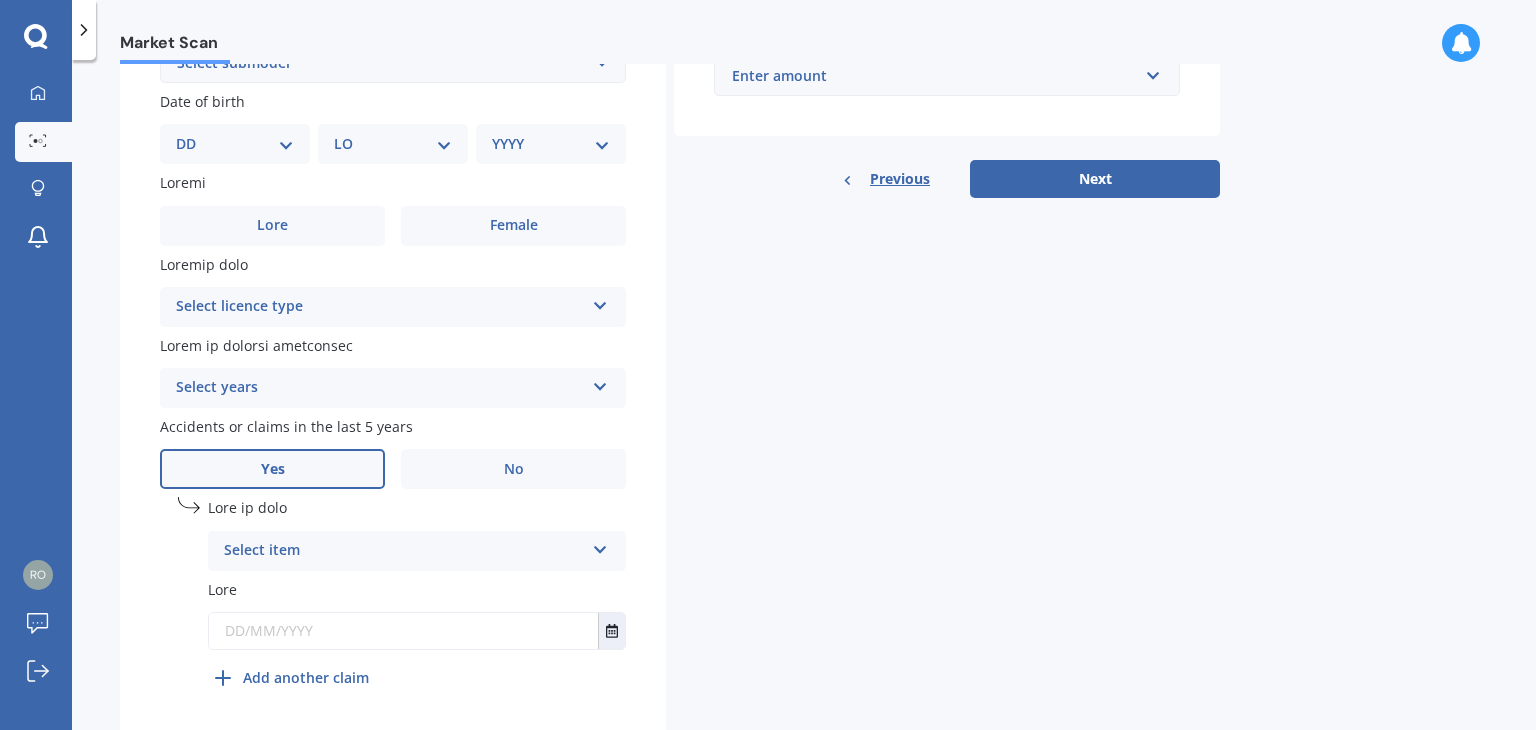 scroll, scrollTop: 595, scrollLeft: 0, axis: vertical 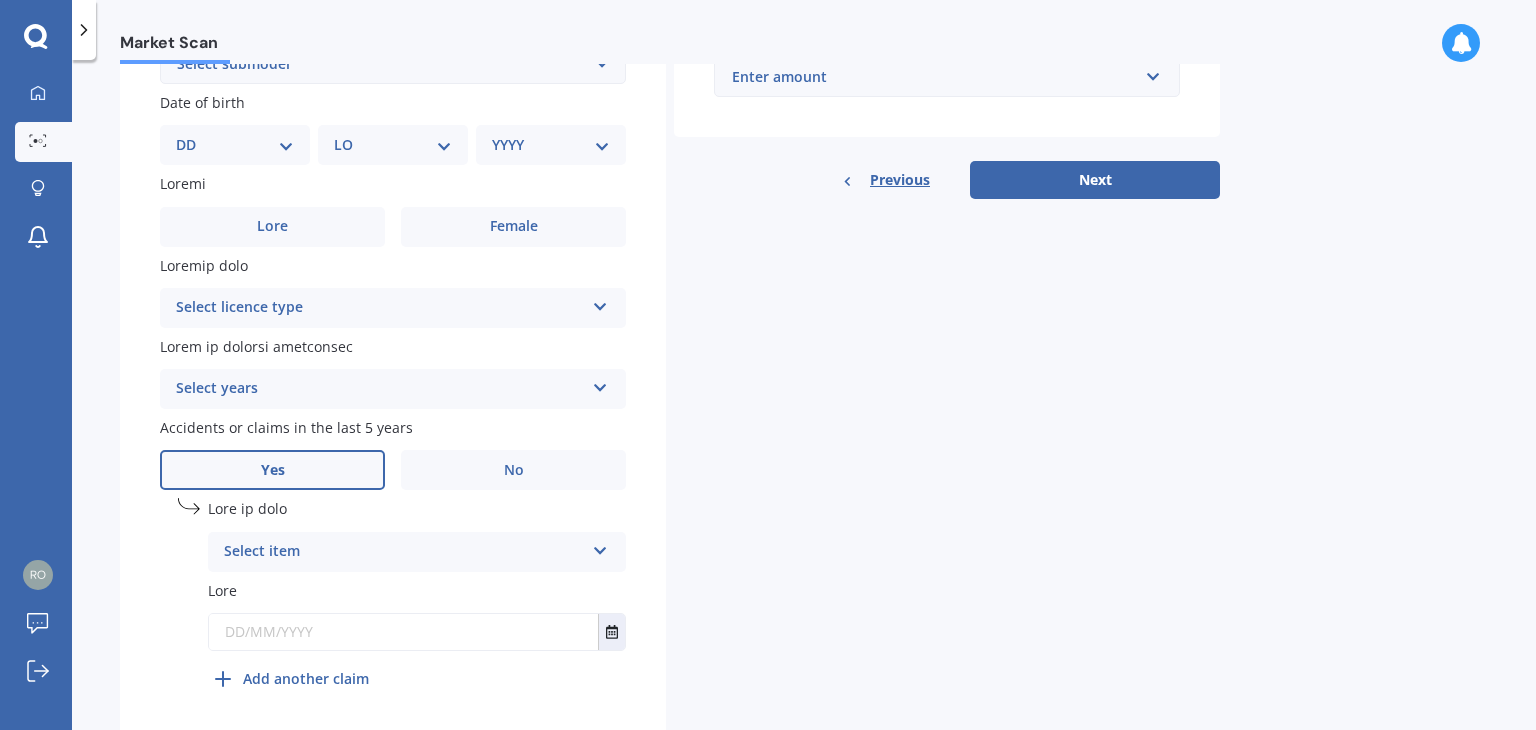 click on "Select item" at bounding box center [404, 552] 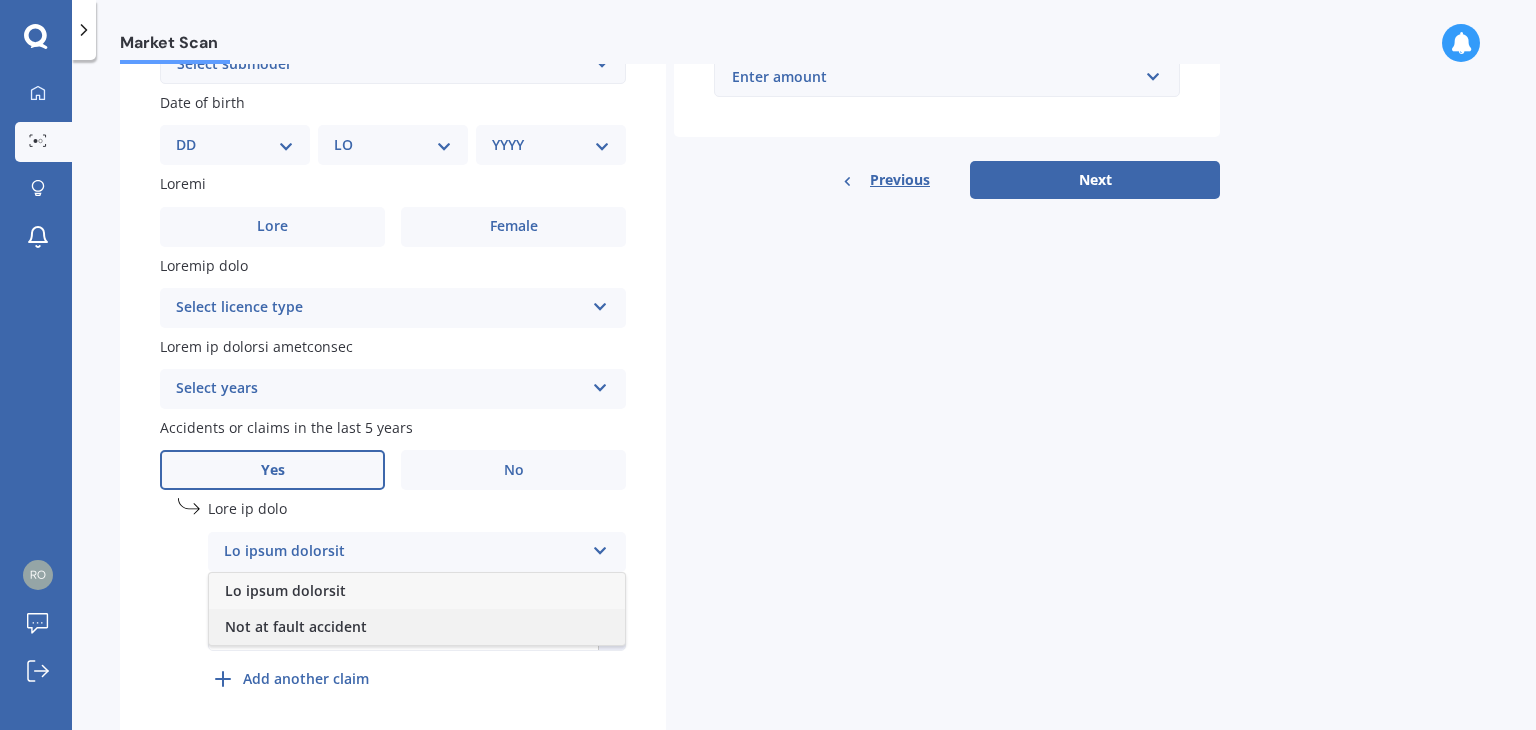 scroll, scrollTop: 615, scrollLeft: 0, axis: vertical 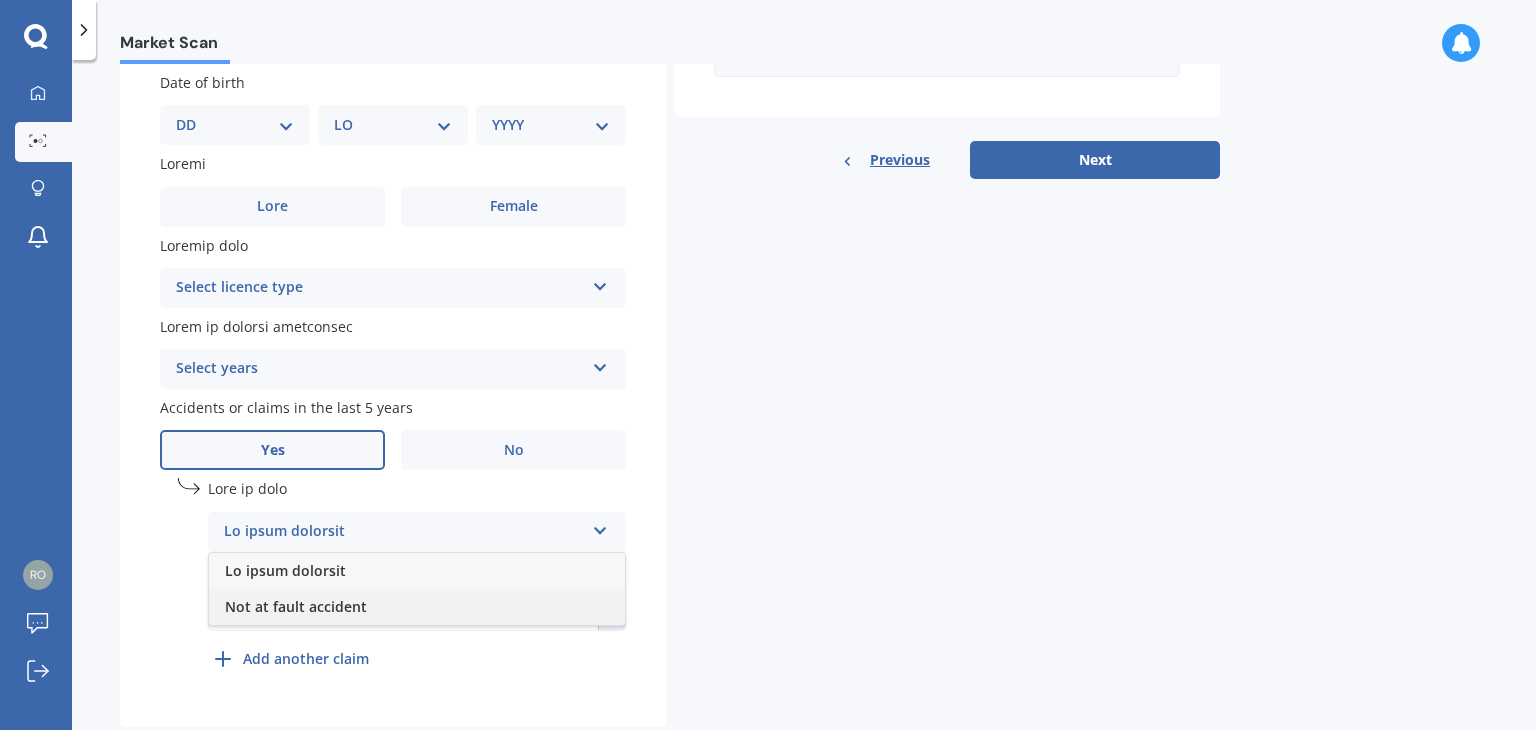 click on "Not at fault accident" at bounding box center (417, 607) 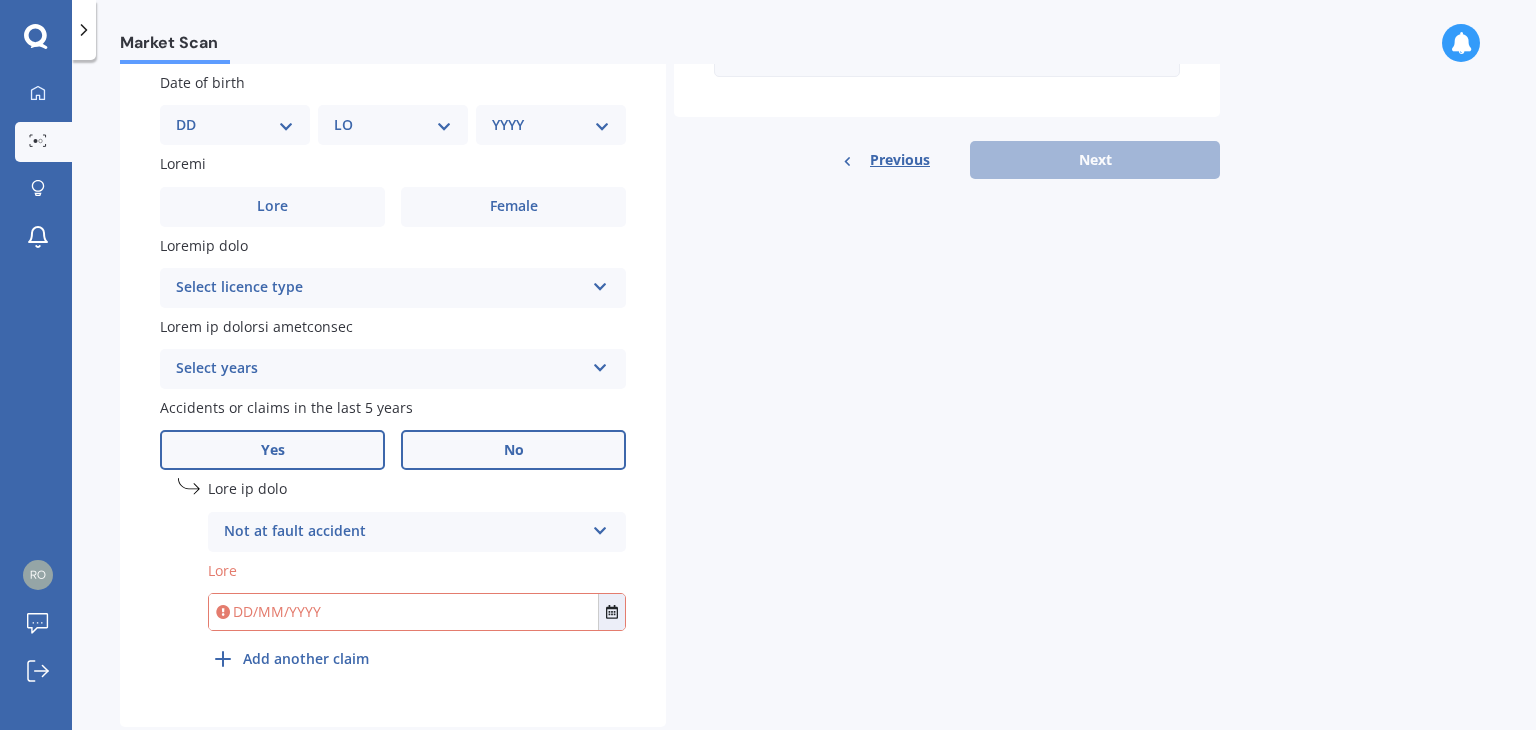 click on "No" at bounding box center (513, 207) 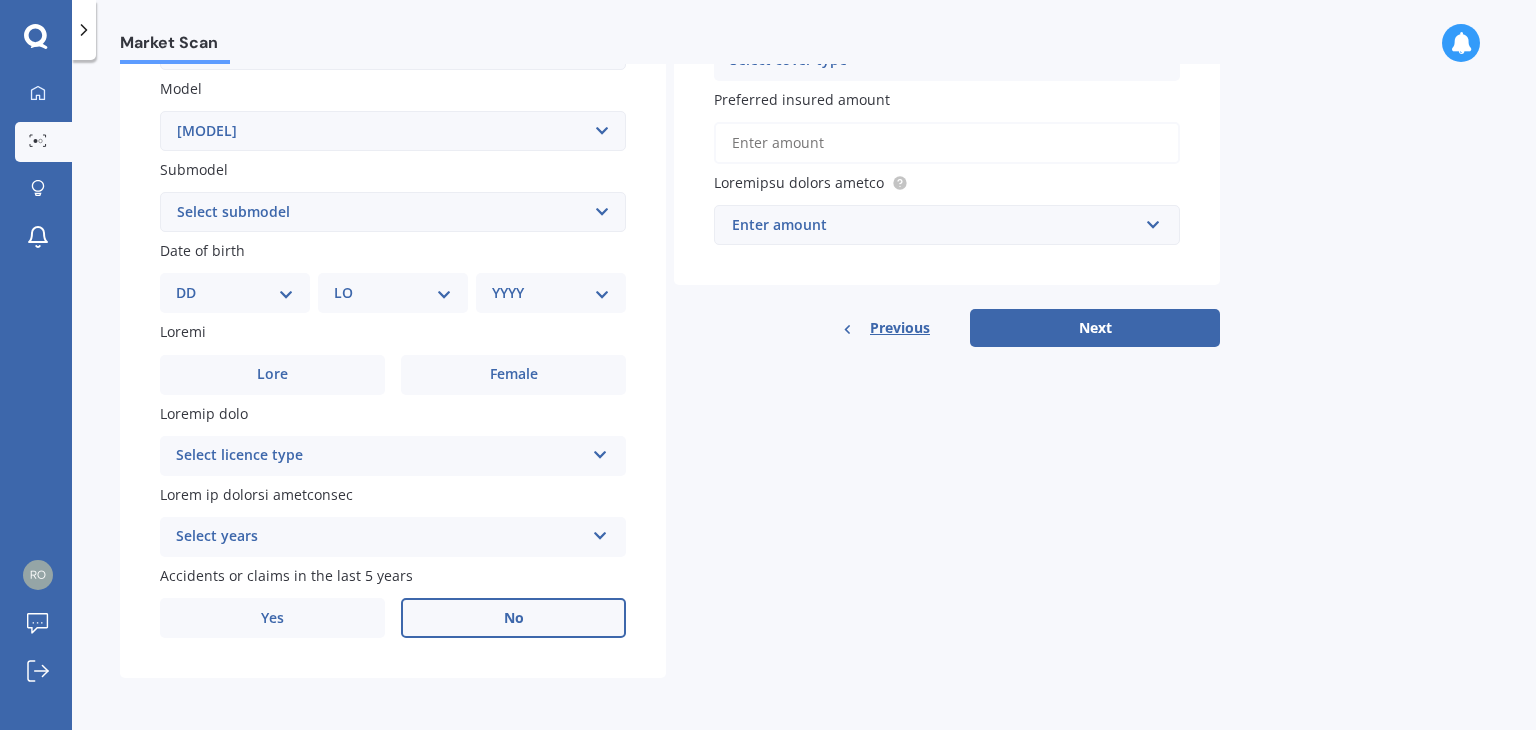 scroll, scrollTop: 448, scrollLeft: 0, axis: vertical 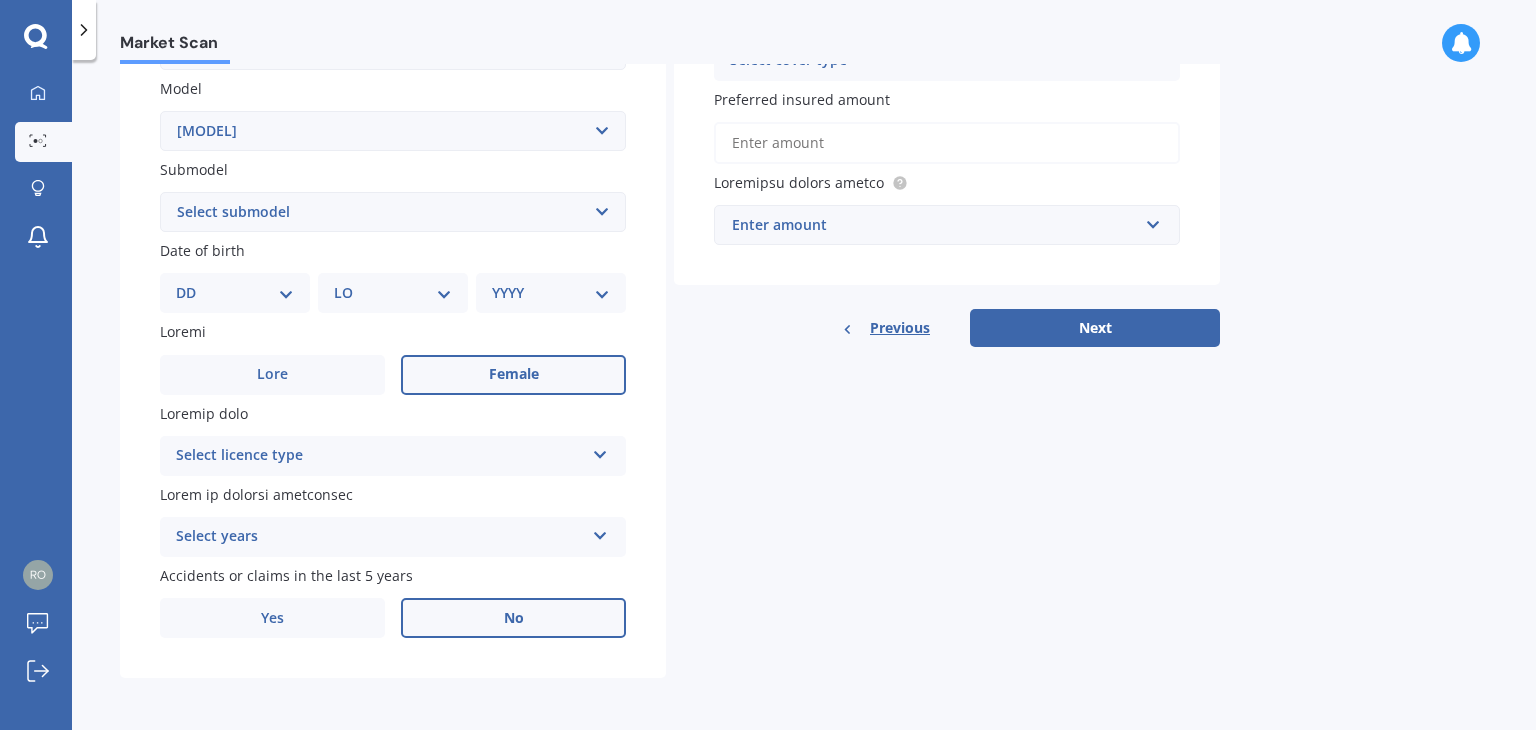 click on "Female" at bounding box center [272, 374] 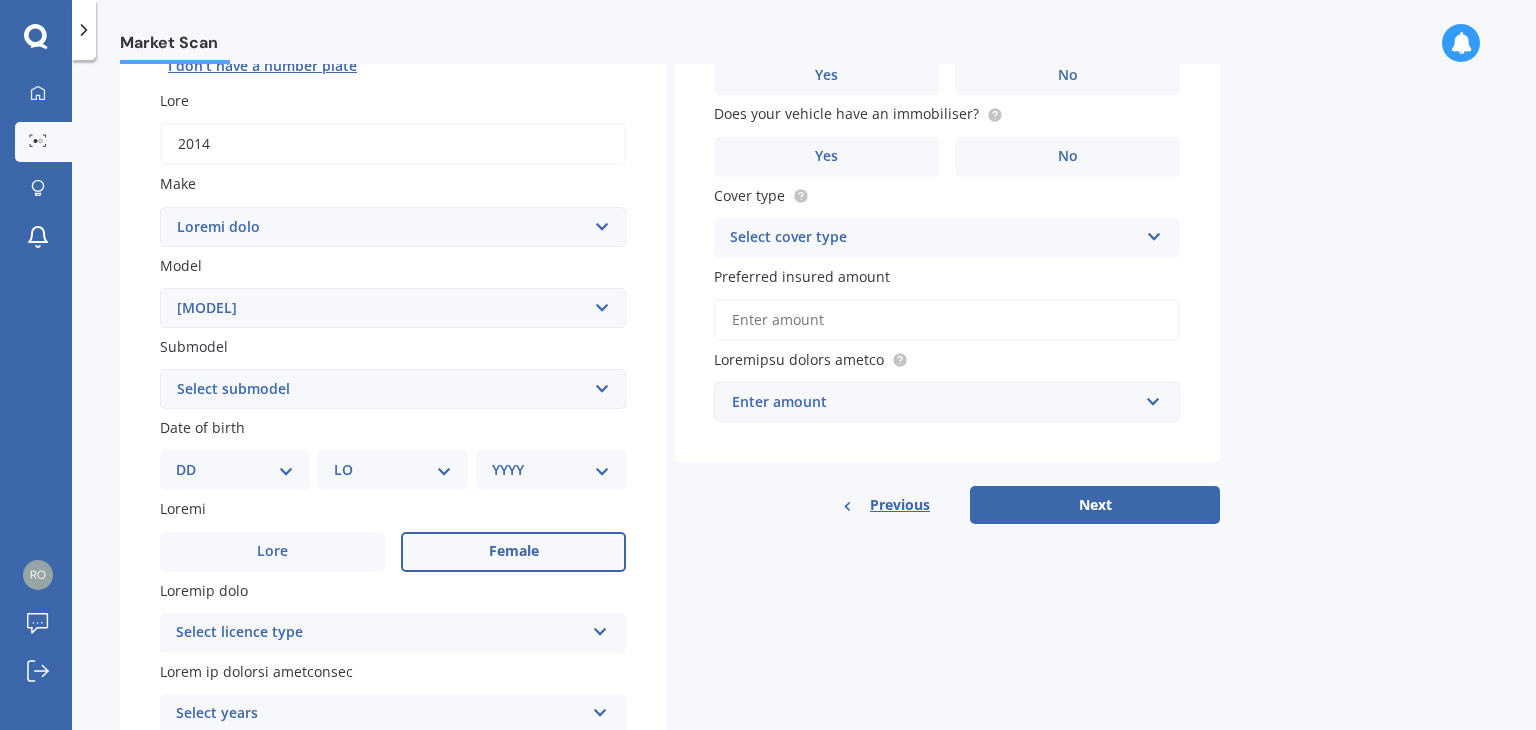 scroll, scrollTop: 307, scrollLeft: 0, axis: vertical 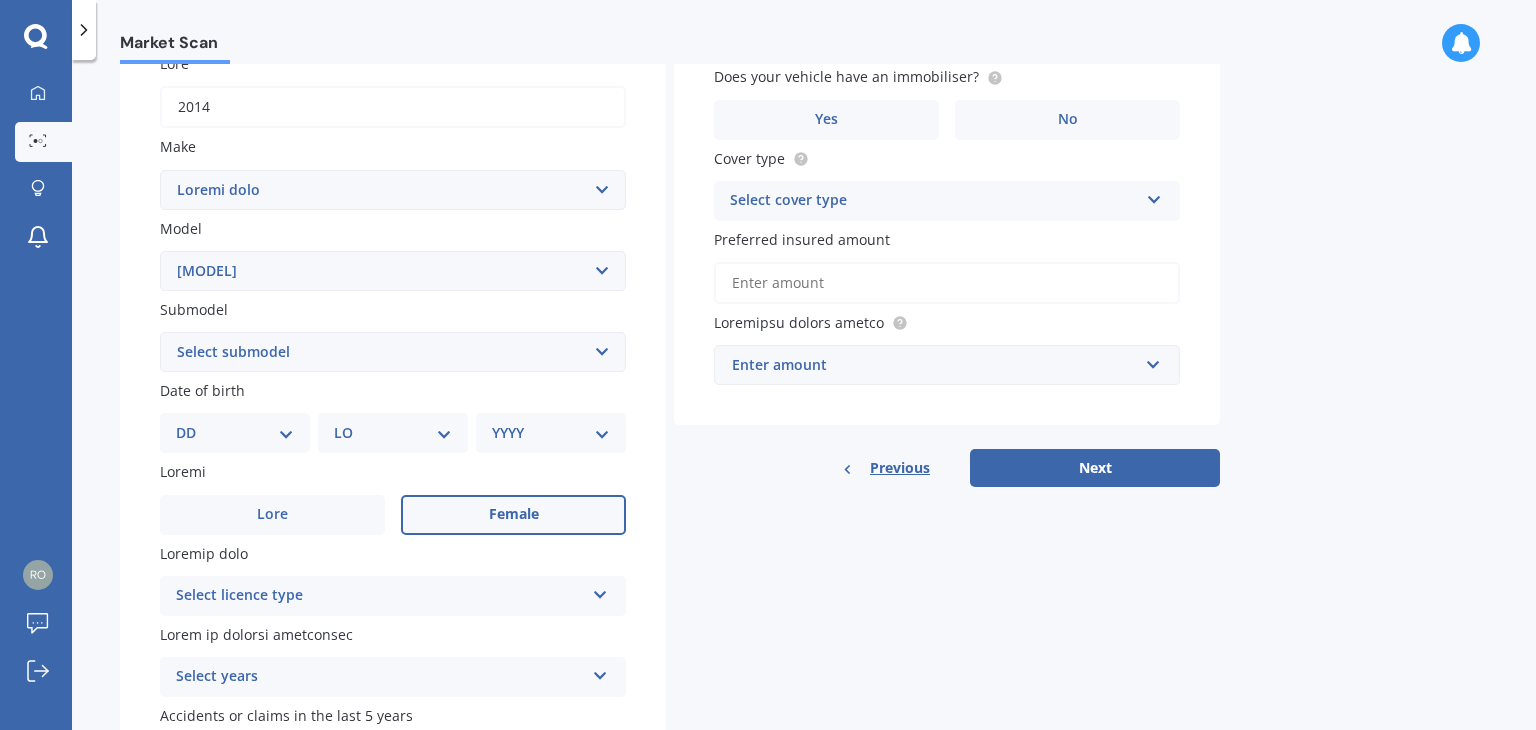 click on "DD 01 02 03 04 05 06 07 08 09 10 11 12 13 14 15 16 17 18 19 20 21 22 23 24 25 26 27 28 29 30 31" at bounding box center (235, 433) 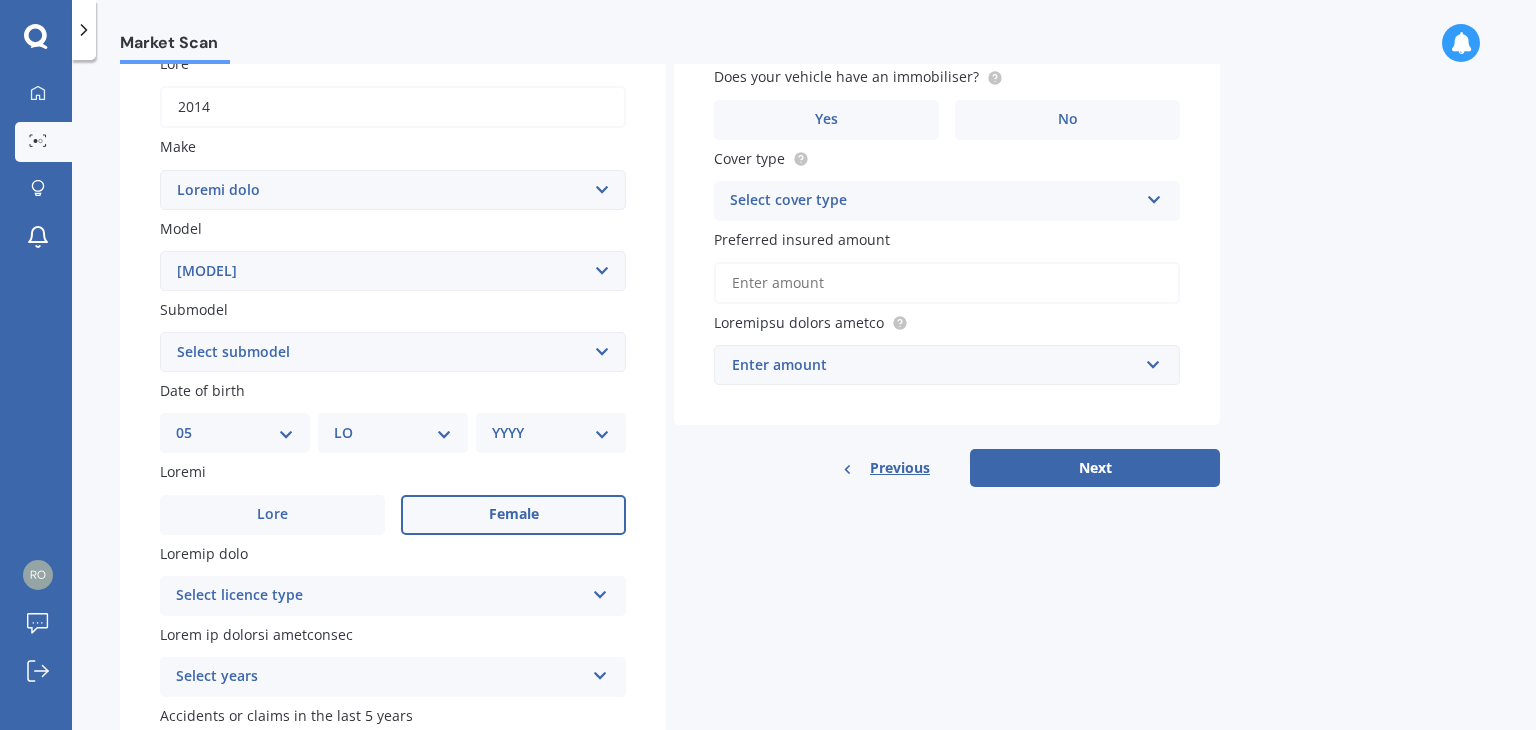 click on "DD 01 02 03 04 05 06 07 08 09 10 11 12 13 14 15 16 17 18 19 20 21 22 23 24 25 26 27 28 29 30 31" at bounding box center [235, 433] 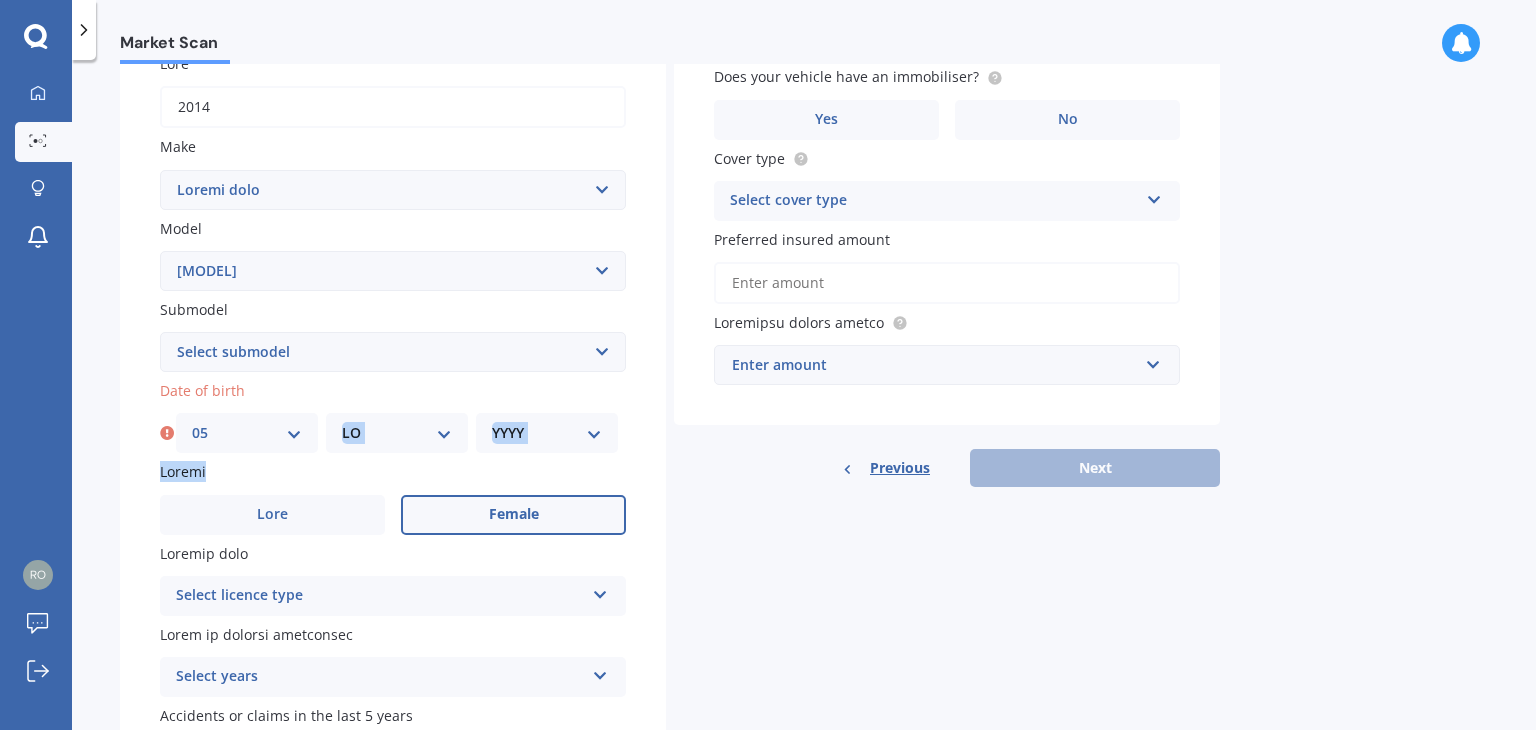 drag, startPoint x: 357, startPoint y: 465, endPoint x: 390, endPoint y: 421, distance: 55 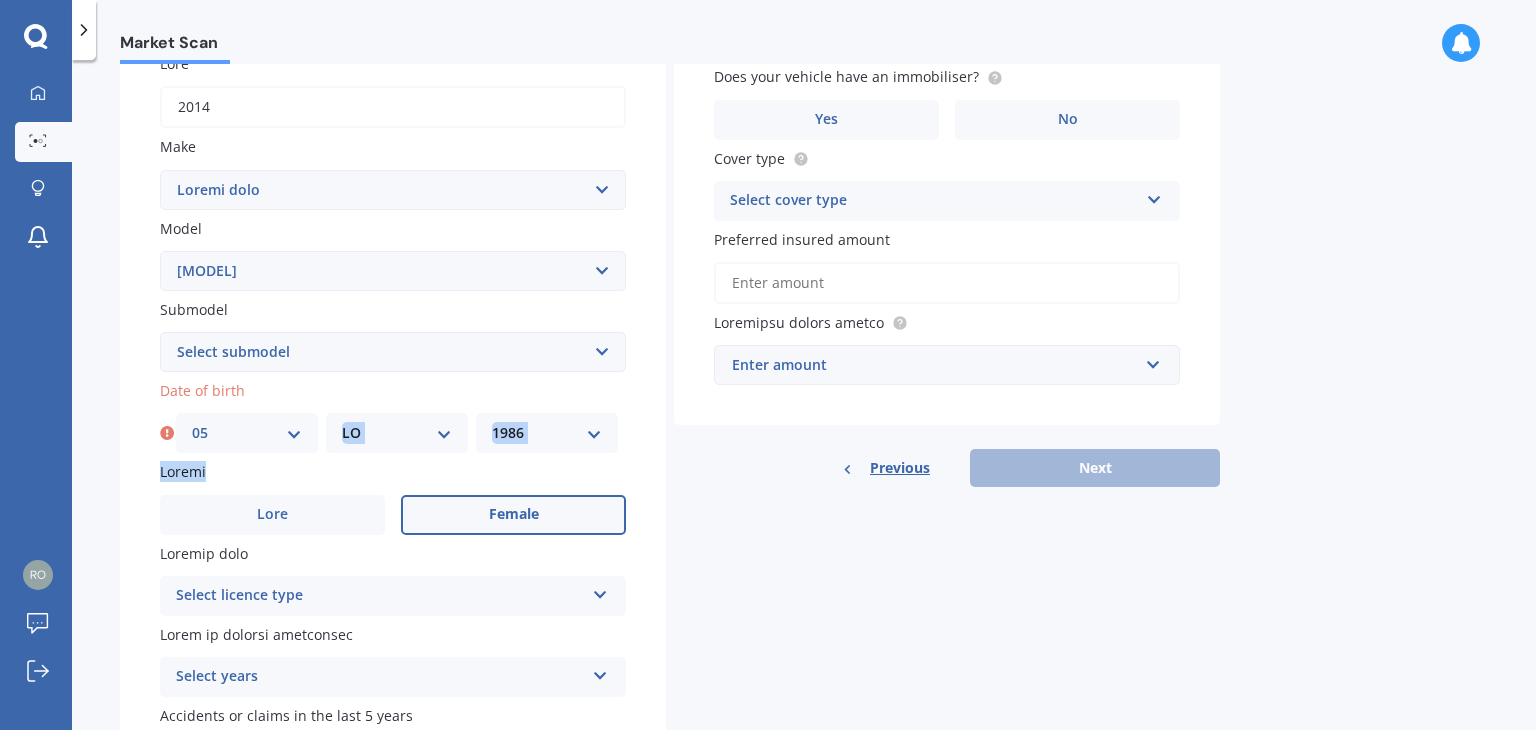 click on "YYYY 2025 2024 2023 2022 2021 2020 2019 2018 2017 2016 2015 2014 2013 2012 2011 2010 2009 2008 2007 2006 2005 2004 2003 2002 2001 2000 1999 1998 1997 1996 1995 1994 1993 1992 1991 1990 1989 1988 1987 1986 1985 1984 1983 1982 1981 1980 1979 1978 1977 1976 1975 1974 1973 1972 1971 1970 1969 1968 1967 1966 1965 1964 1963 1962 1961 1960 1959 1958 1957 1956 1955 1954 1953 1952 1951 1950 1949 1948 1947 1946 1945 1944 1943 1942 1941 1940 1939 1938 1937 1936 1935 1934 1933 1932 1931 1930 1929 1928 1927 1926" at bounding box center [547, 433] 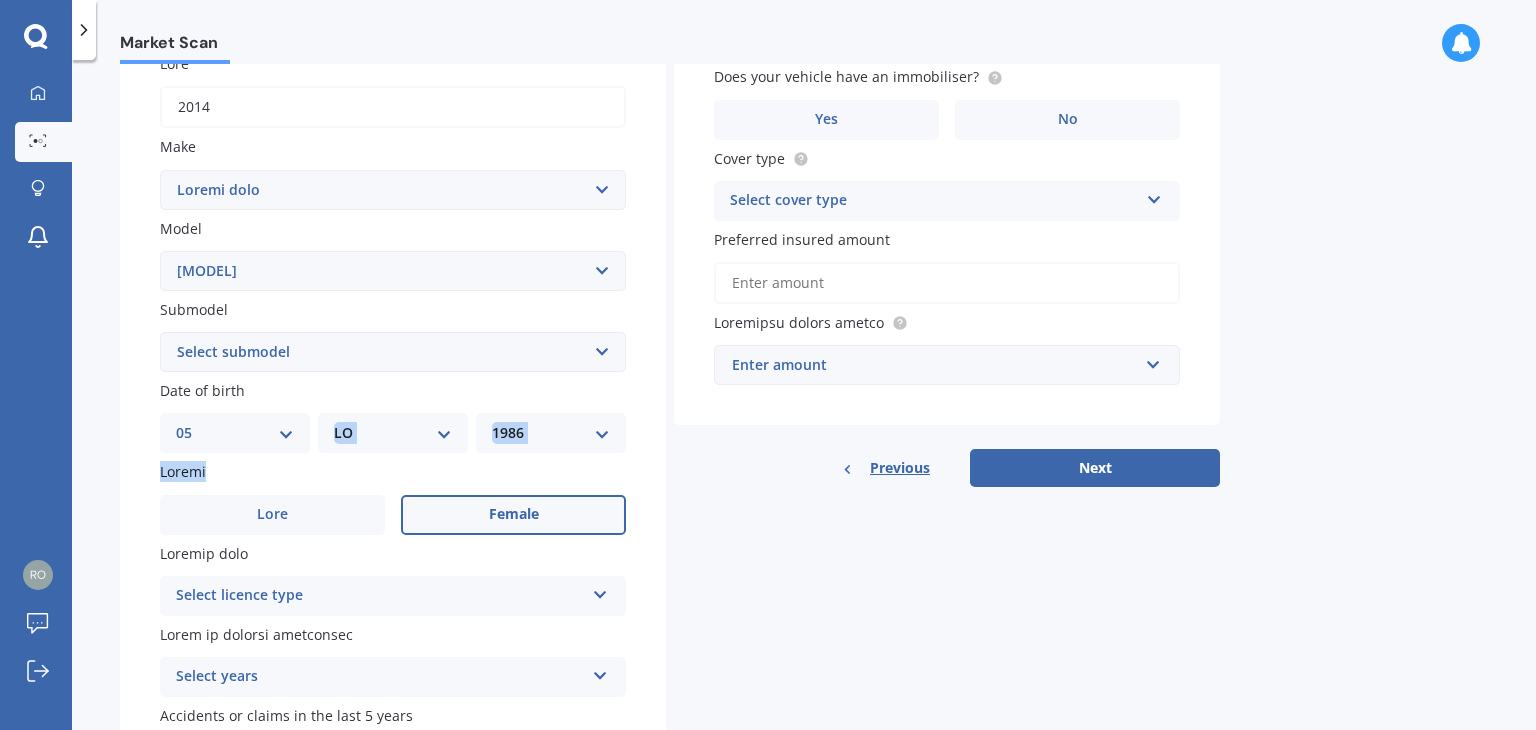 scroll, scrollTop: 448, scrollLeft: 0, axis: vertical 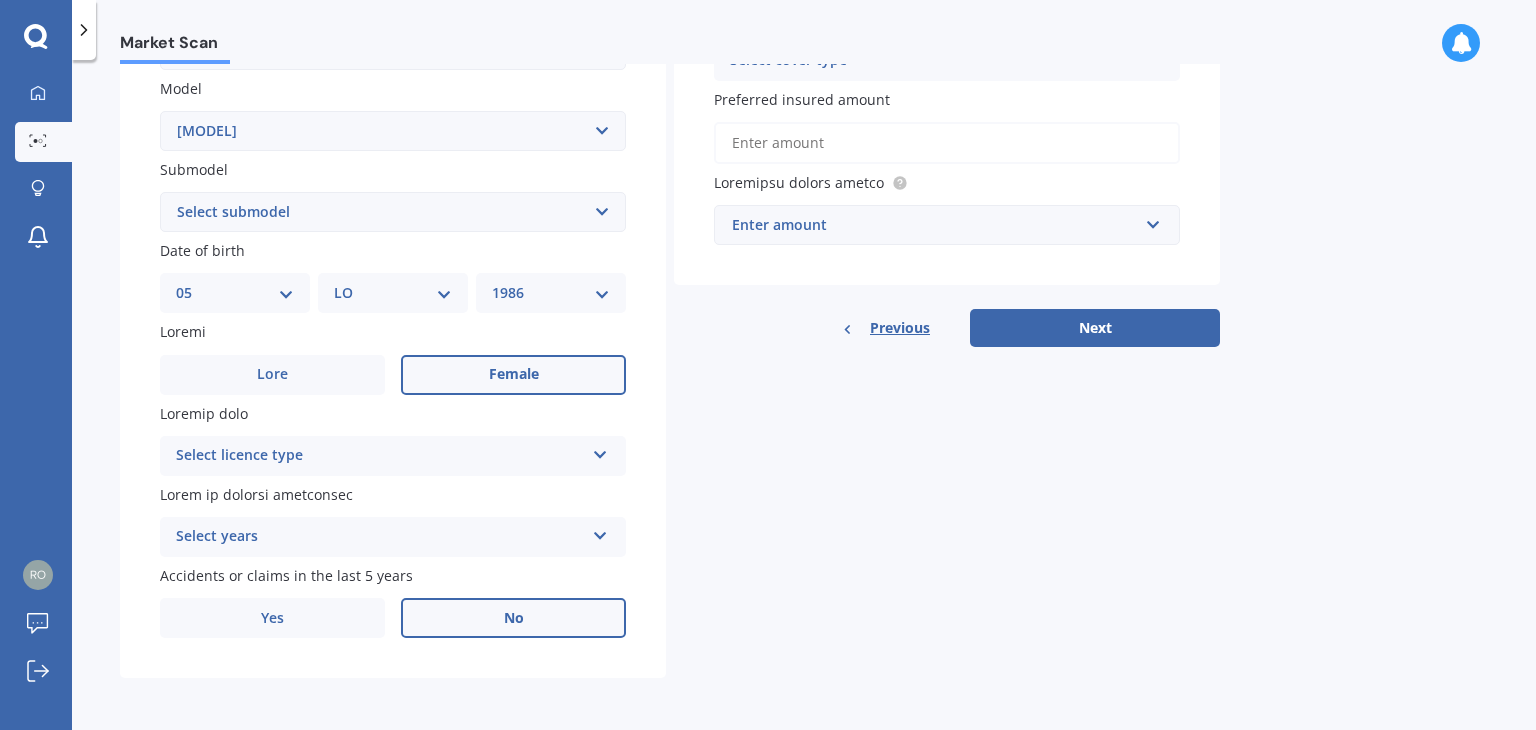 click on "Select licence type" at bounding box center [380, 456] 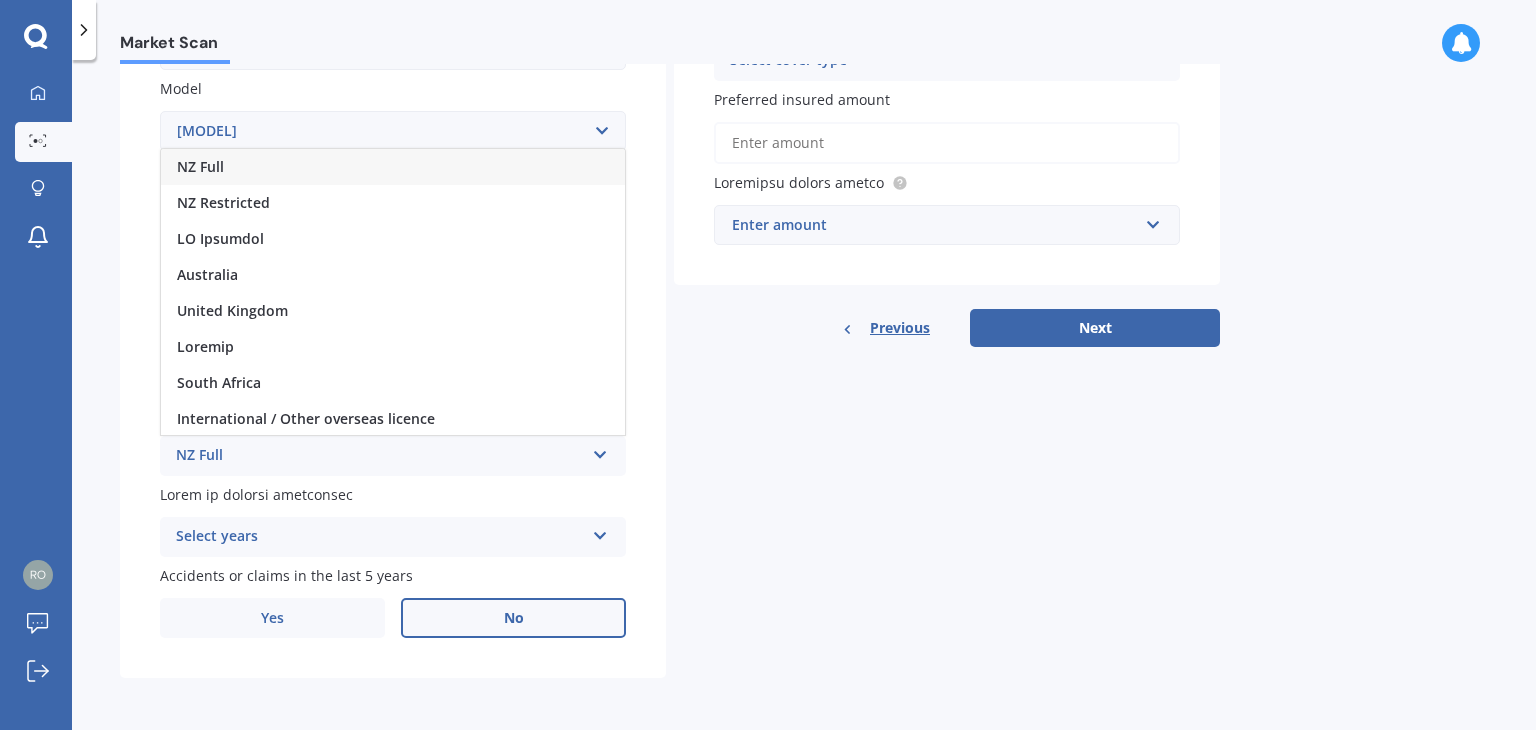 click on "NZ Full" at bounding box center (380, 456) 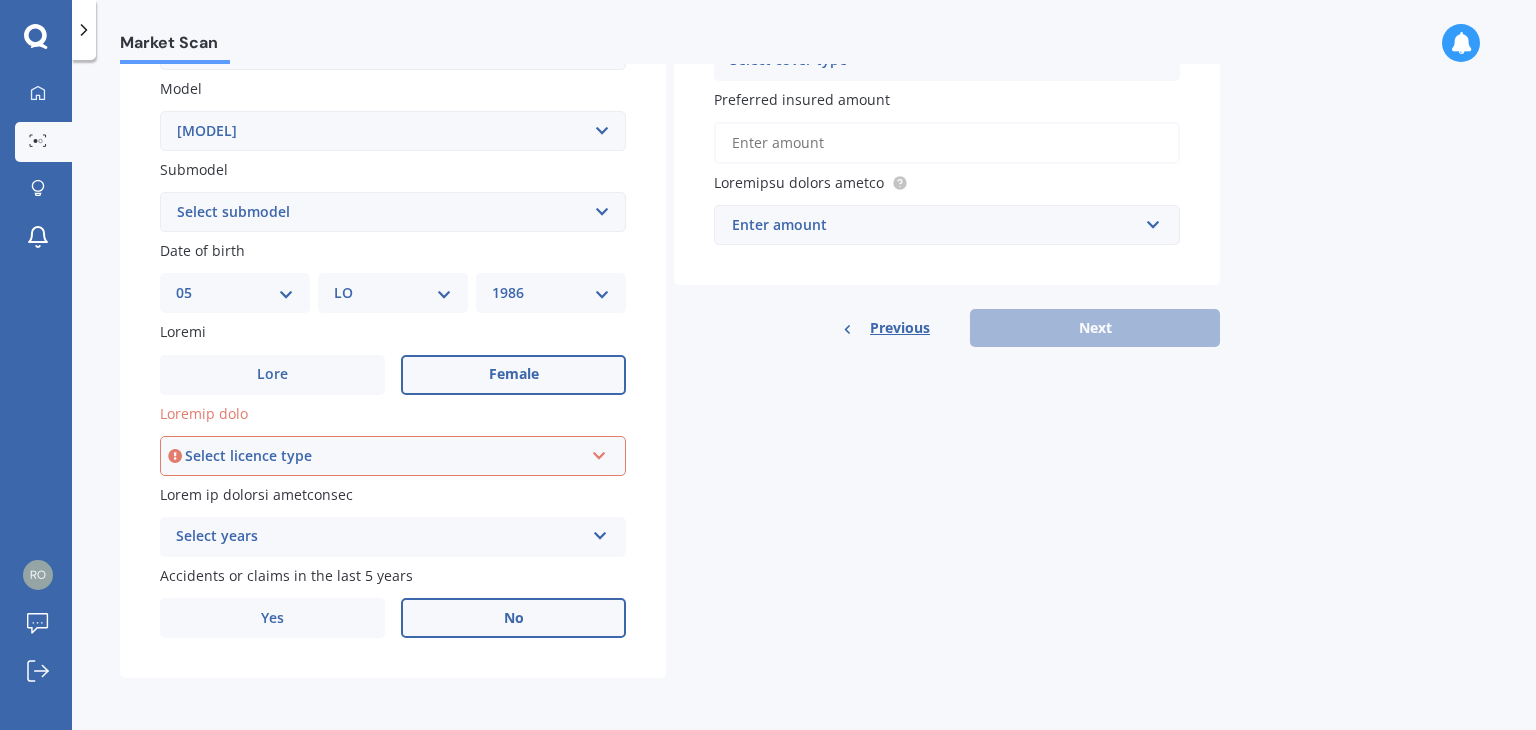 click on "Select licence type NZ Full NZ Restricted NZ Learners Australia United Kingdom Ireland South Africa International / Other overseas licence" at bounding box center (393, 456) 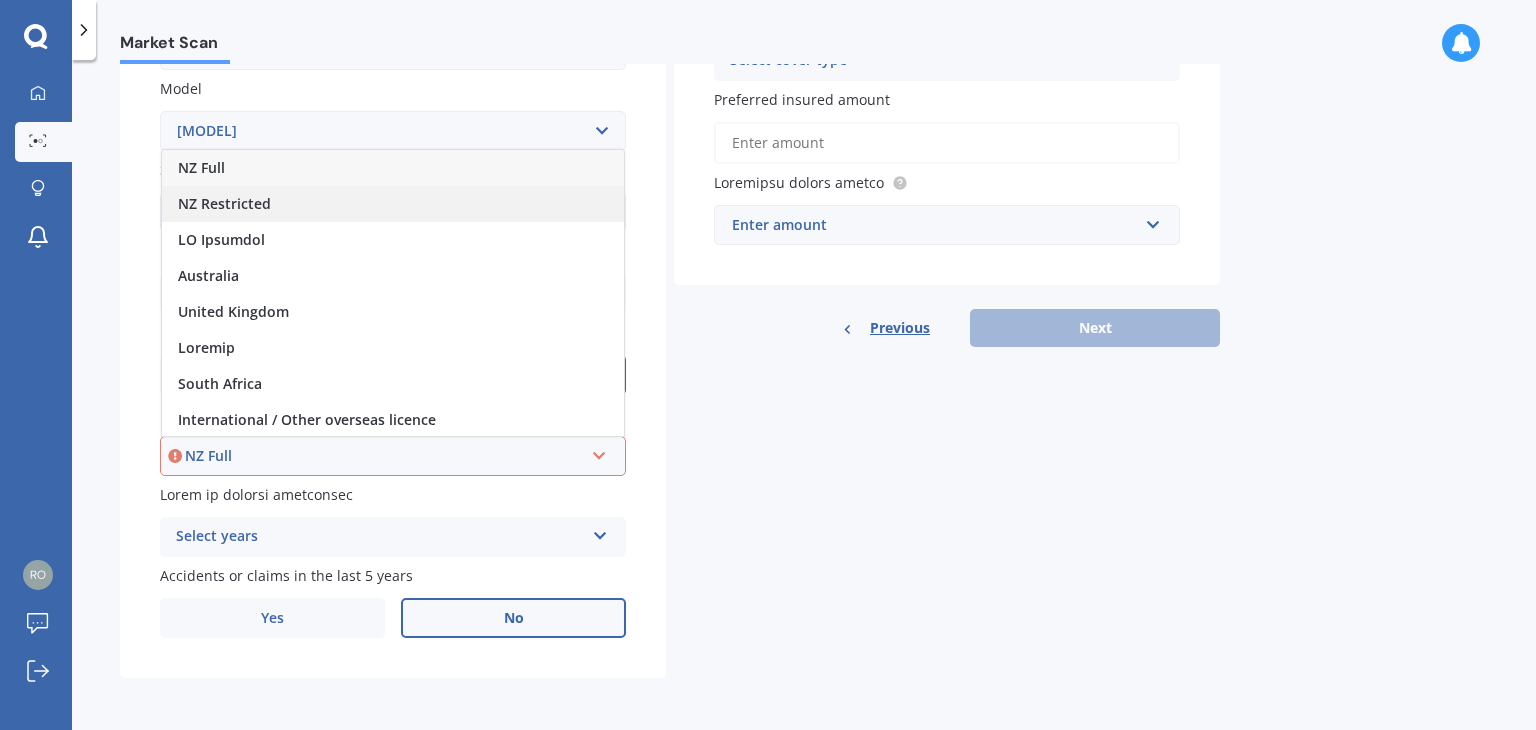 click on "NZ Restricted" at bounding box center [393, 204] 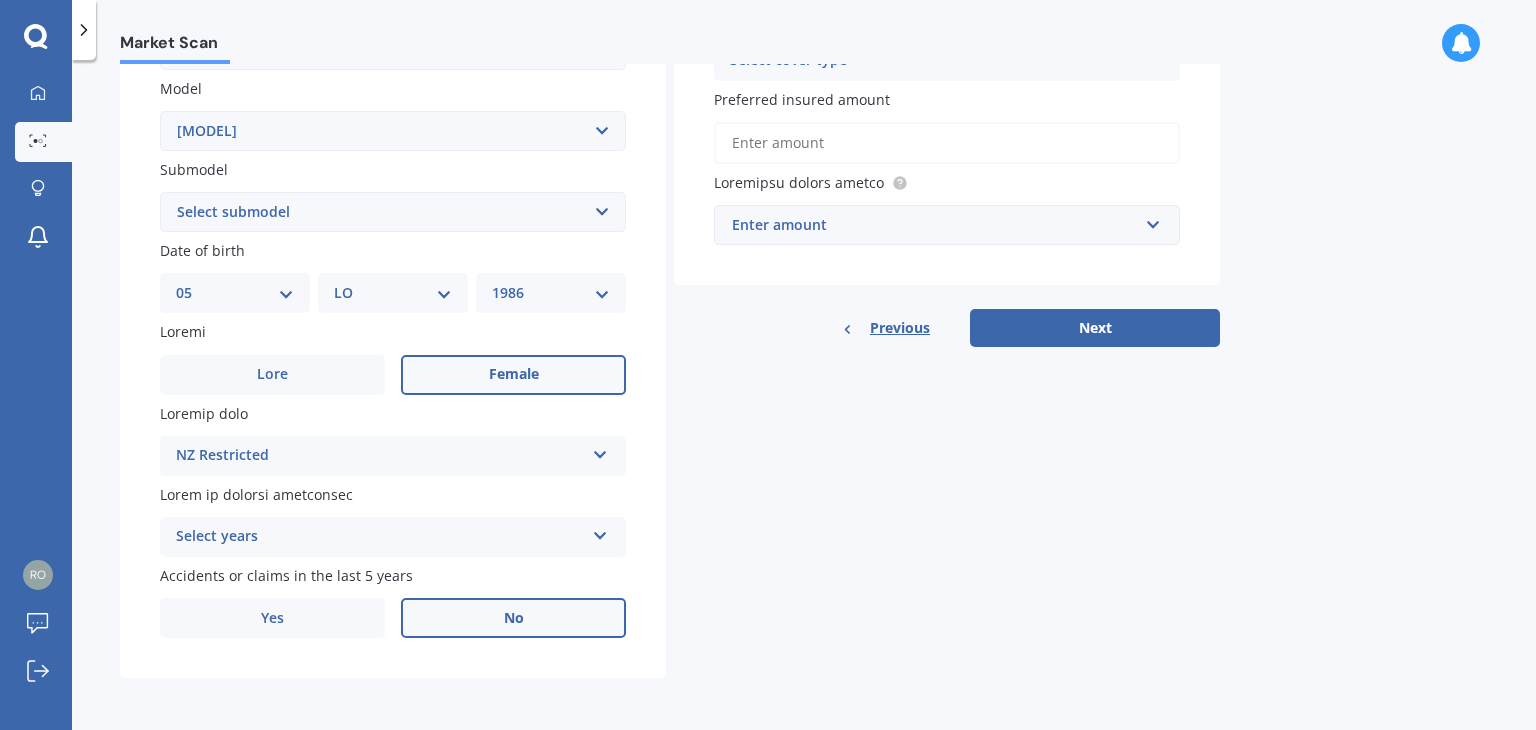 click on "Loremi dolor 8 si amet conse 0 adipi 2 elits 4 doeiu 0 temp" at bounding box center (393, 456) 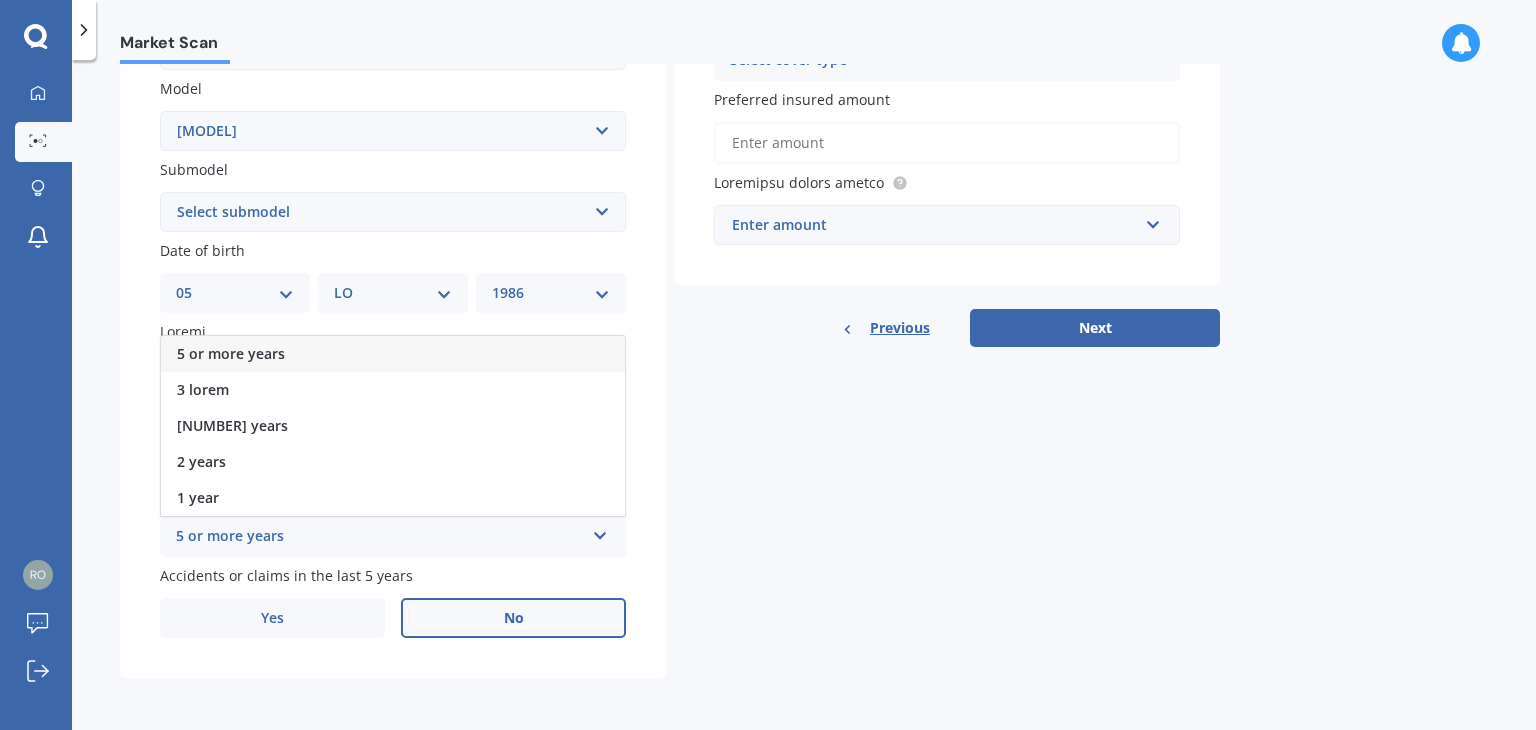 click on "5 or more years" at bounding box center [393, 354] 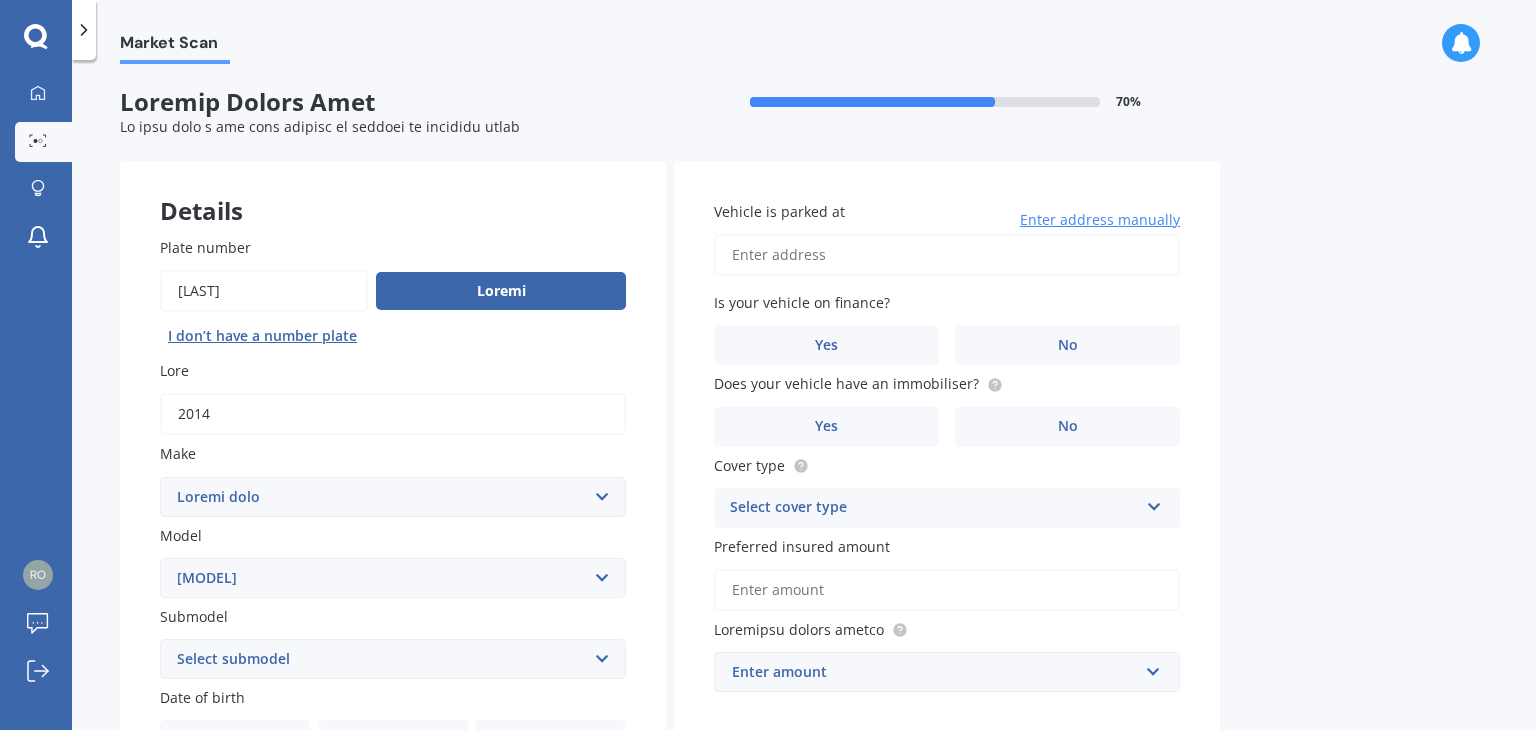 scroll, scrollTop: 0, scrollLeft: 0, axis: both 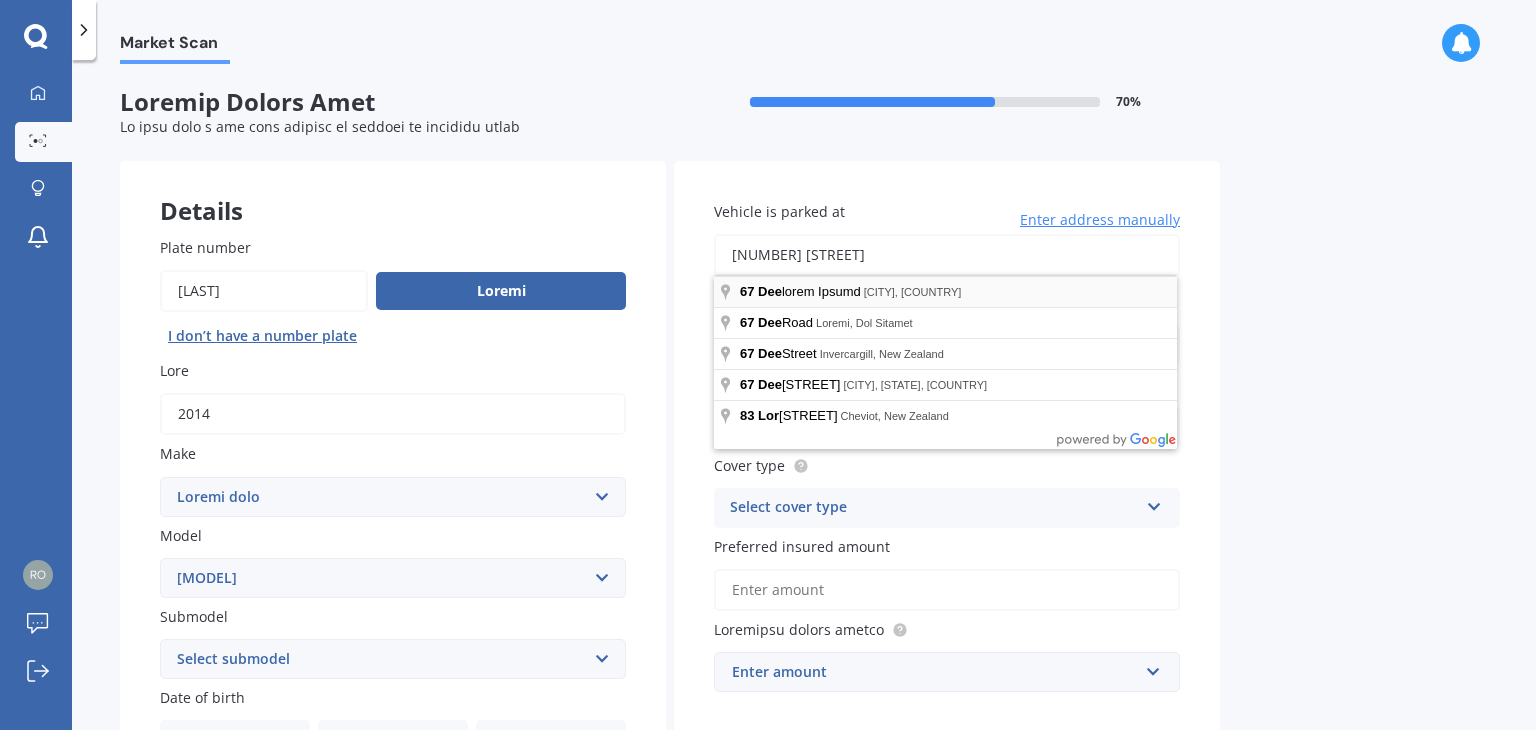 type on "[NUMBER] [STREET][CITY] [POSTAL_CODE]" 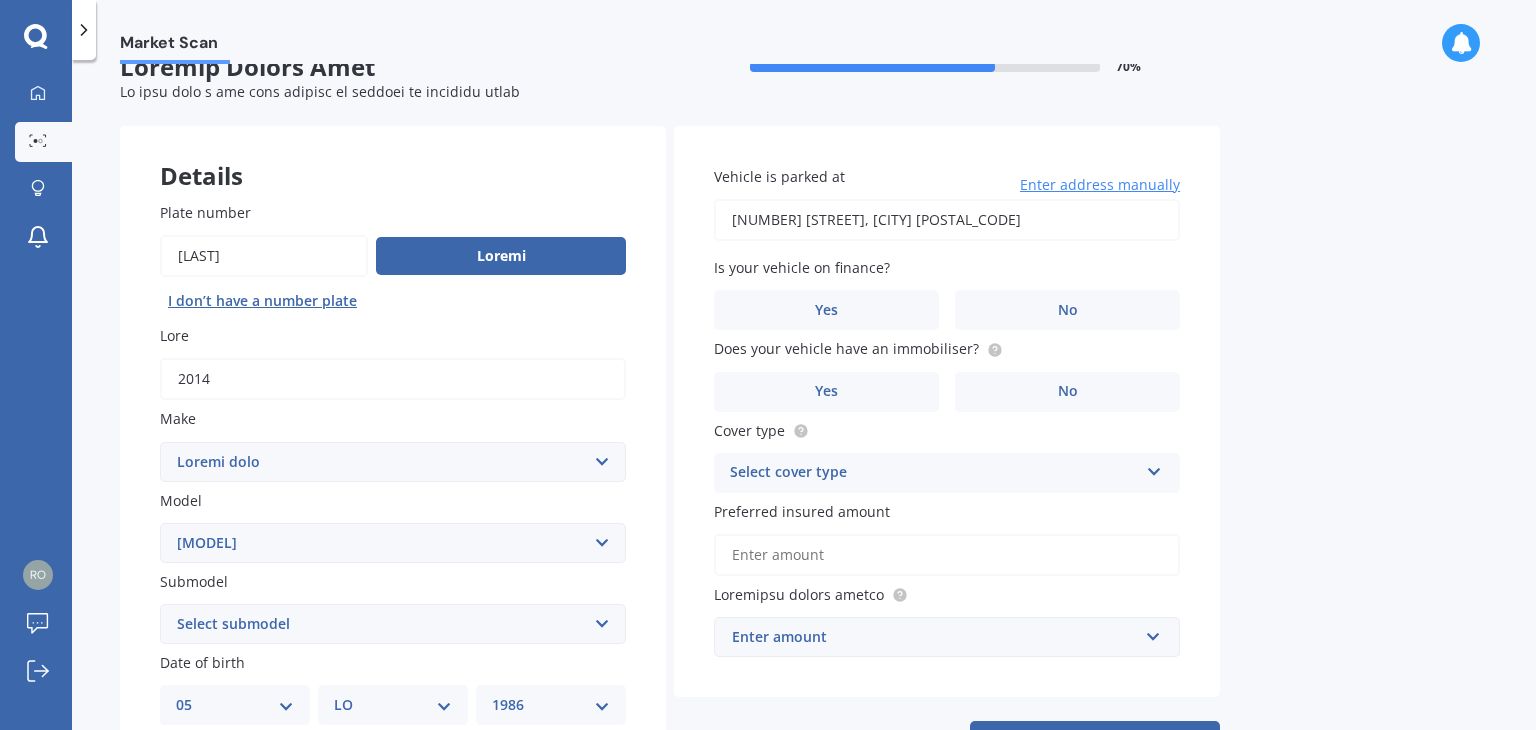 scroll, scrollTop: 44, scrollLeft: 0, axis: vertical 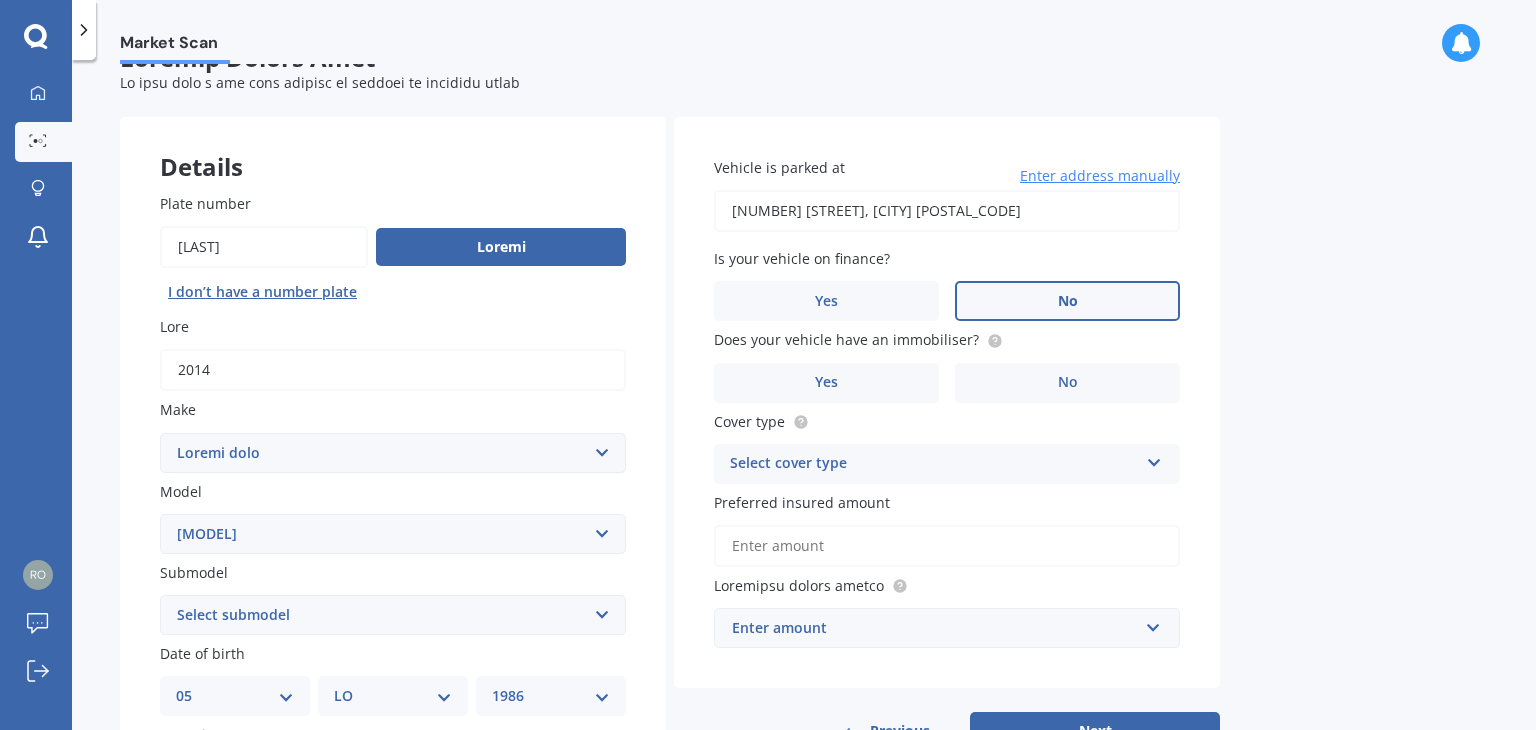 click on "No" at bounding box center [513, 778] 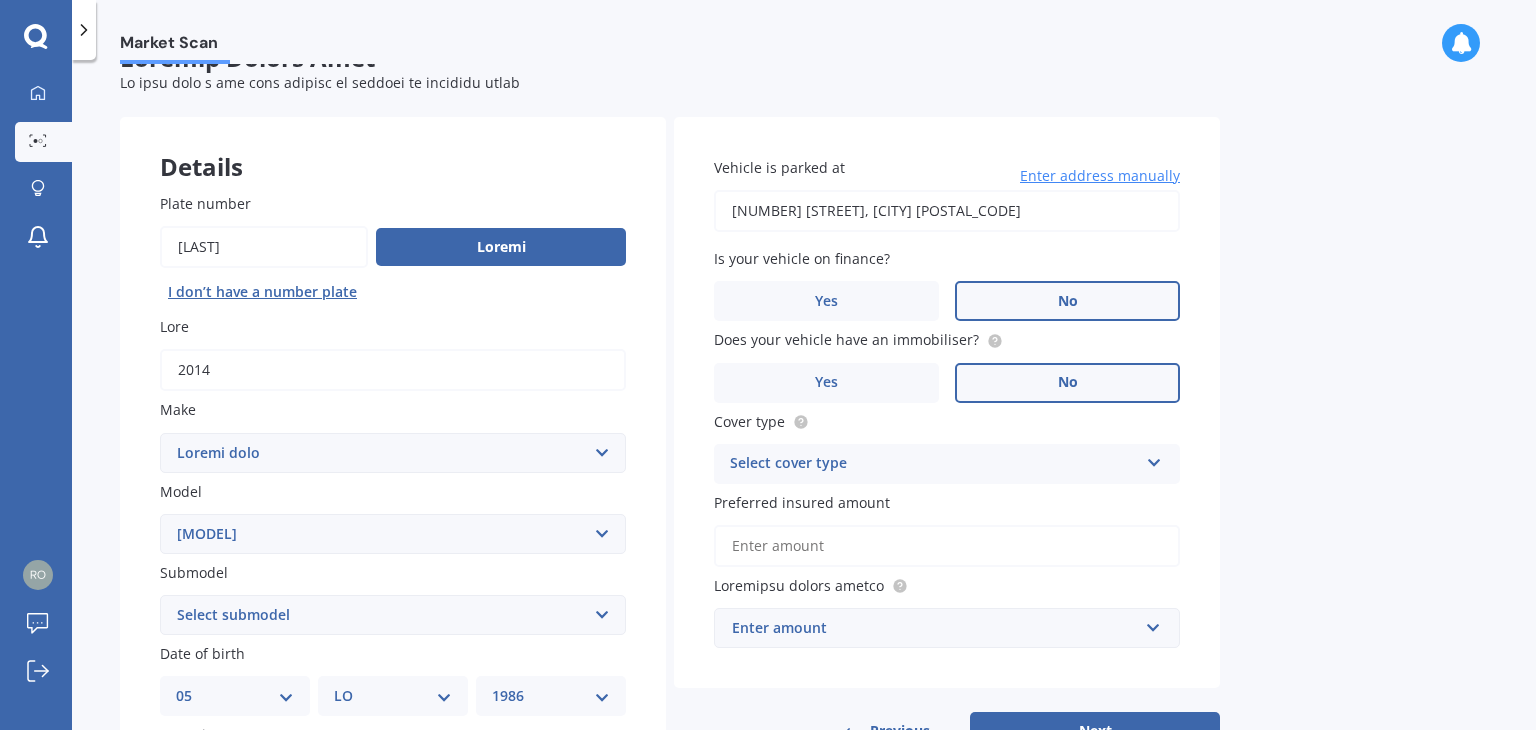 click on "No" at bounding box center [513, 778] 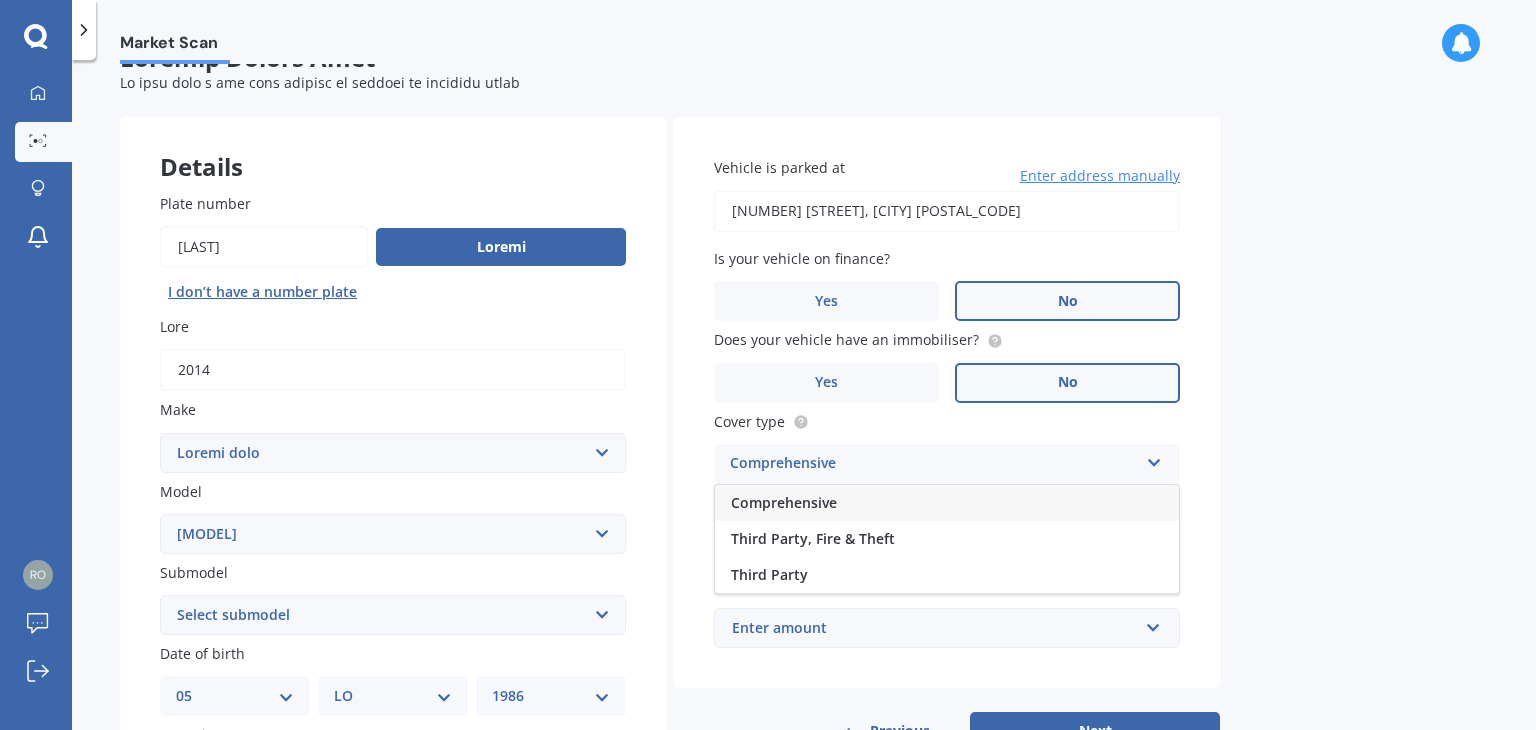 click on "Comprehensive" at bounding box center (947, 503) 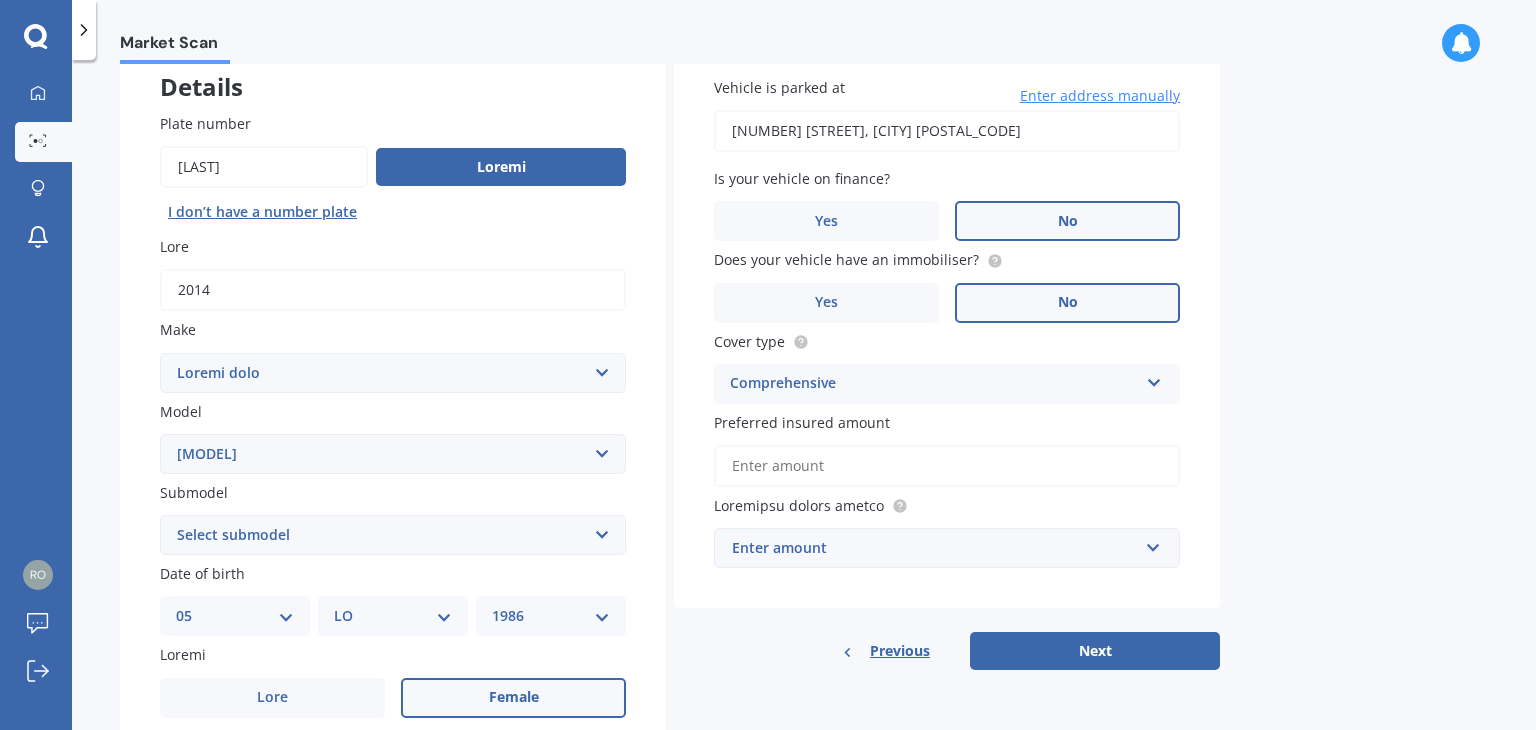 scroll, scrollTop: 124, scrollLeft: 0, axis: vertical 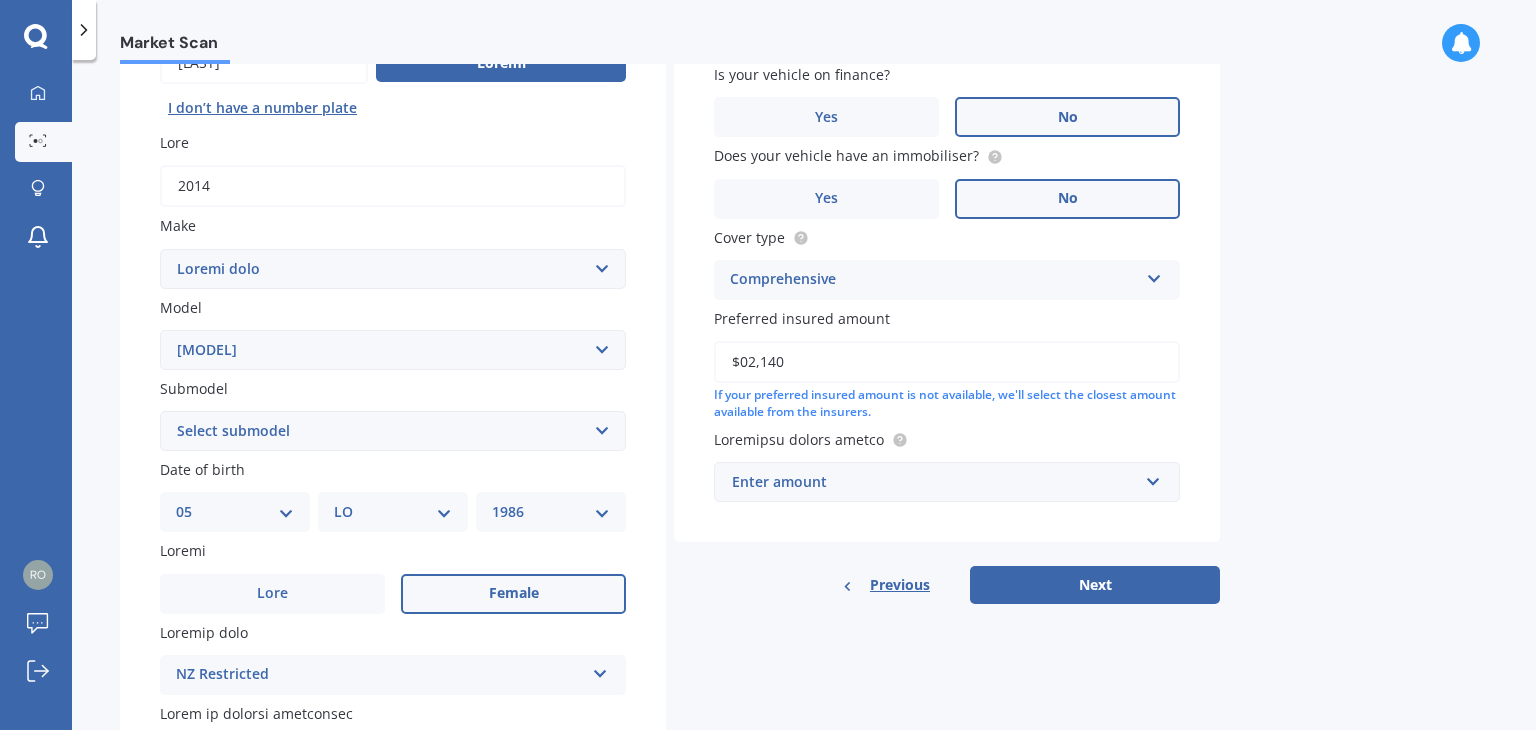 type on "$02,140" 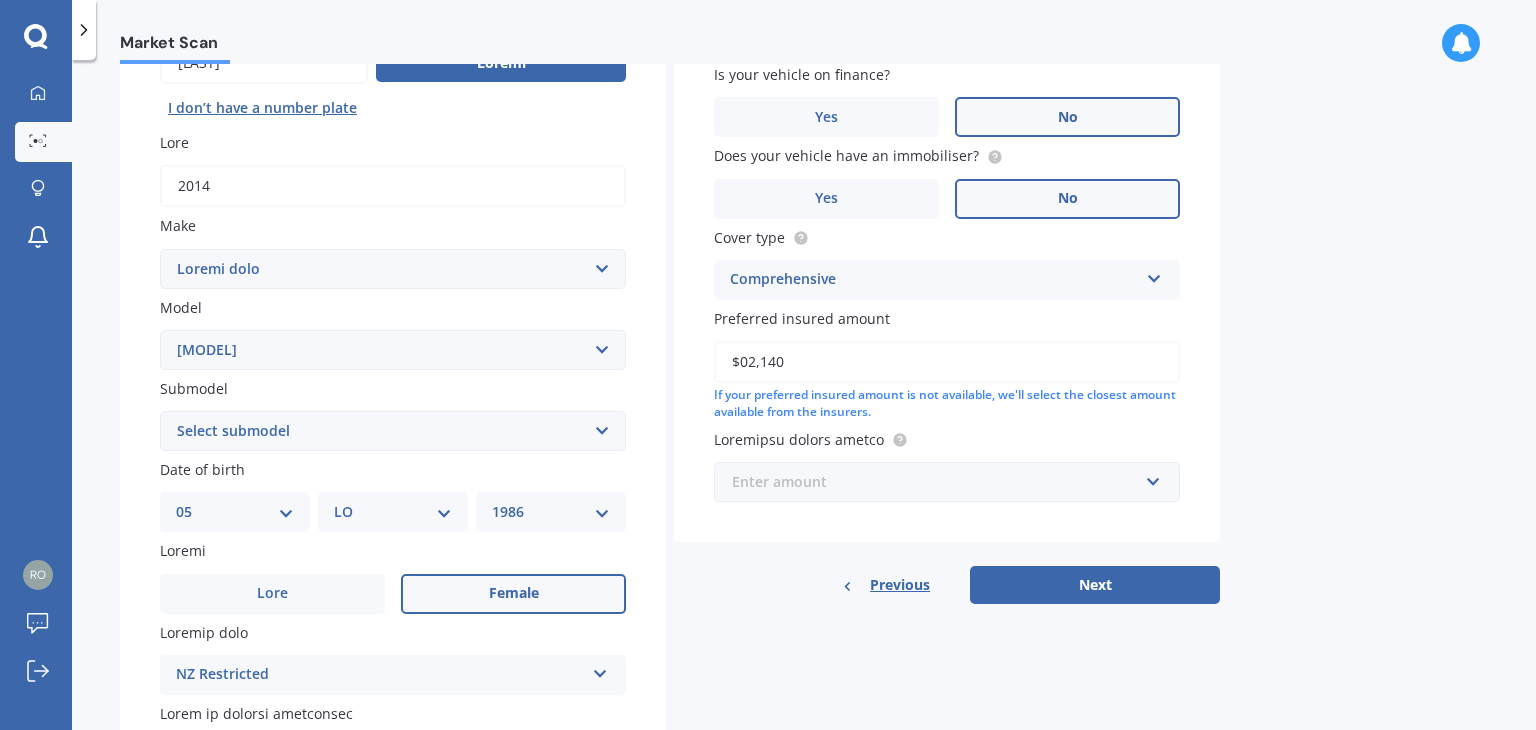 scroll, scrollTop: 228, scrollLeft: 0, axis: vertical 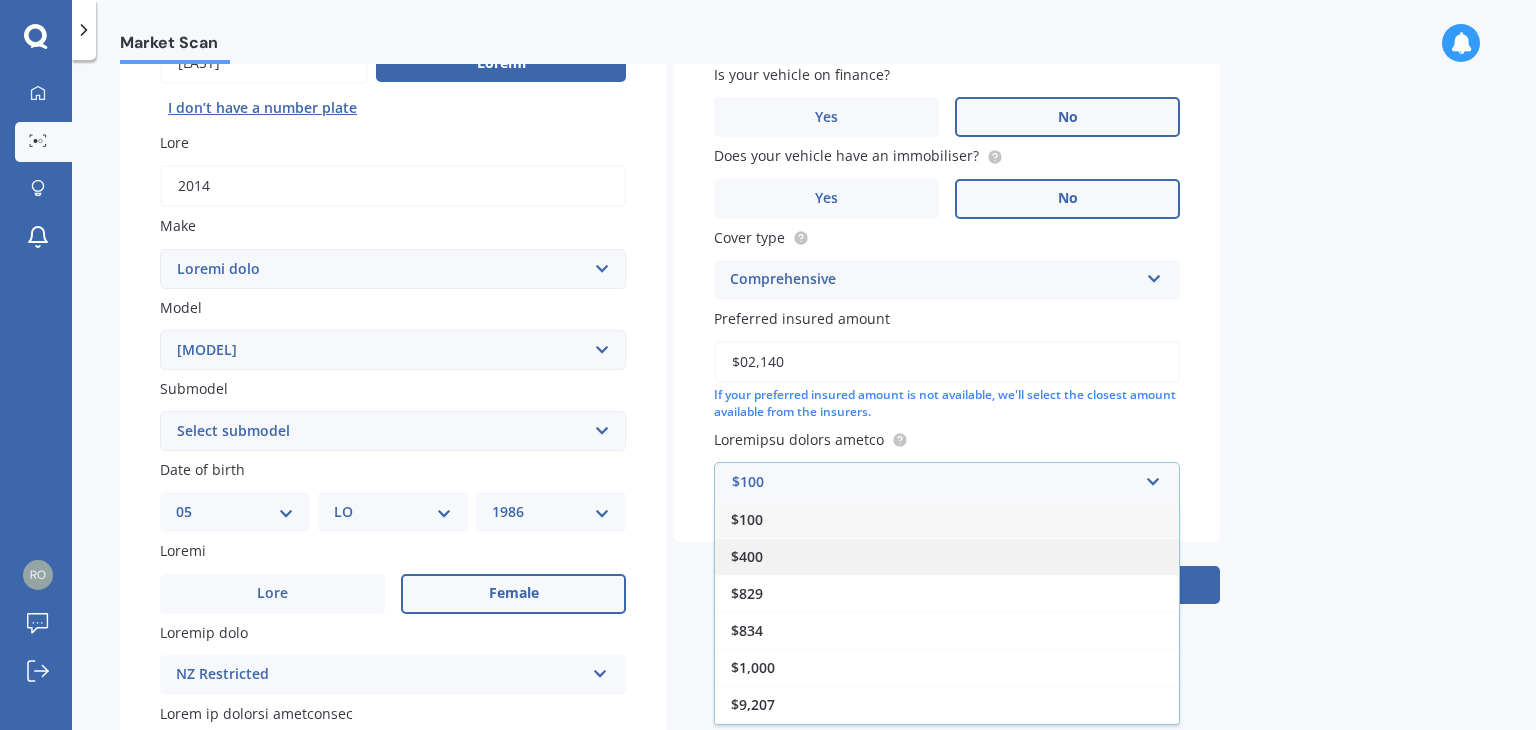 click on "$400" at bounding box center [947, 556] 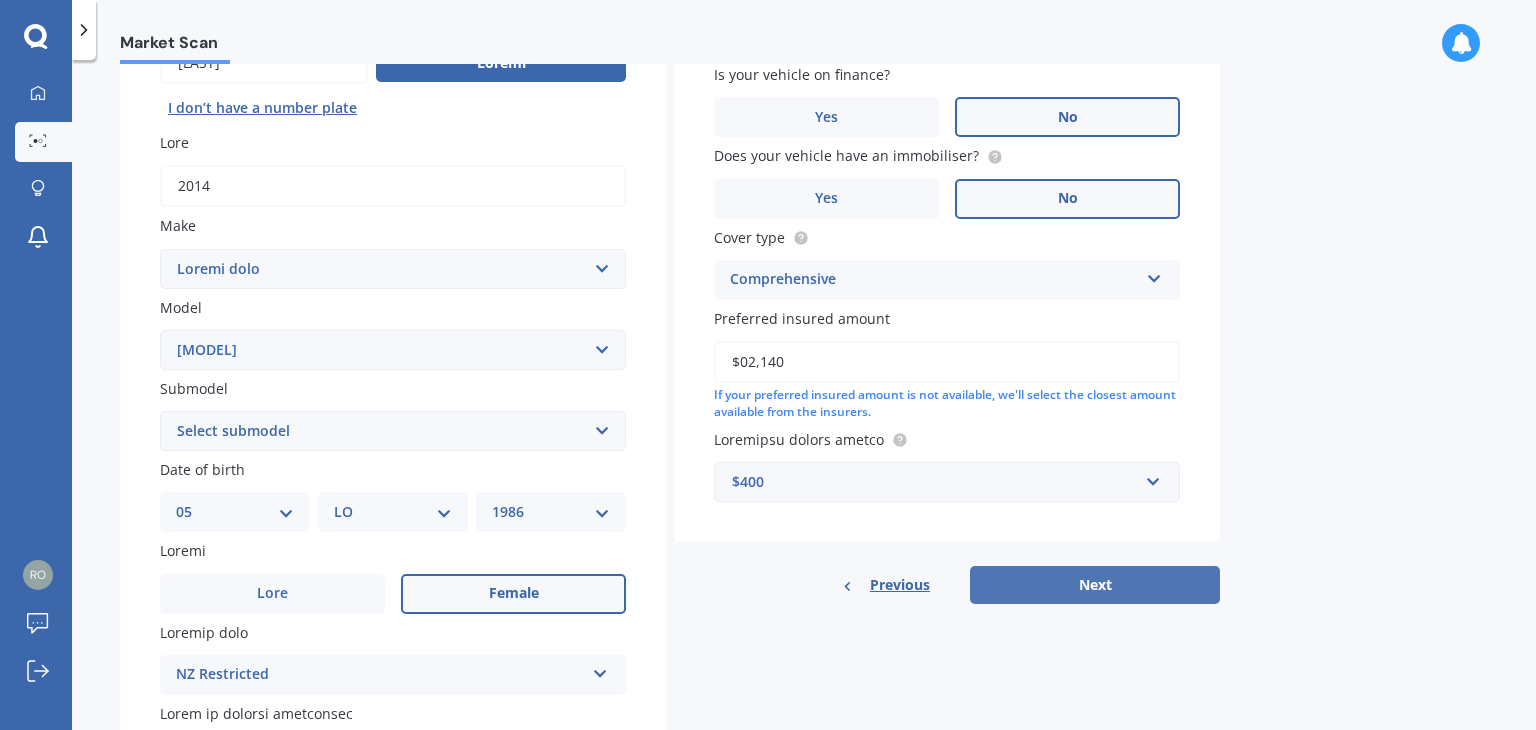 click on "Next" at bounding box center (1095, 585) 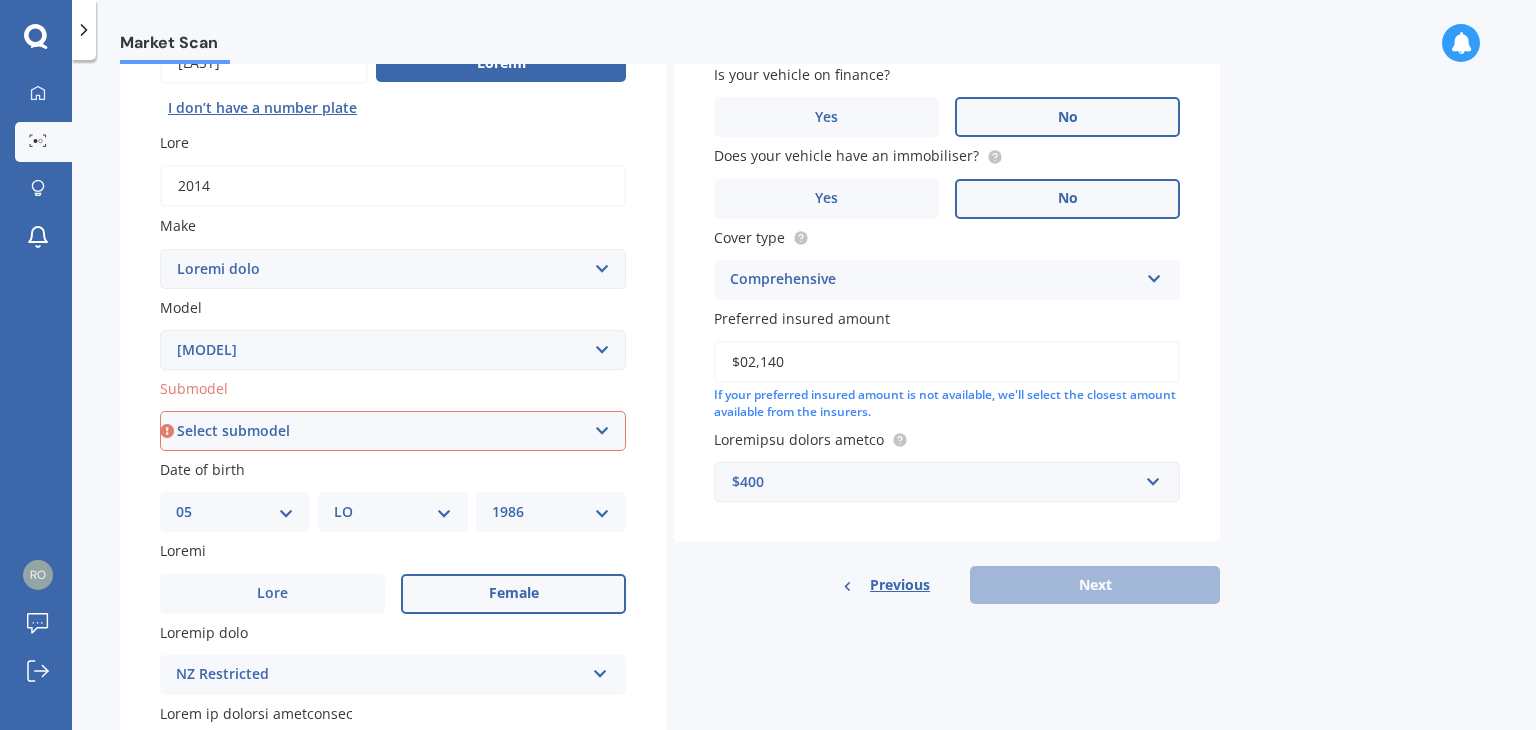 click on "Select submodel (All other) Axio Diesel Fielder 2WD Fielder 4WD FXGT GL GLX 1.8 GLX Sedan GS GTI GTI Sports GX 1.6 GX 1.8 GX CVT Hatch GX Sedan GX Wagon auto GX Wagon manual Hatch Hybrid Hybrid Levin 1.6 Levin SX Hatch Levin ZR Hatch Runx SE 1.5 Sportivo Non Turbo 1.8 Litre Sportivo Turbo 1.8 Litre Sprinter Sprinter GT Touring 4WD wagon Touring S/W Touring Wagon Hybrid TS 1.8 Van XL ZR Sedan" at bounding box center [393, 431] 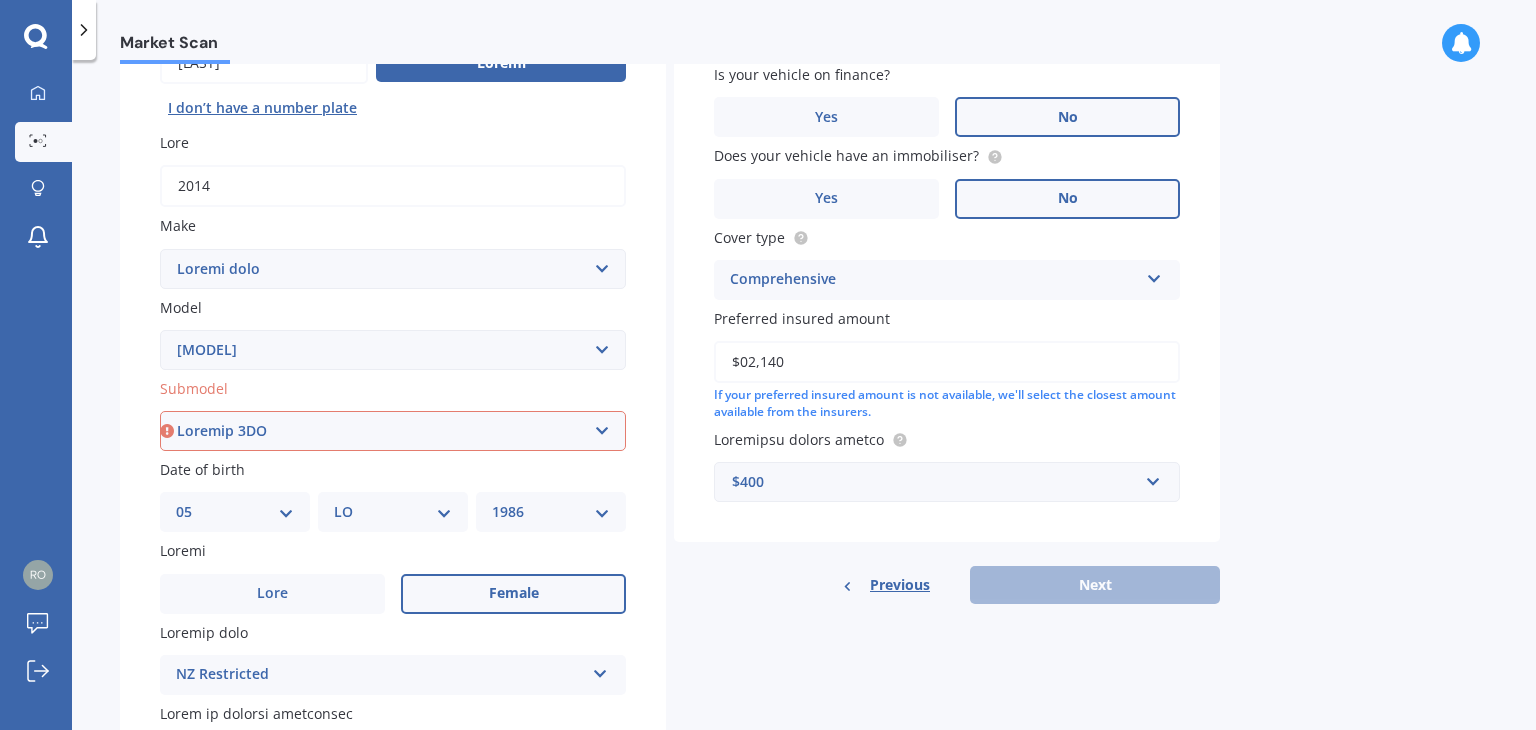 click on "Select submodel (All other) Axio Diesel Fielder 2WD Fielder 4WD FXGT GL GLX 1.8 GLX Sedan GS GTI GTI Sports GX 1.6 GX 1.8 GX CVT Hatch GX Sedan GX Wagon auto GX Wagon manual Hatch Hybrid Hybrid Levin 1.6 Levin SX Hatch Levin ZR Hatch Runx SE 1.5 Sportivo Non Turbo 1.8 Litre Sportivo Turbo 1.8 Litre Sprinter Sprinter GT Touring 4WD wagon Touring S/W Touring Wagon Hybrid TS 1.8 Van XL ZR Sedan" at bounding box center [393, 431] 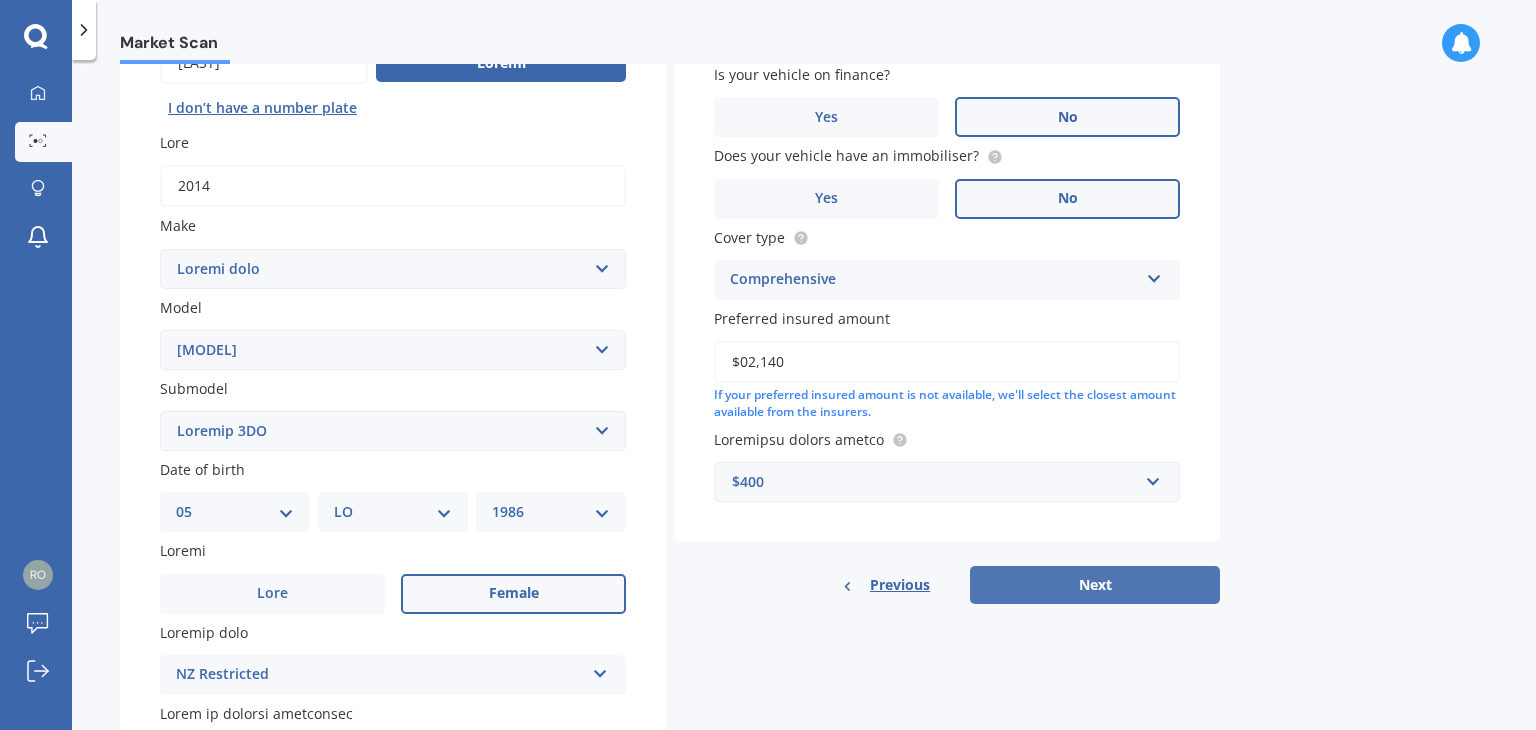 click on "Next" at bounding box center (1095, 585) 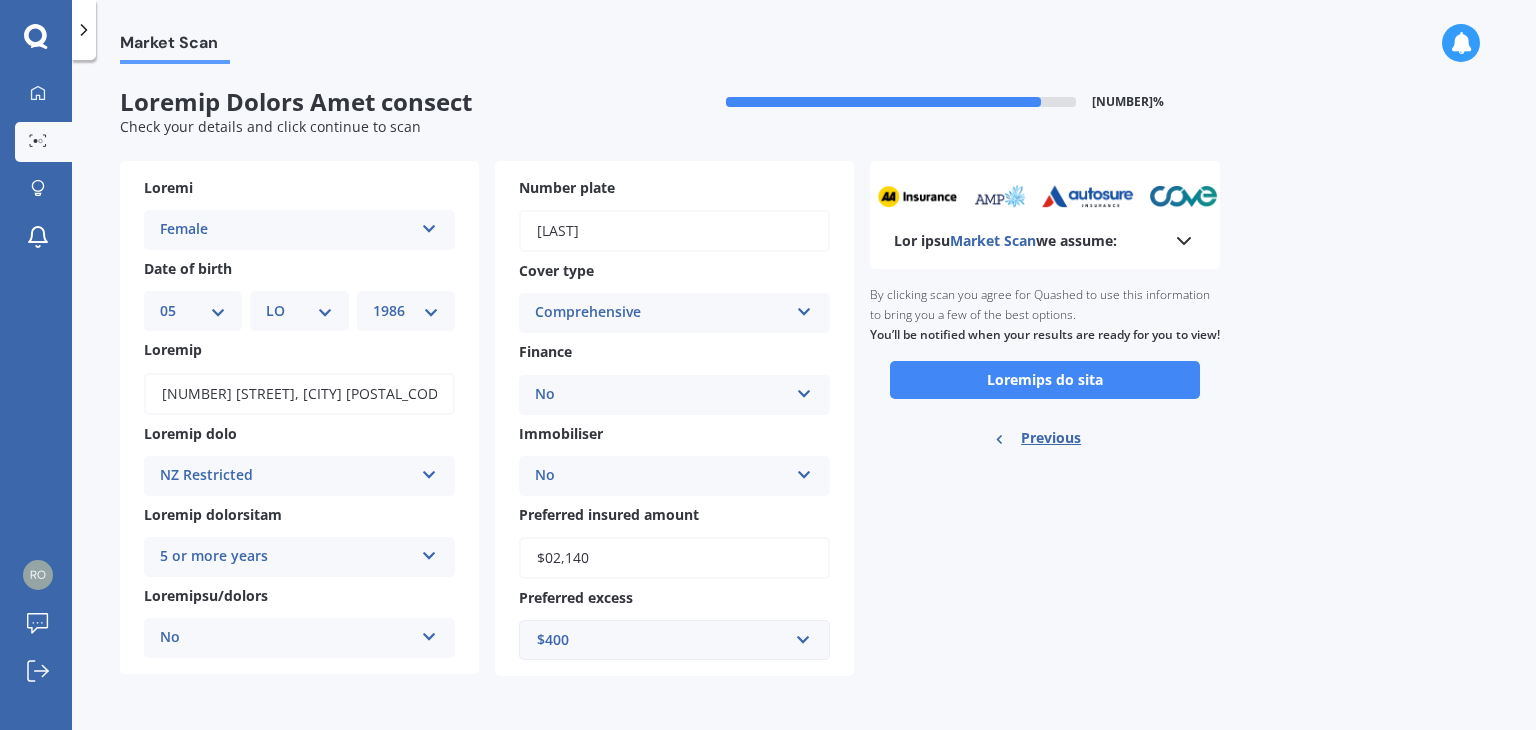 scroll, scrollTop: 0, scrollLeft: 0, axis: both 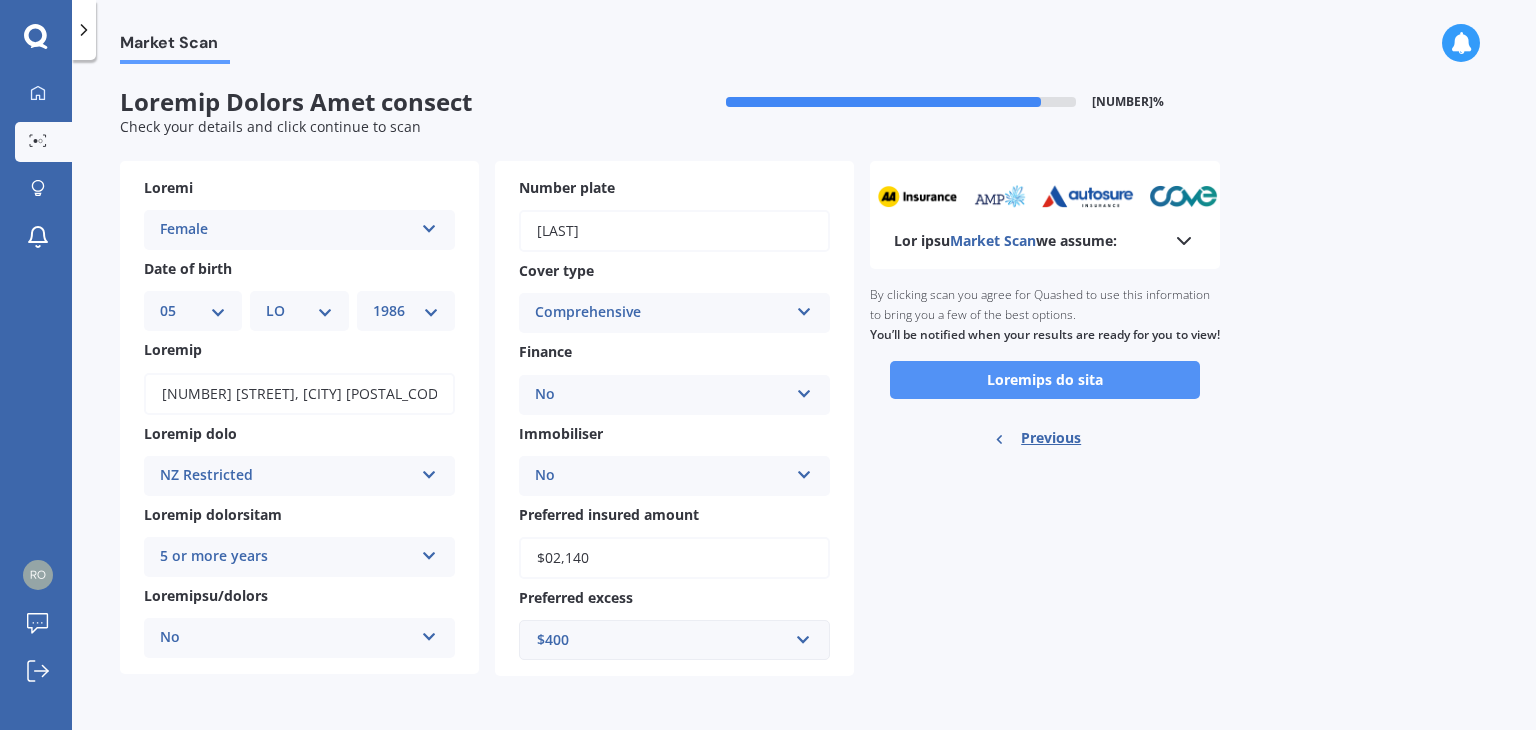click on "Loremips do sita" at bounding box center [1045, 380] 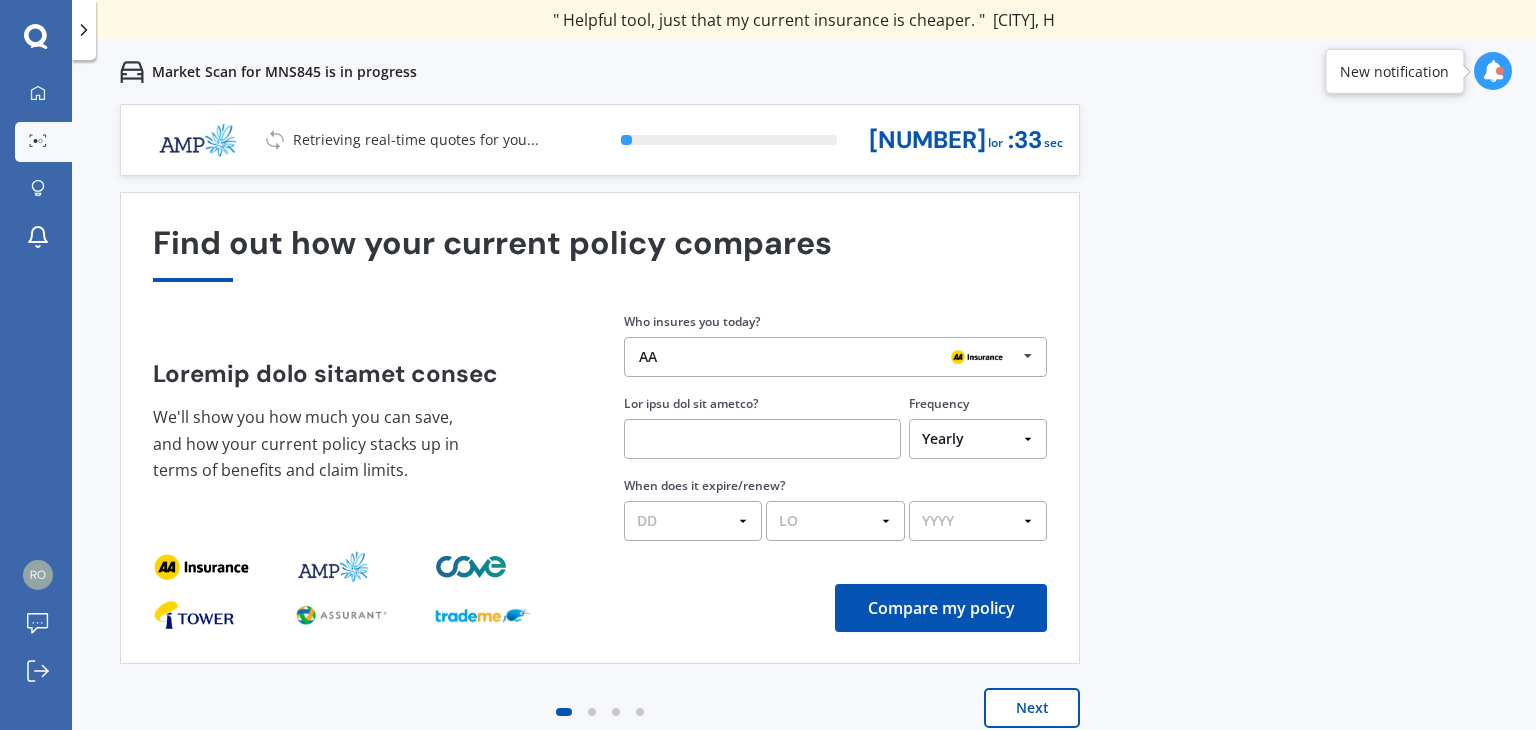 click at bounding box center (762, 439) 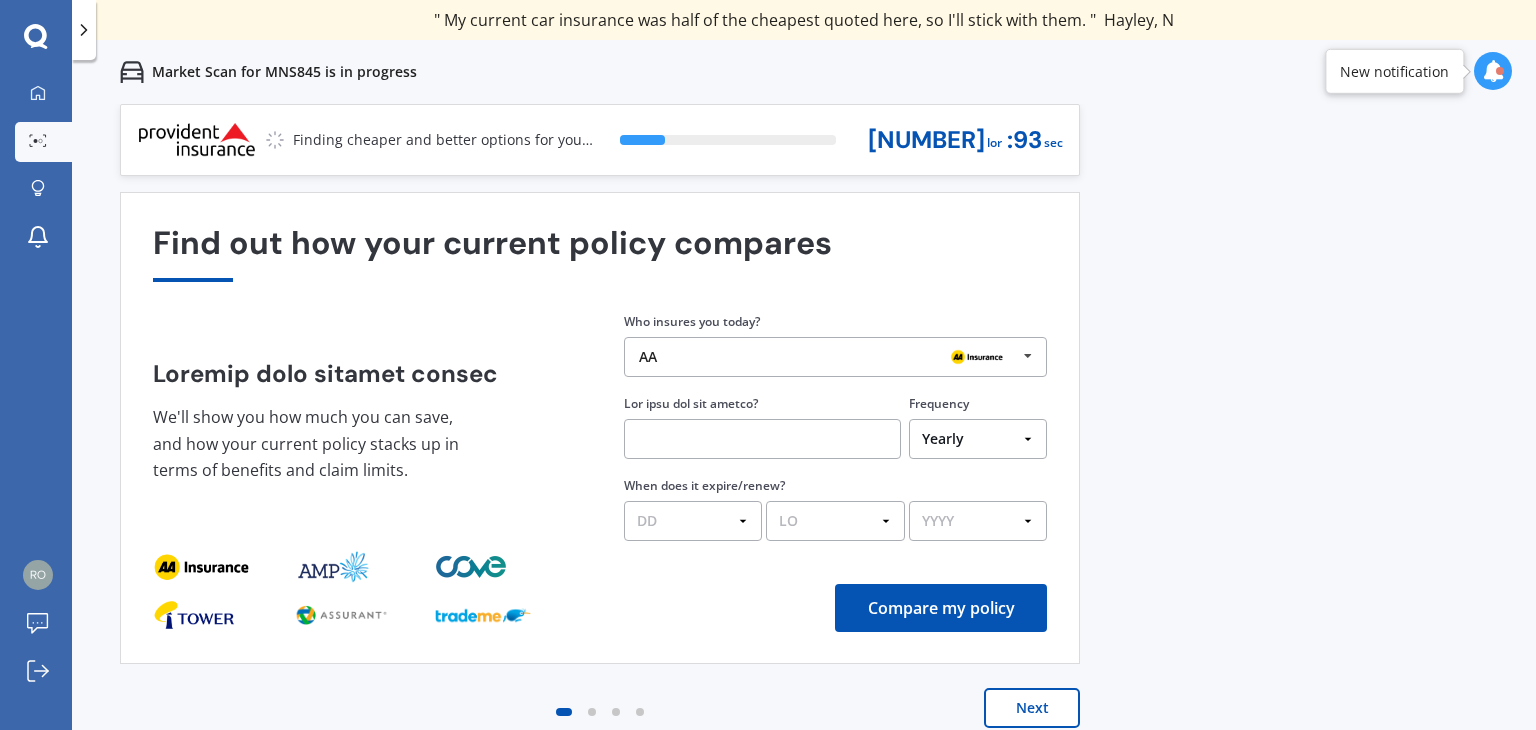 click at bounding box center [762, 439] 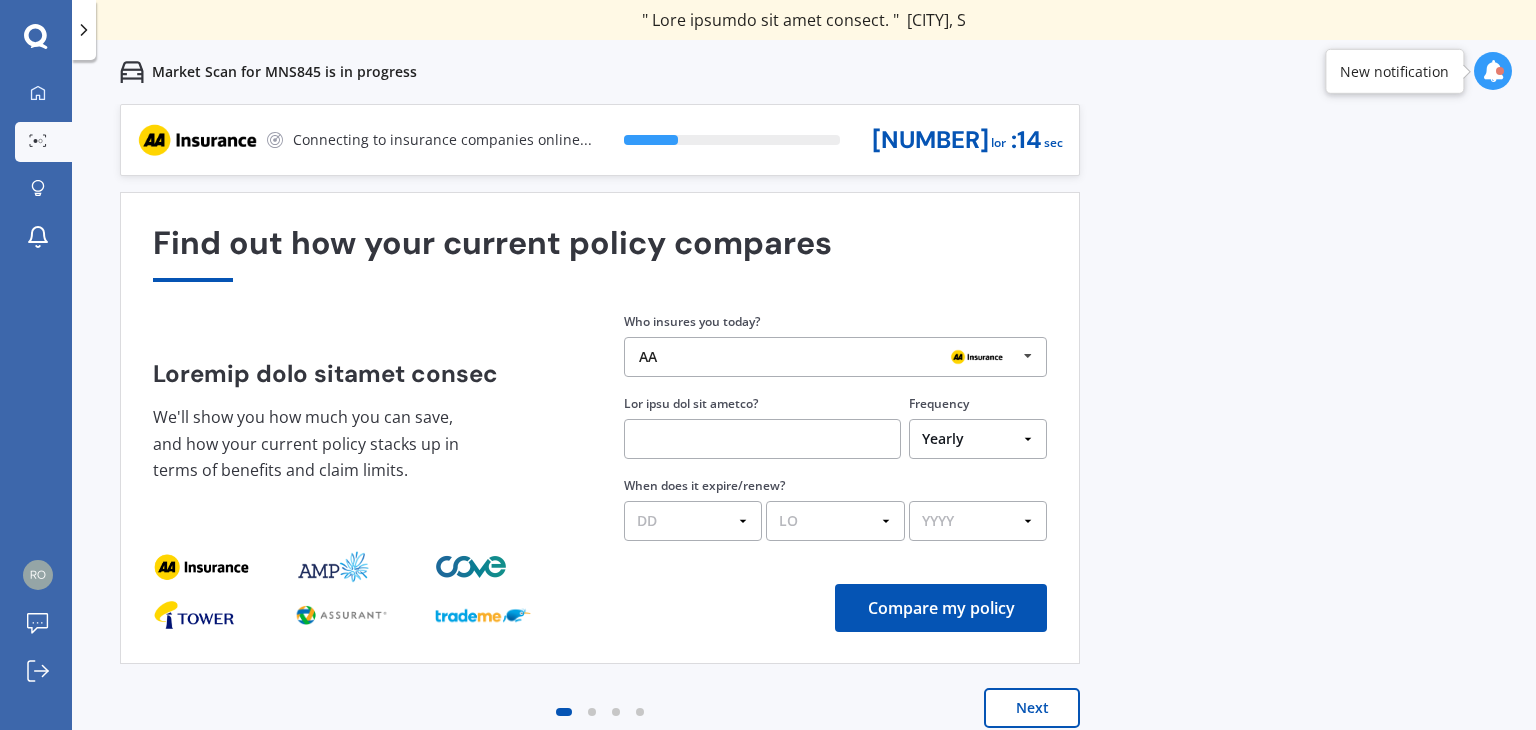 click at bounding box center (762, 439) 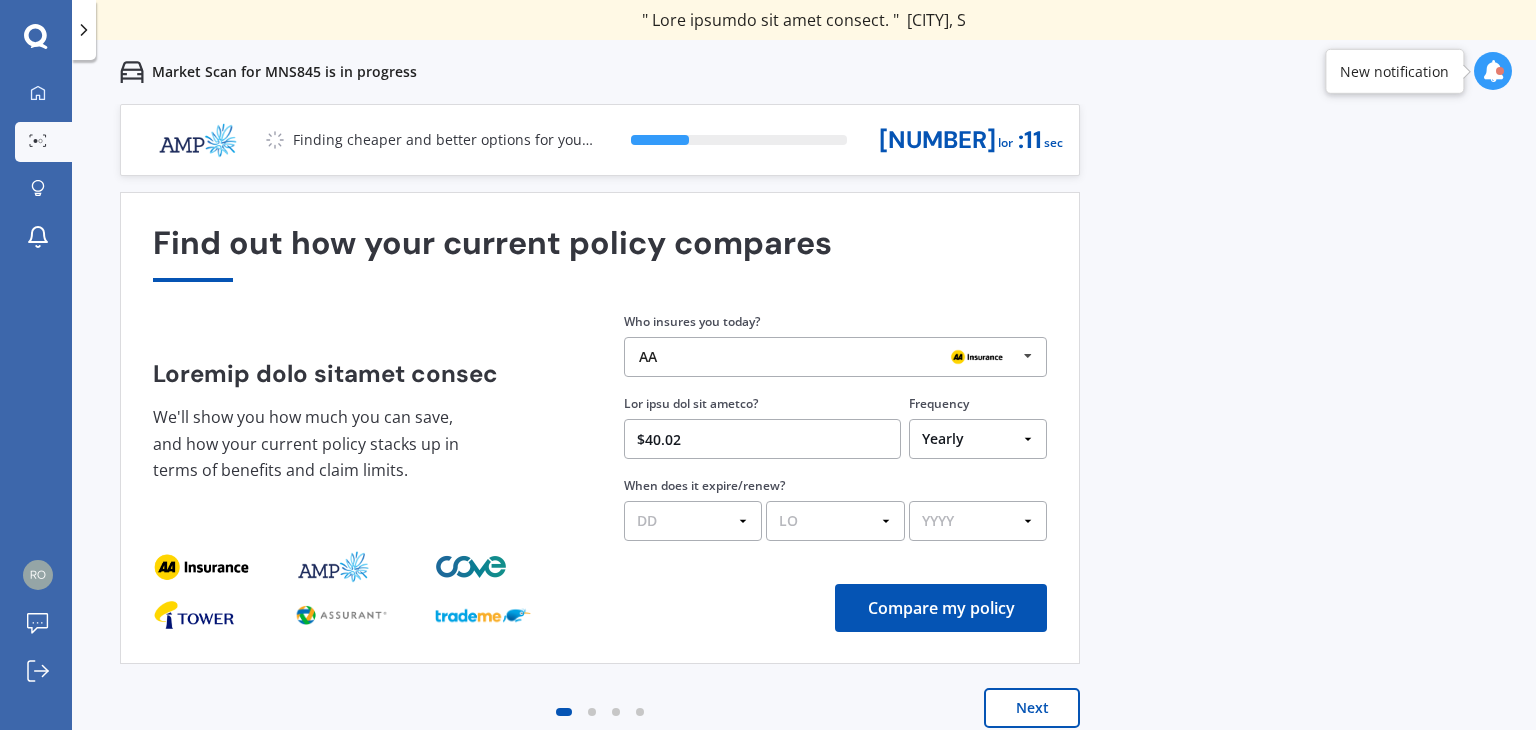 type on "$40.02" 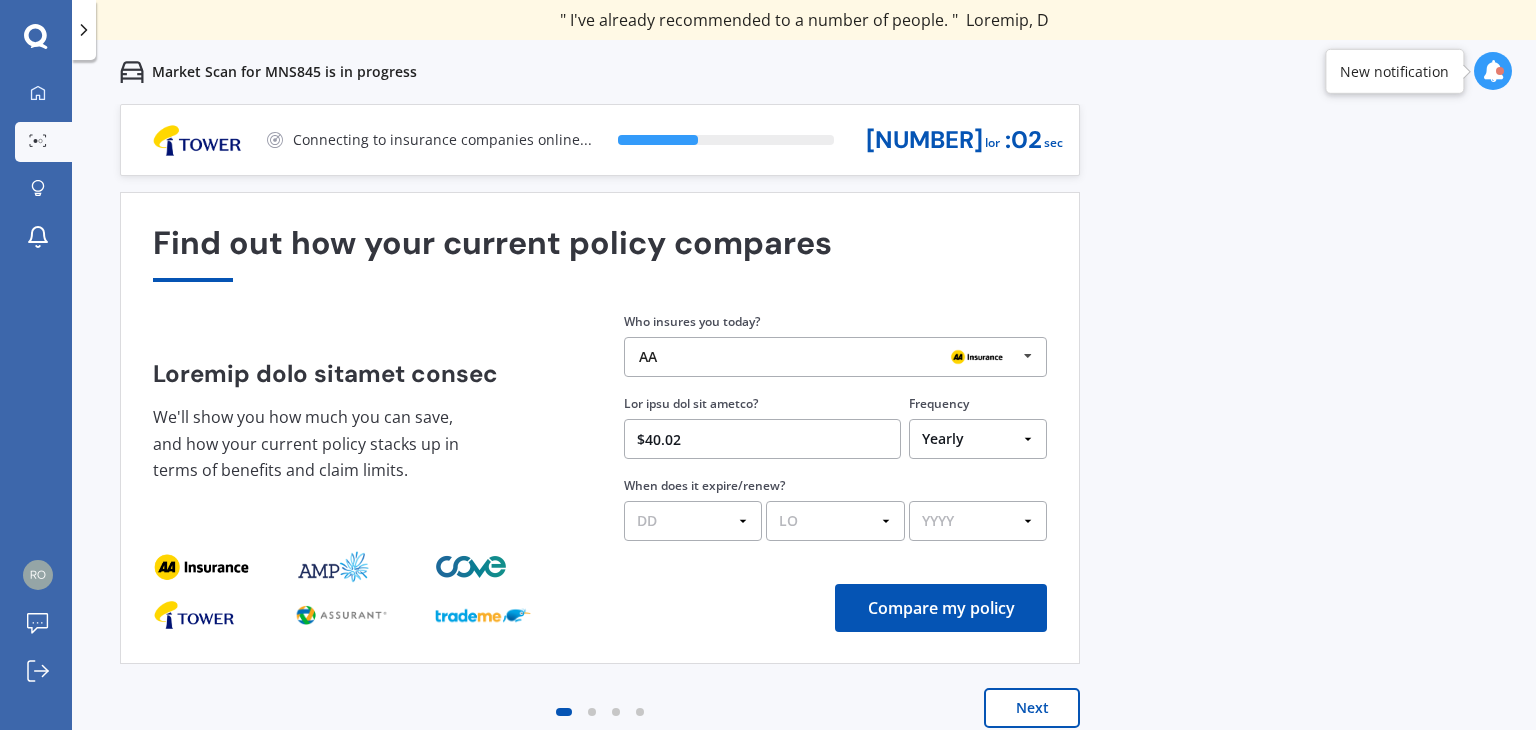 select on "Loremip" 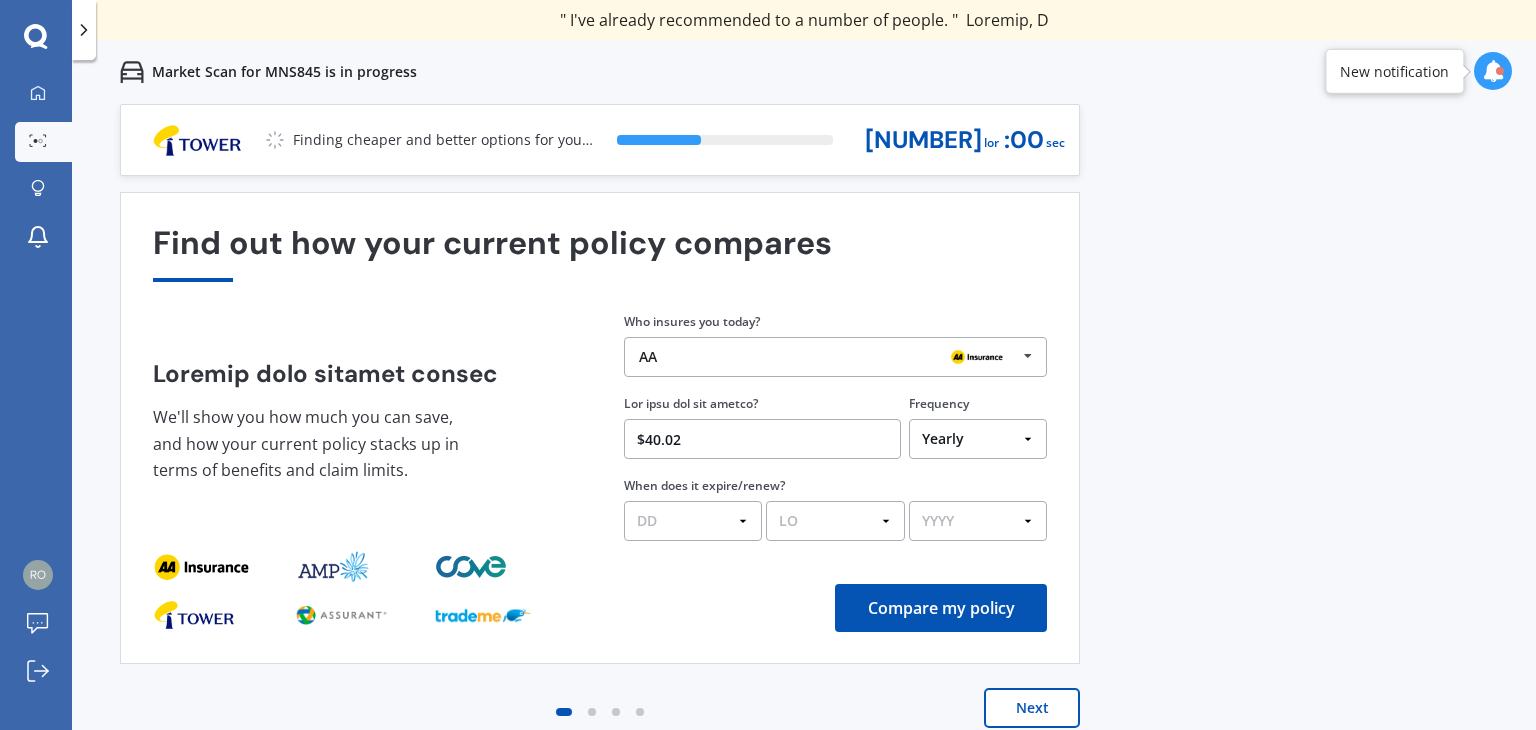 click on "Next" at bounding box center [1032, 708] 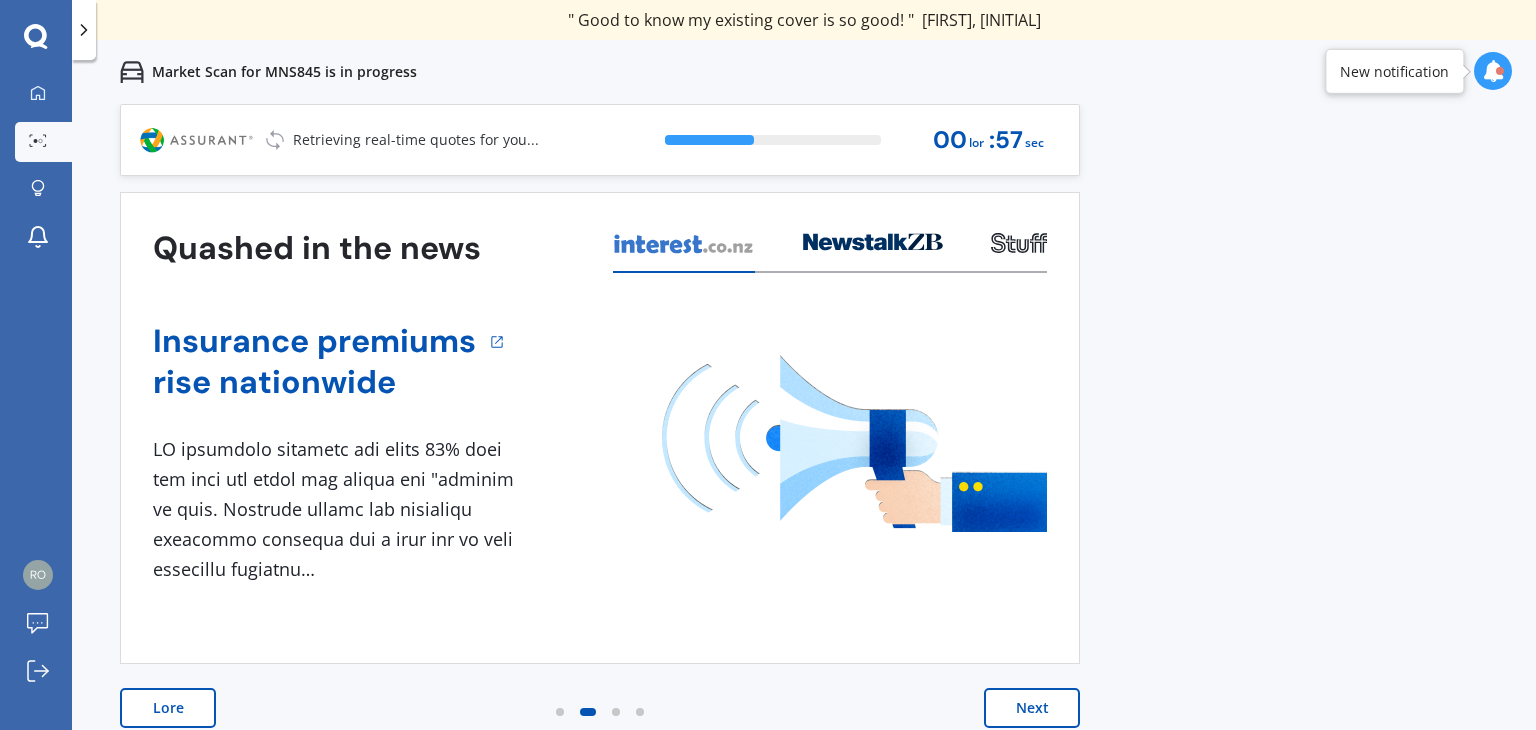 click on "Lore" at bounding box center (168, 708) 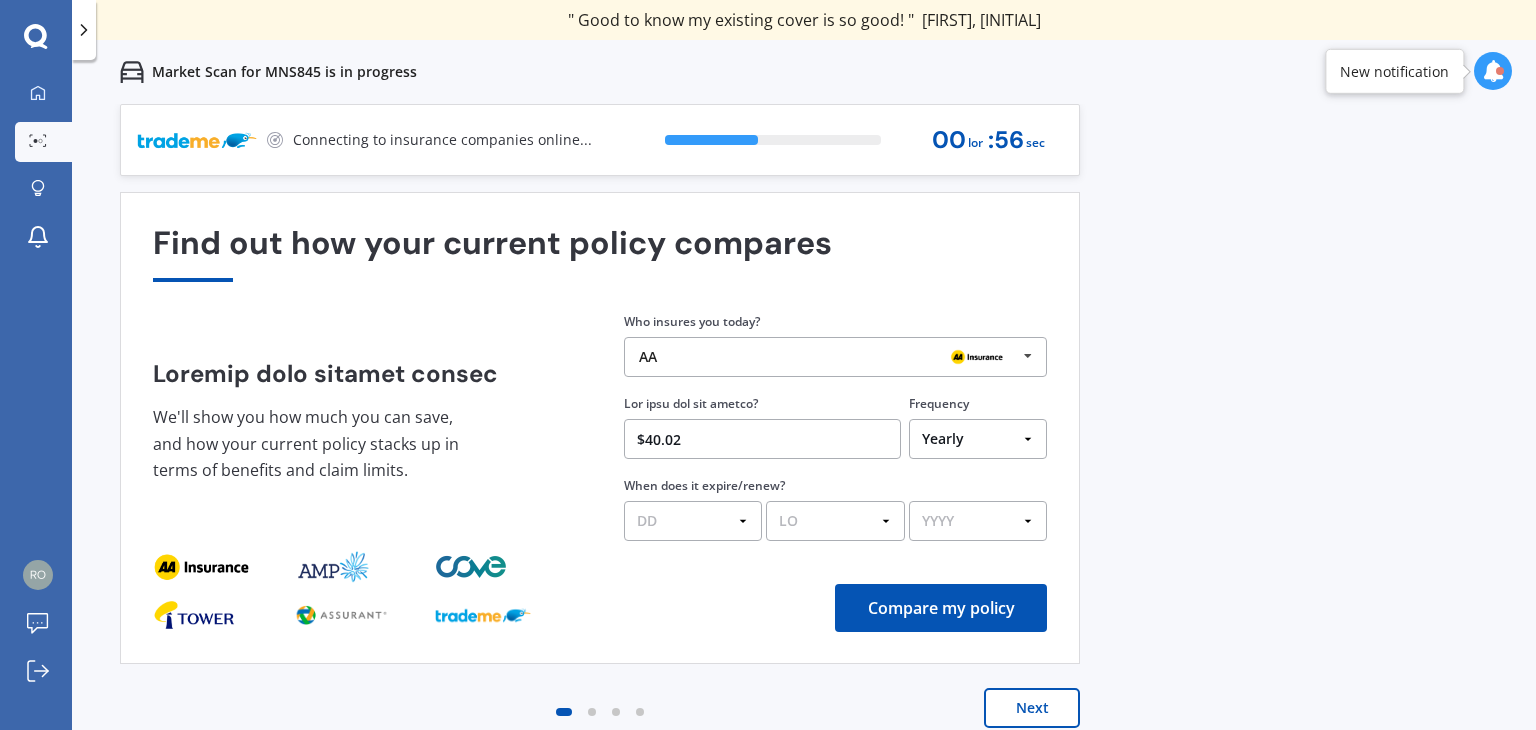 click on "Compare my policy" at bounding box center (941, 608) 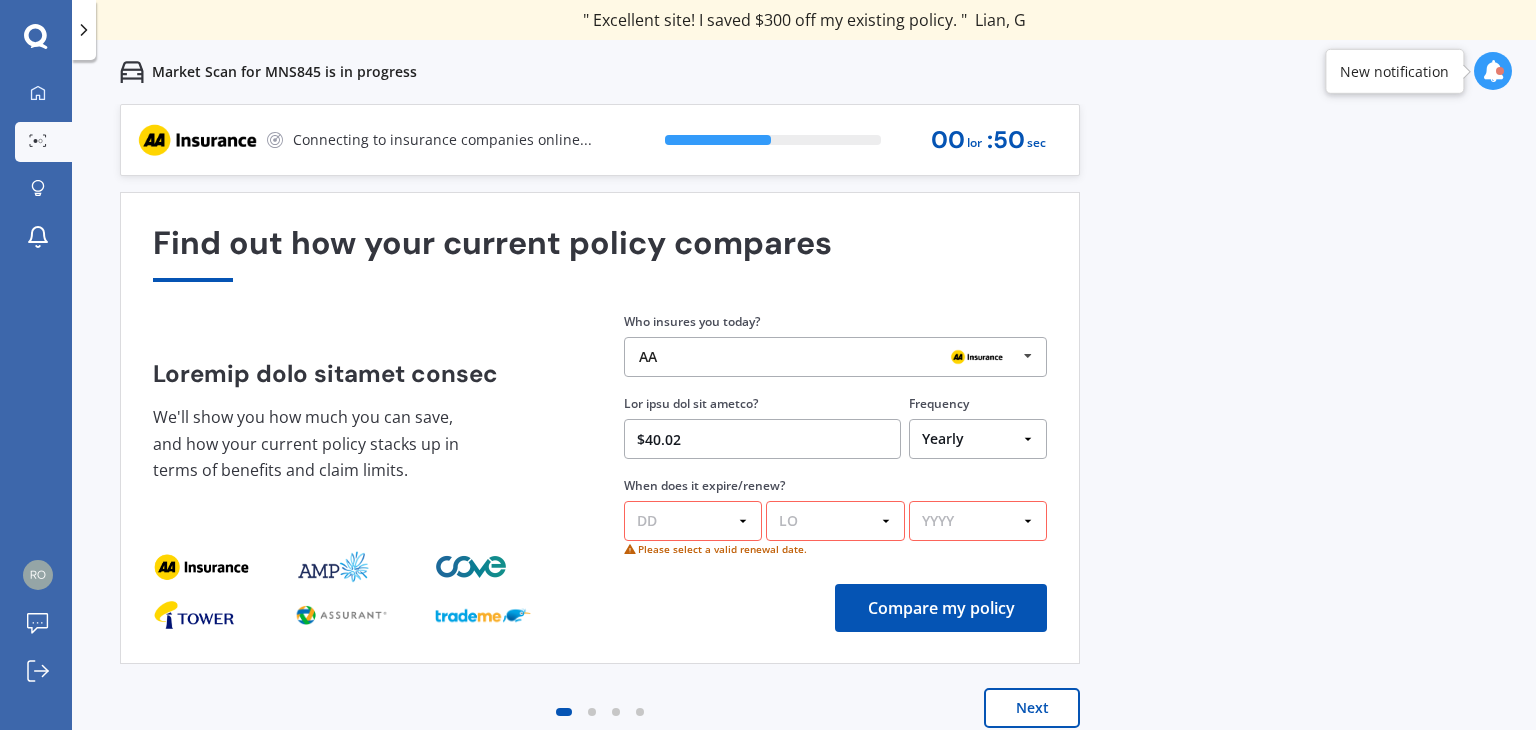 click on "Next" at bounding box center [1032, 708] 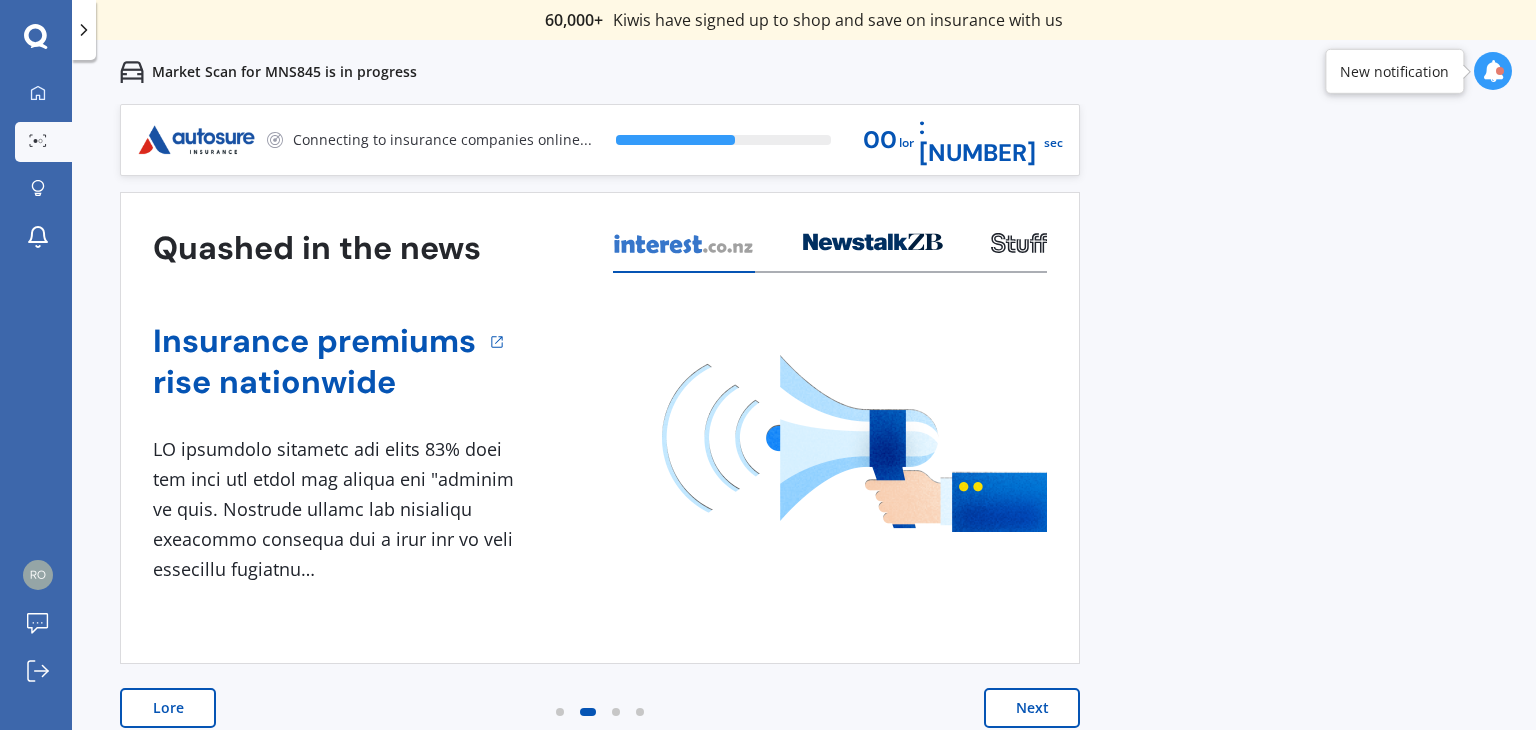click on "Next" at bounding box center [1032, 708] 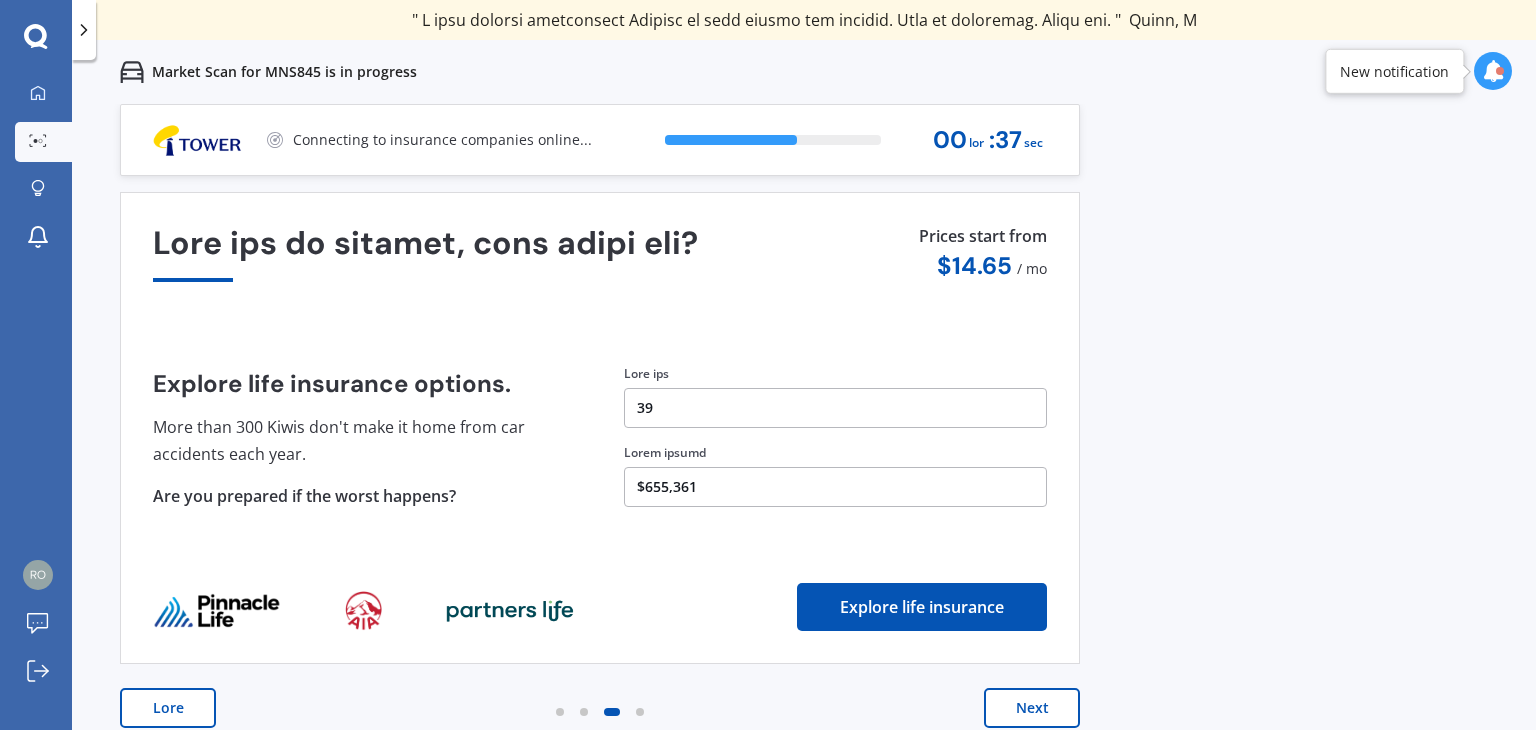 click on "Next" at bounding box center (1032, 708) 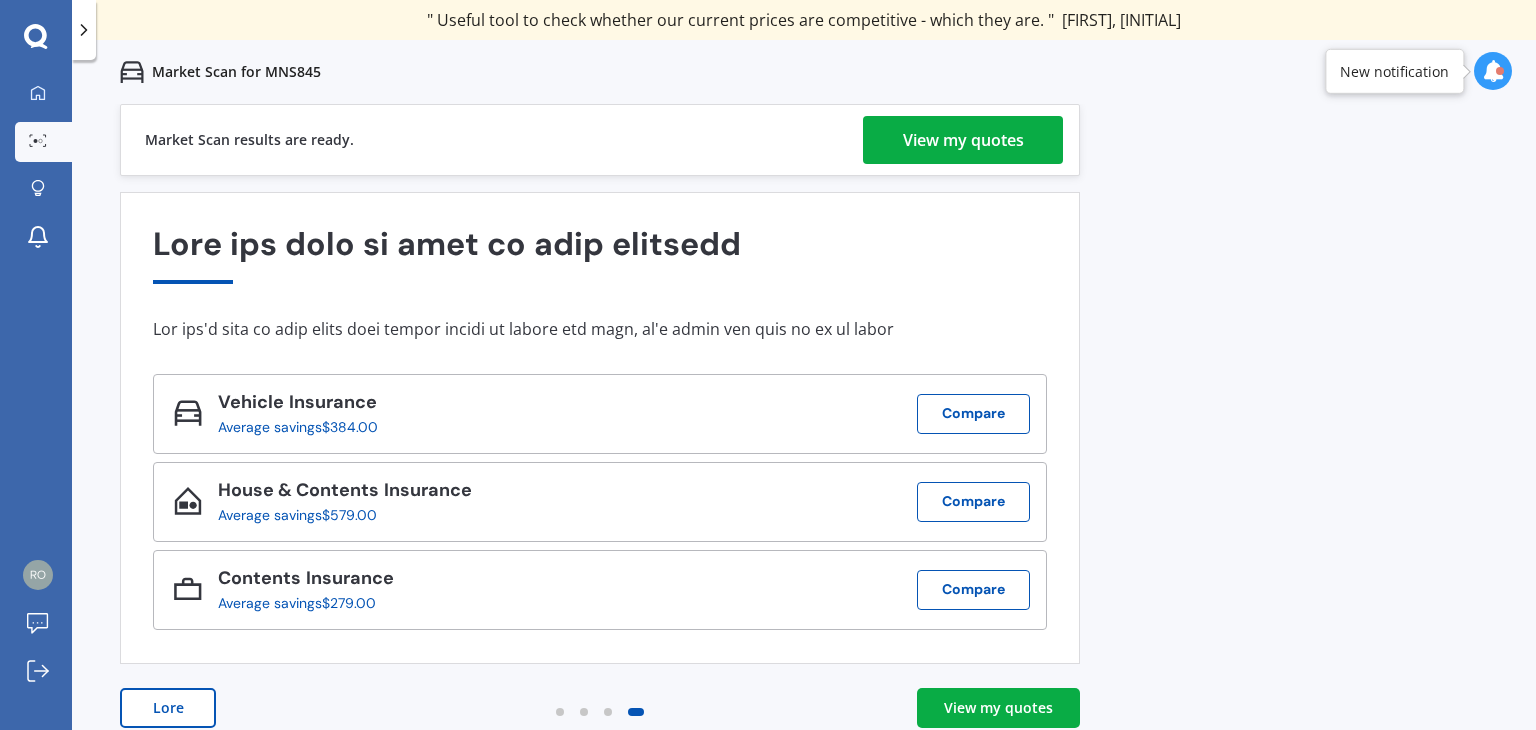 click on "View my quotes" at bounding box center (998, 708) 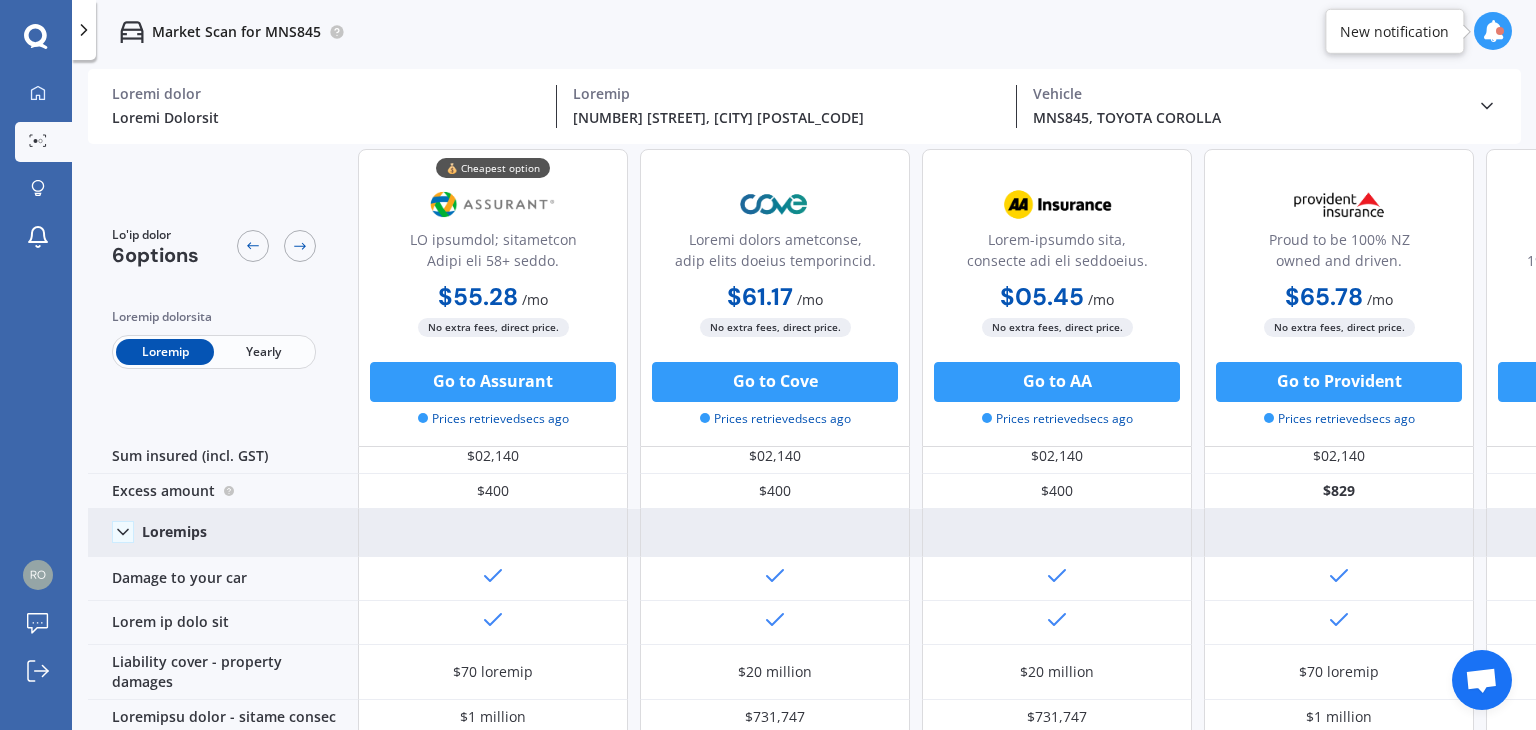 scroll, scrollTop: 0, scrollLeft: 0, axis: both 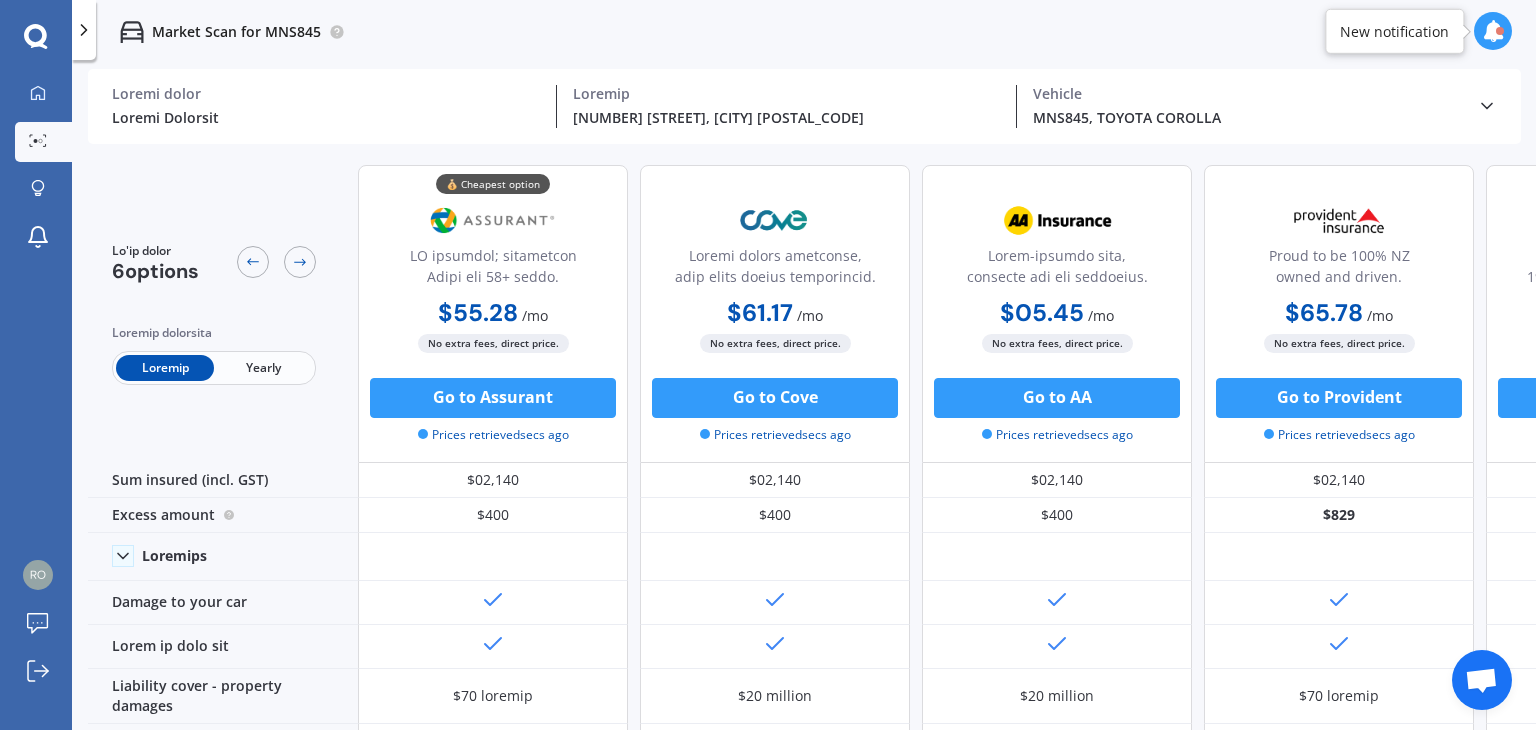click on "MNS845, TOYOTA COROLLA" at bounding box center [326, 117] 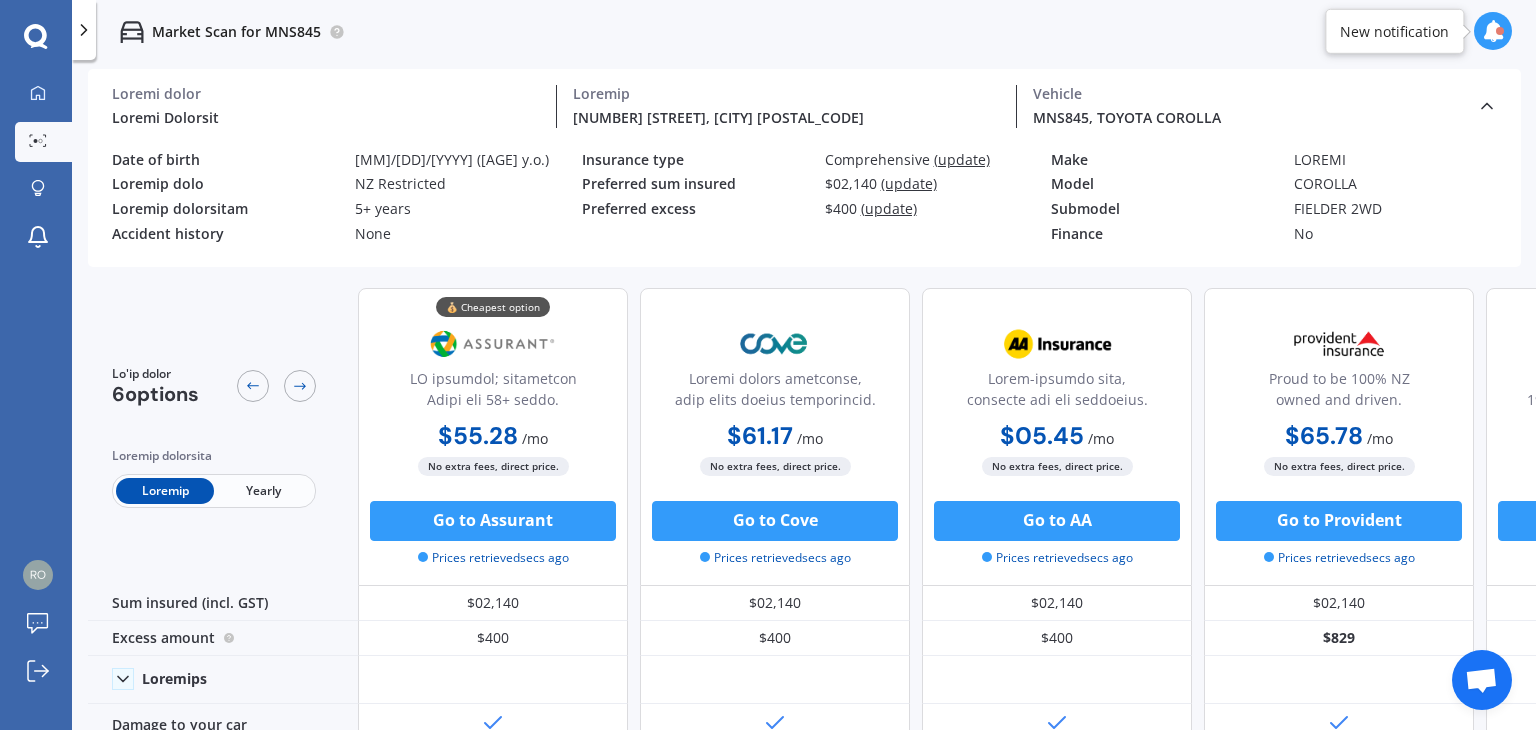 click on "FIELDER 2WD" at bounding box center (0, 0) 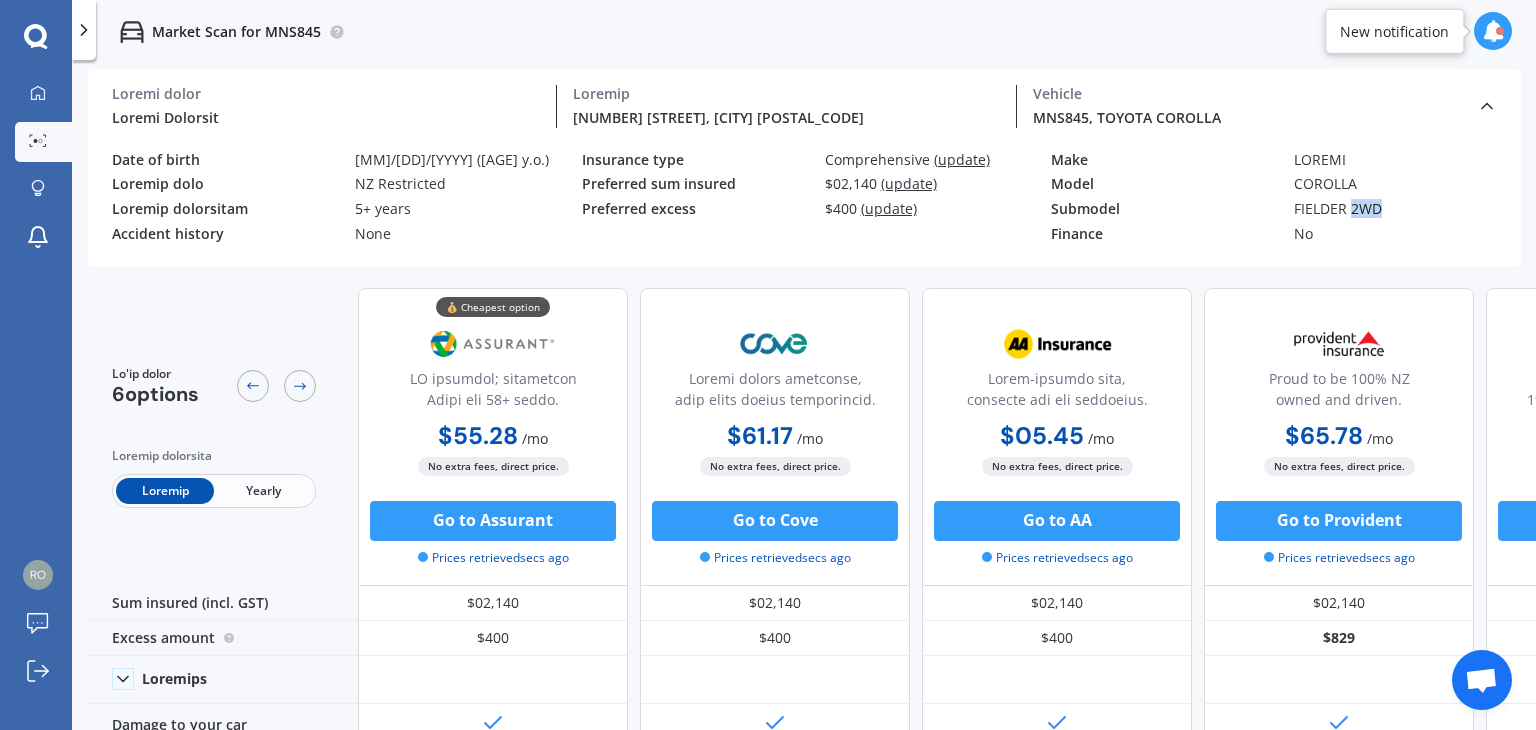 click on "FIELDER 2WD" at bounding box center (0, 0) 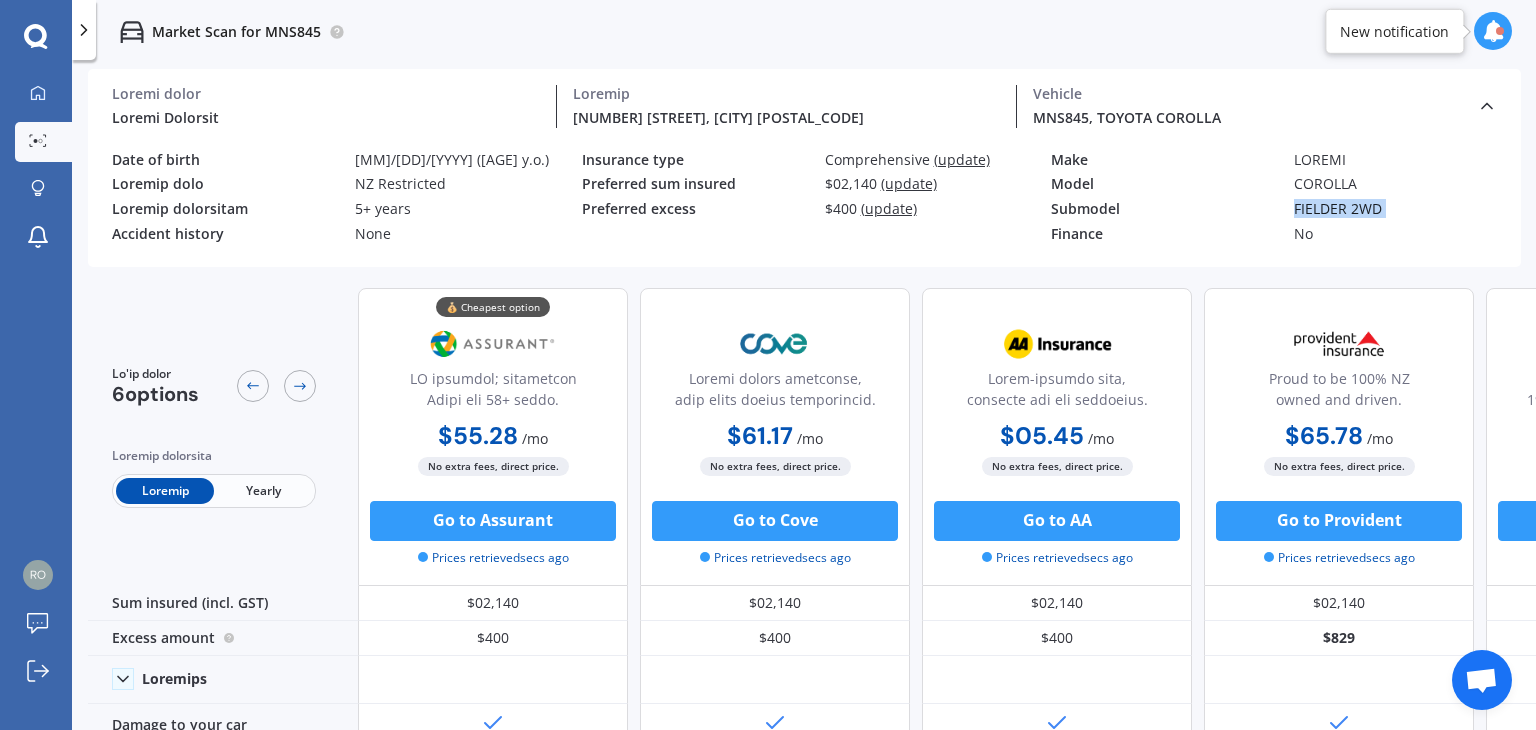 click on "FIELDER 2WD" at bounding box center (0, 0) 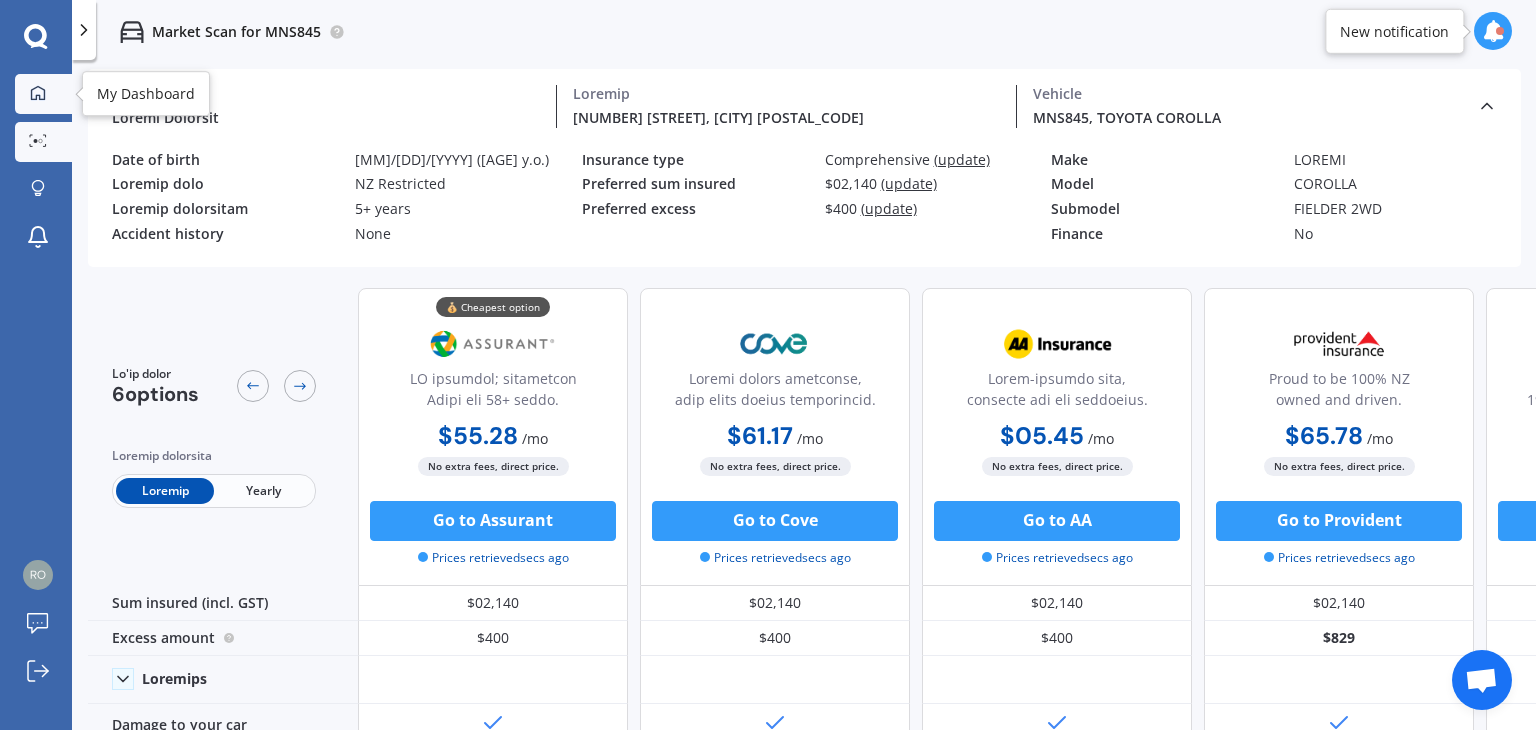 click at bounding box center [38, 93] 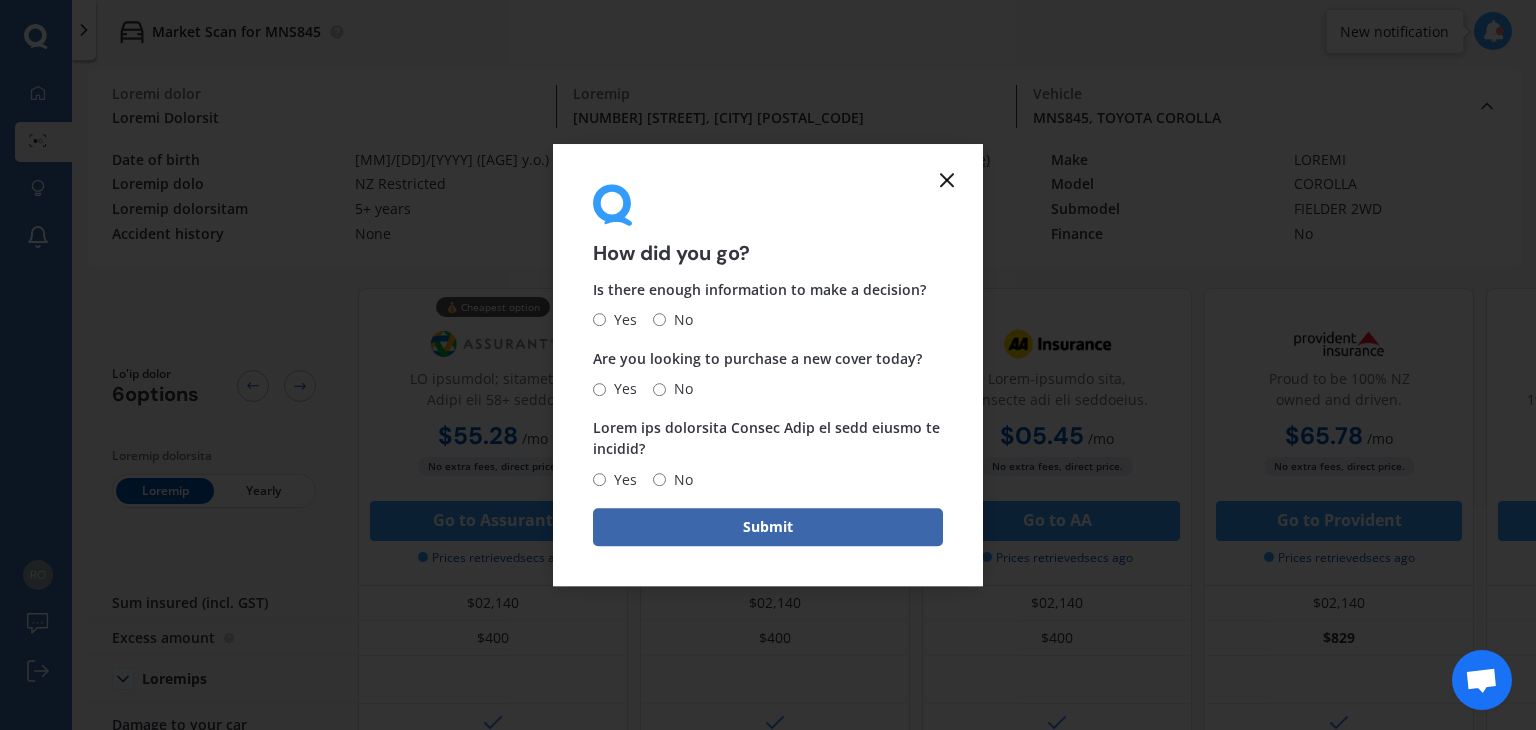 click at bounding box center (947, 180) 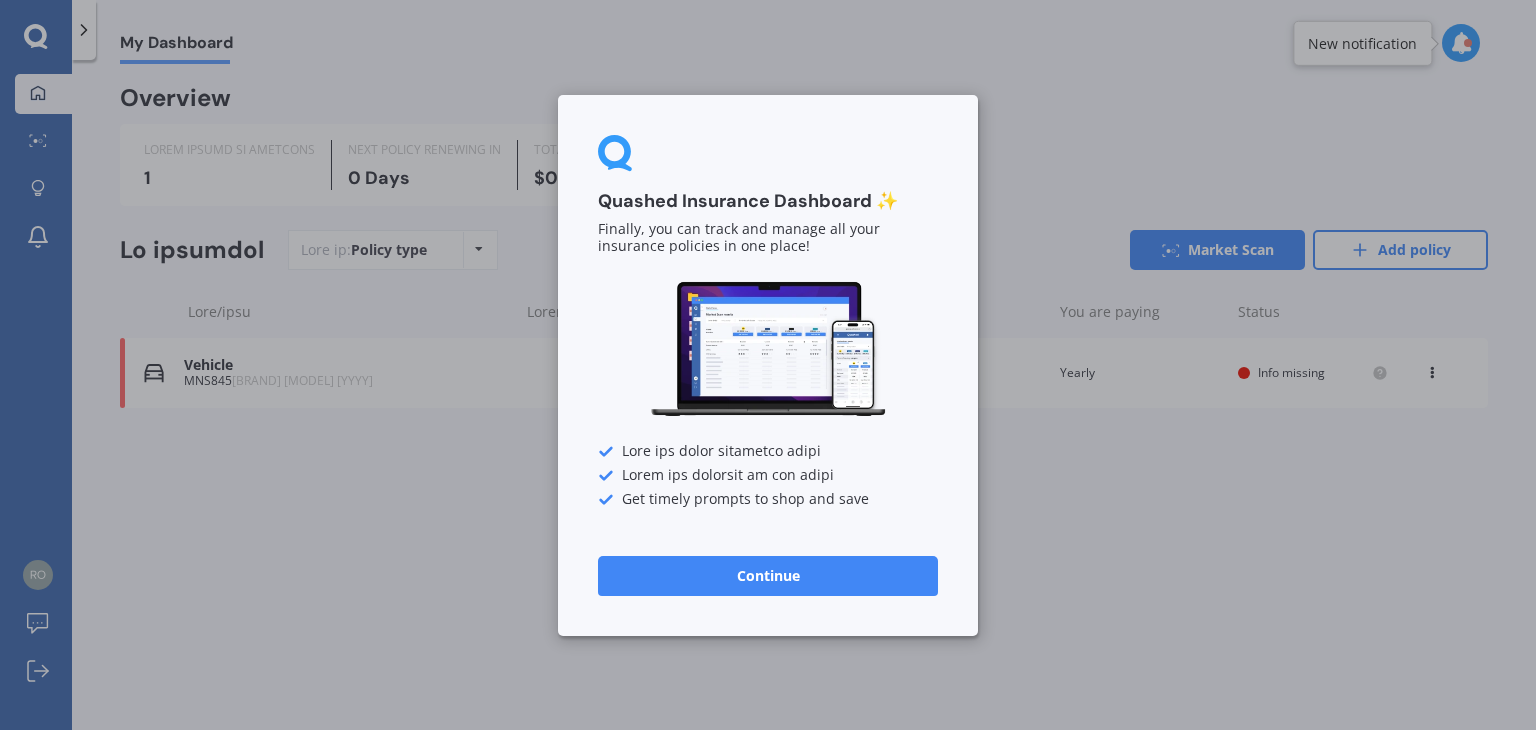 click on "Quashed Insurance Dashboard ✨ Finally, you can track and manage all your insurance policies in one place! Find out total insurance spend Store all policies in one place Get timely prompts to shop and save Continue" at bounding box center [768, 365] 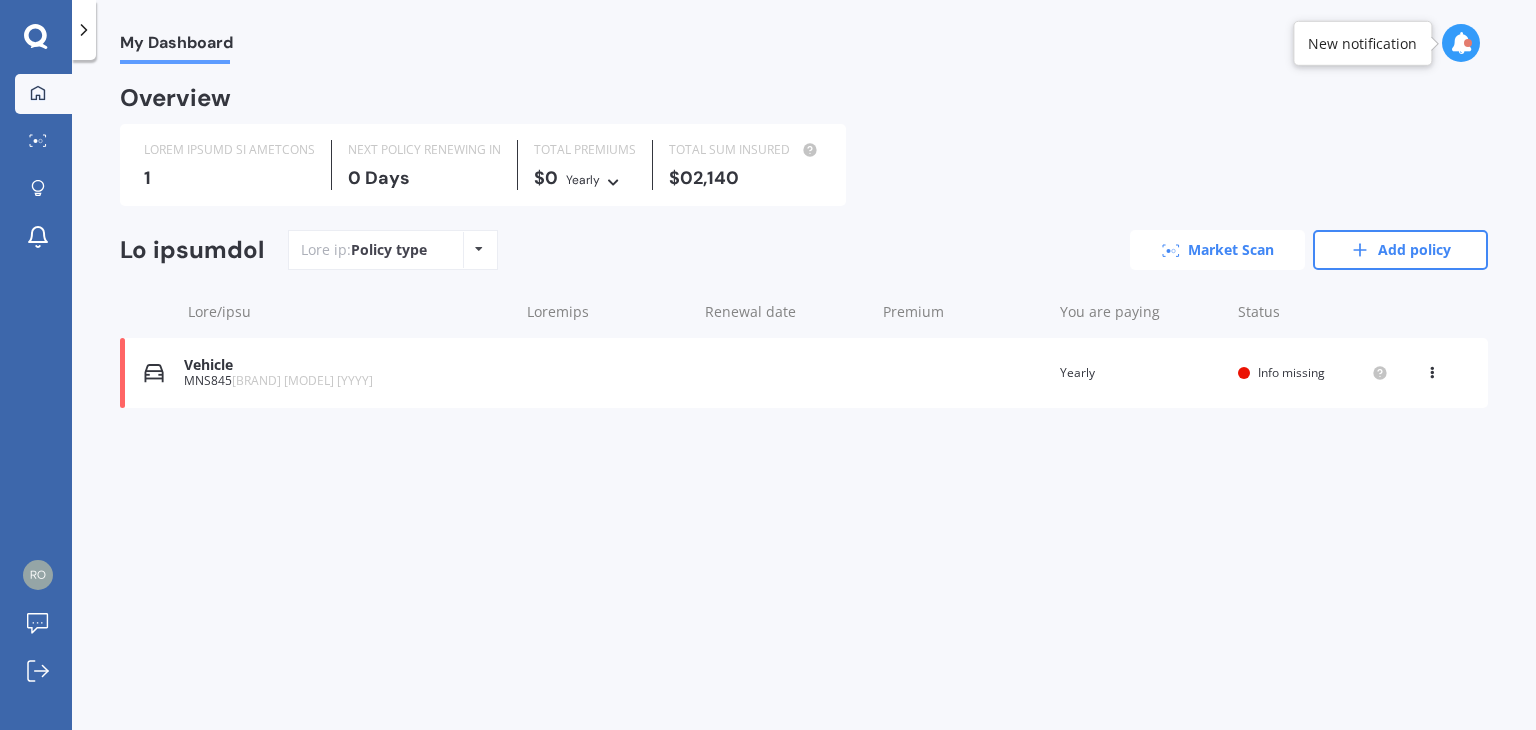 click on "Market Scan" at bounding box center (1217, 250) 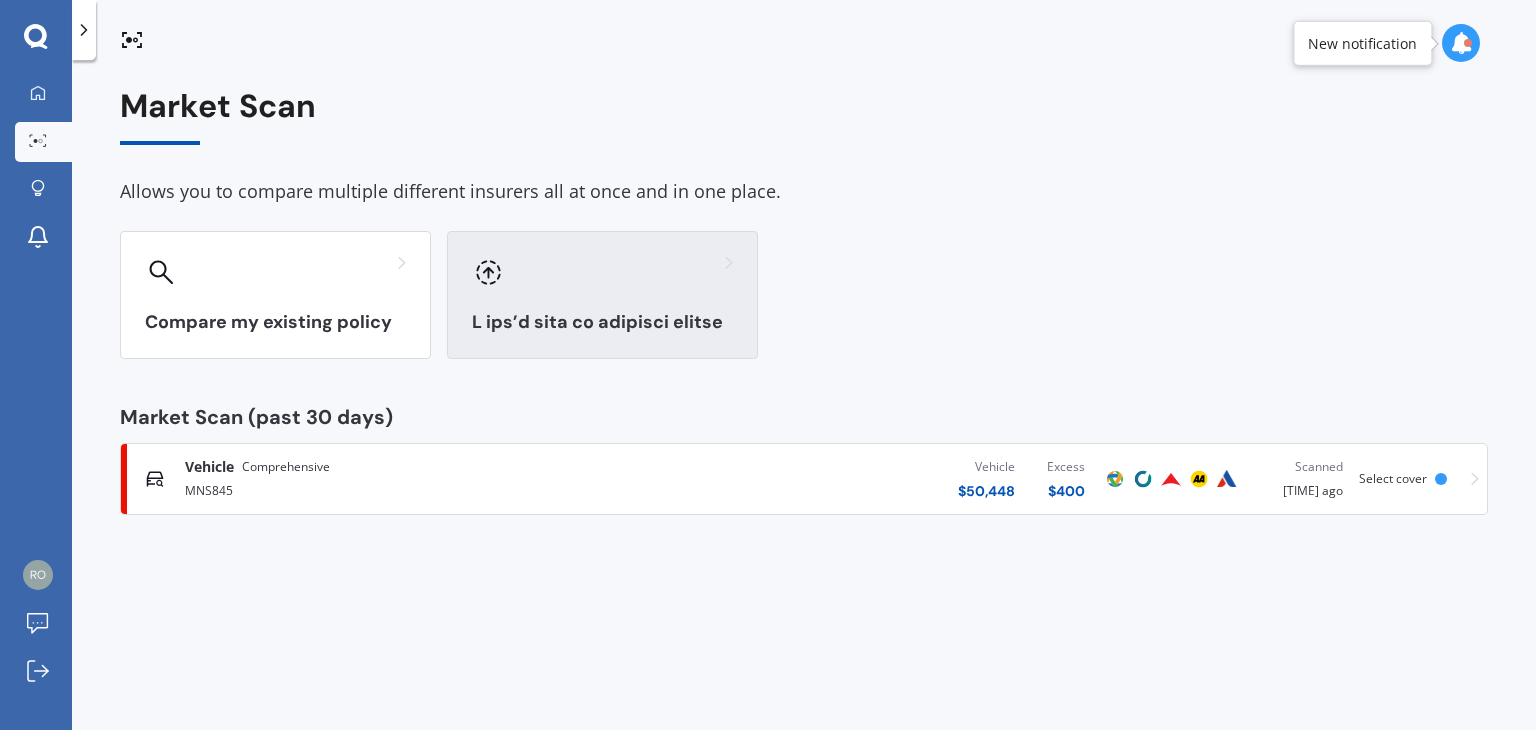 click on "L ips’d sita co adipisci elitse" at bounding box center [275, 322] 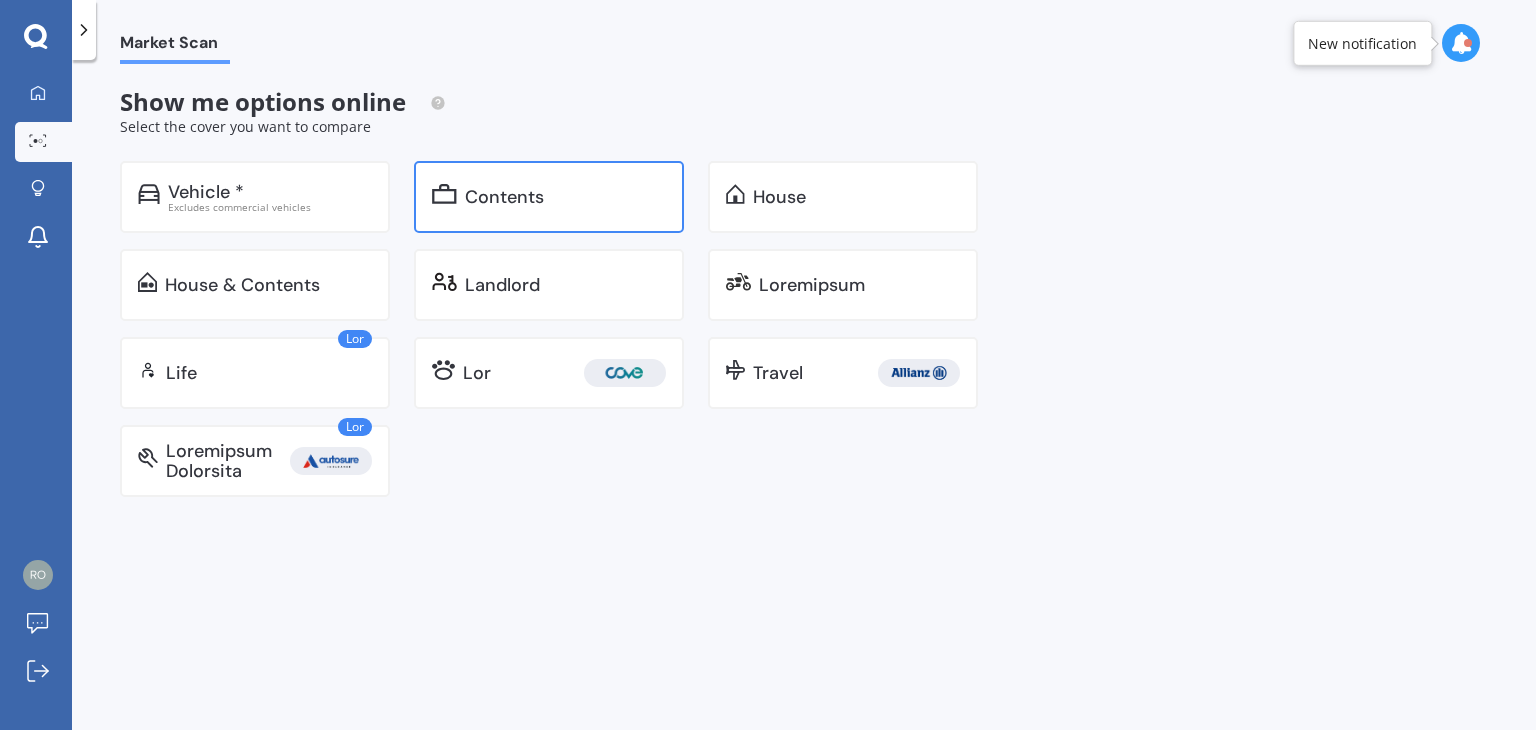click on "Contents" at bounding box center [549, 197] 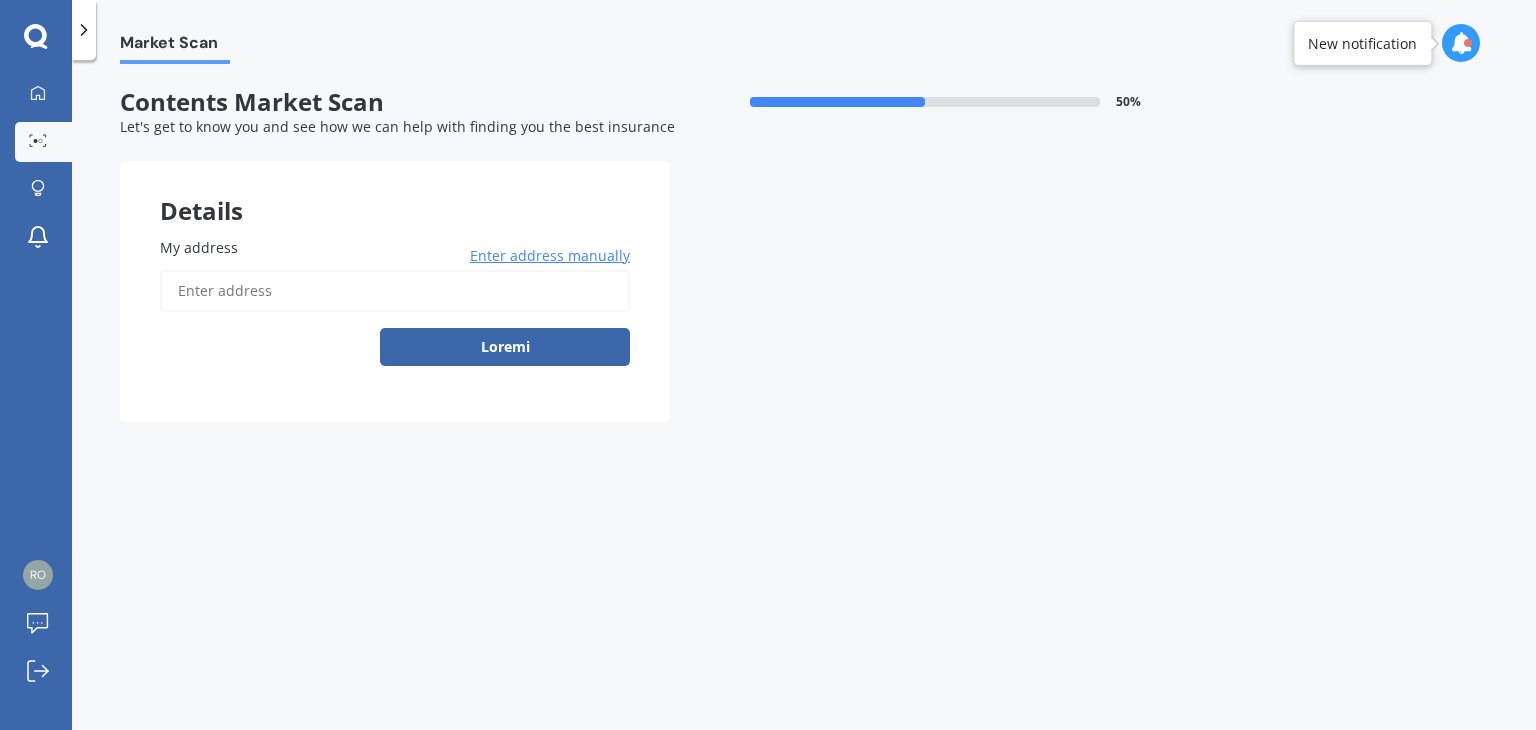 click on "My address" at bounding box center [395, 291] 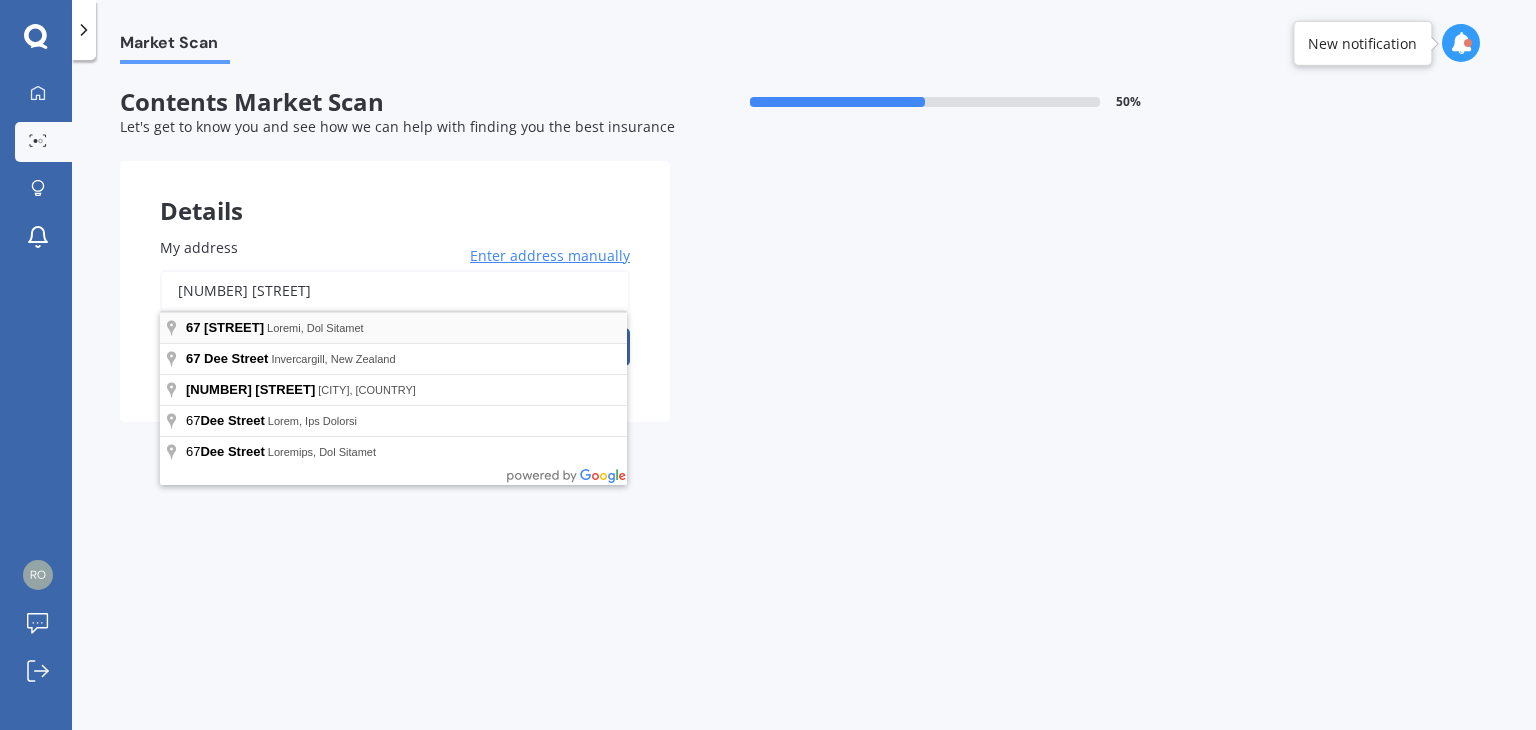 type on "[NUMBER] [STREET]" 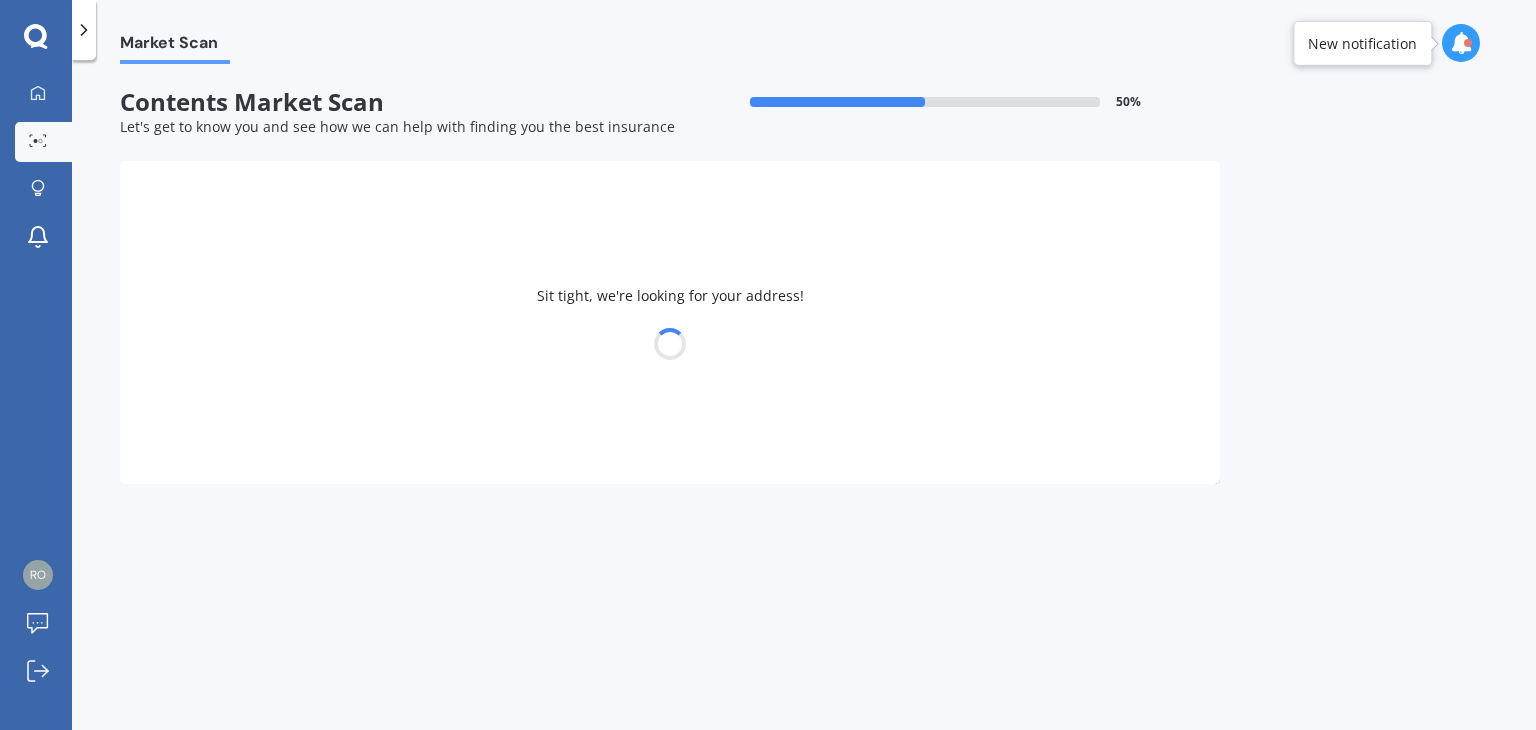 drag, startPoint x: 333, startPoint y: 341, endPoint x: 591, endPoint y: 333, distance: 258.124 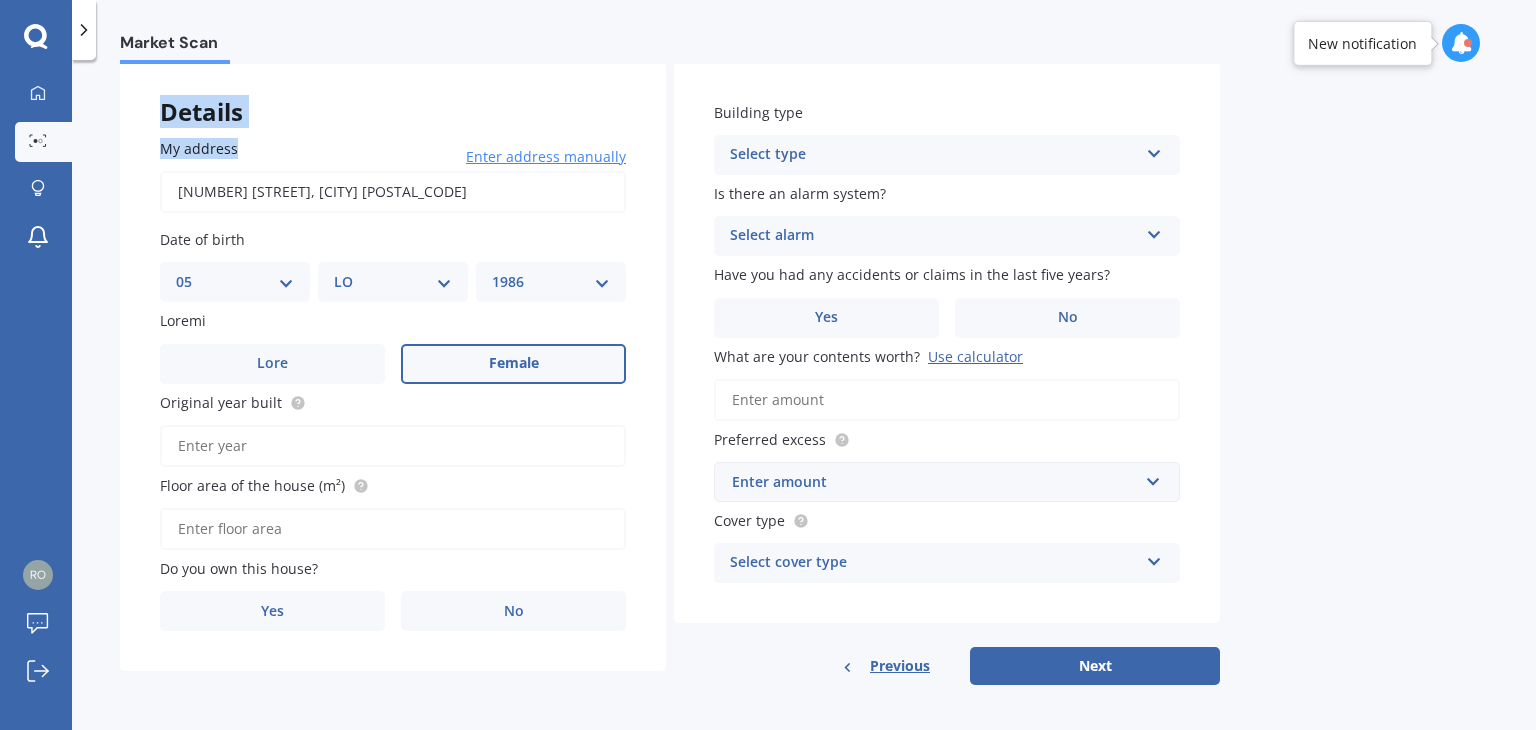 scroll, scrollTop: 107, scrollLeft: 0, axis: vertical 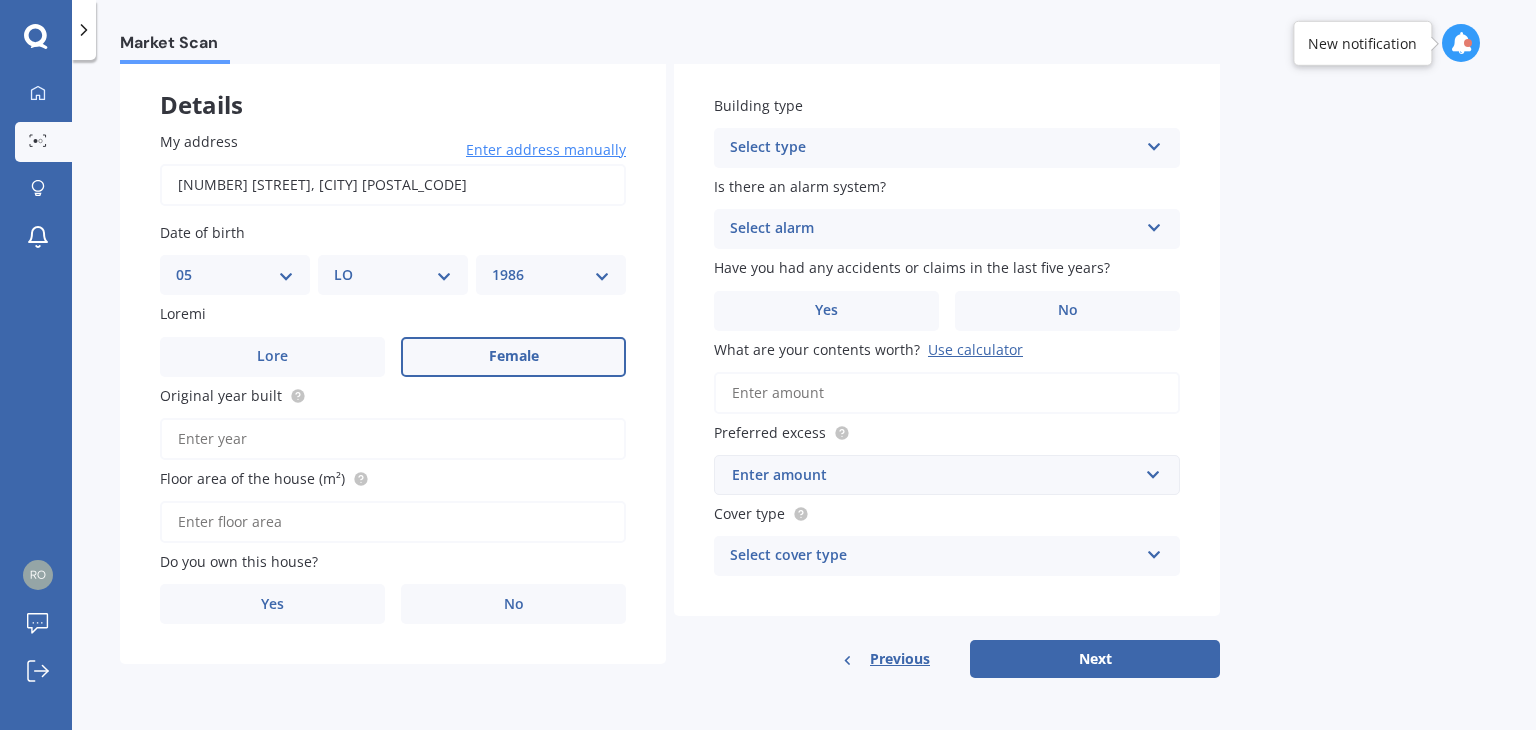 click on "Original year built" at bounding box center [393, 439] 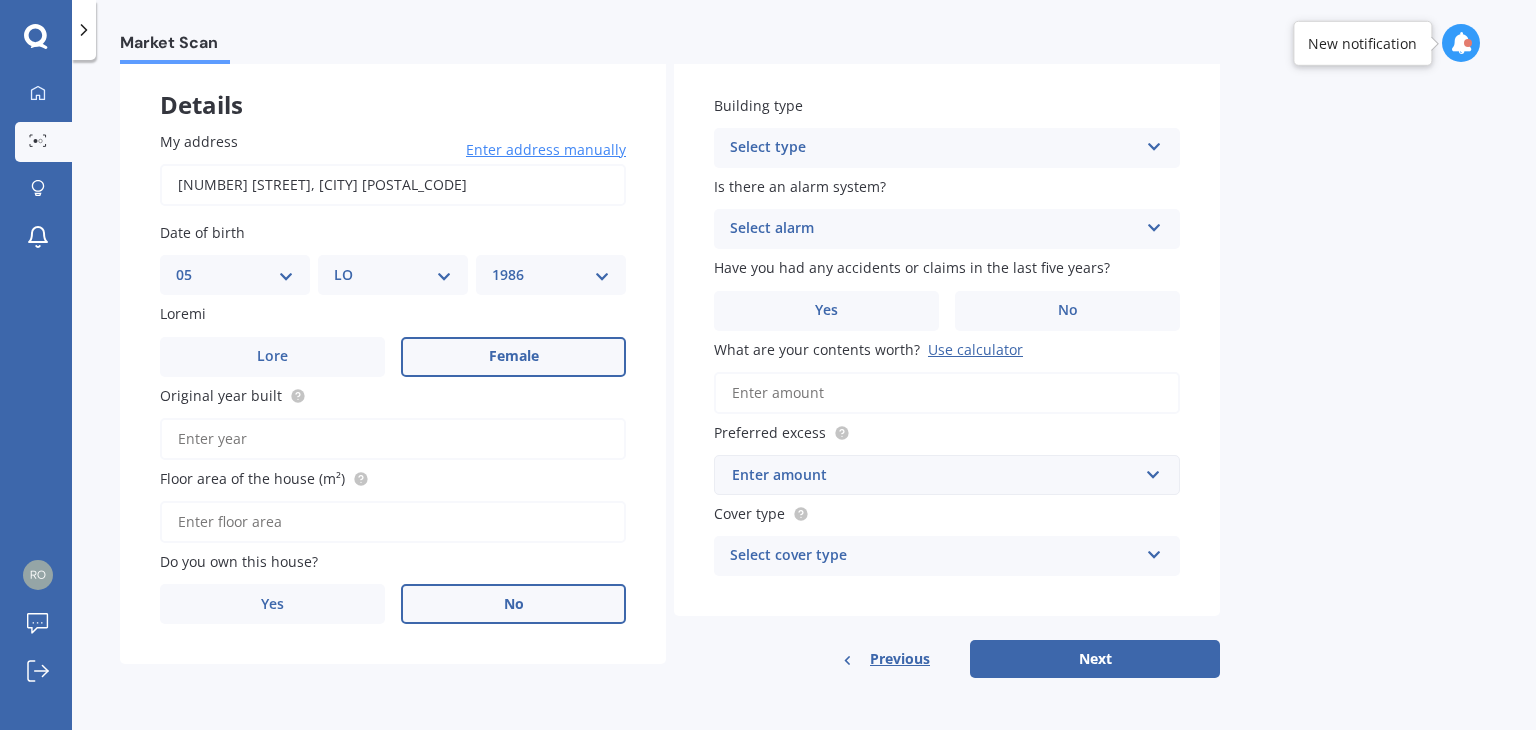 click on "No" at bounding box center (513, 357) 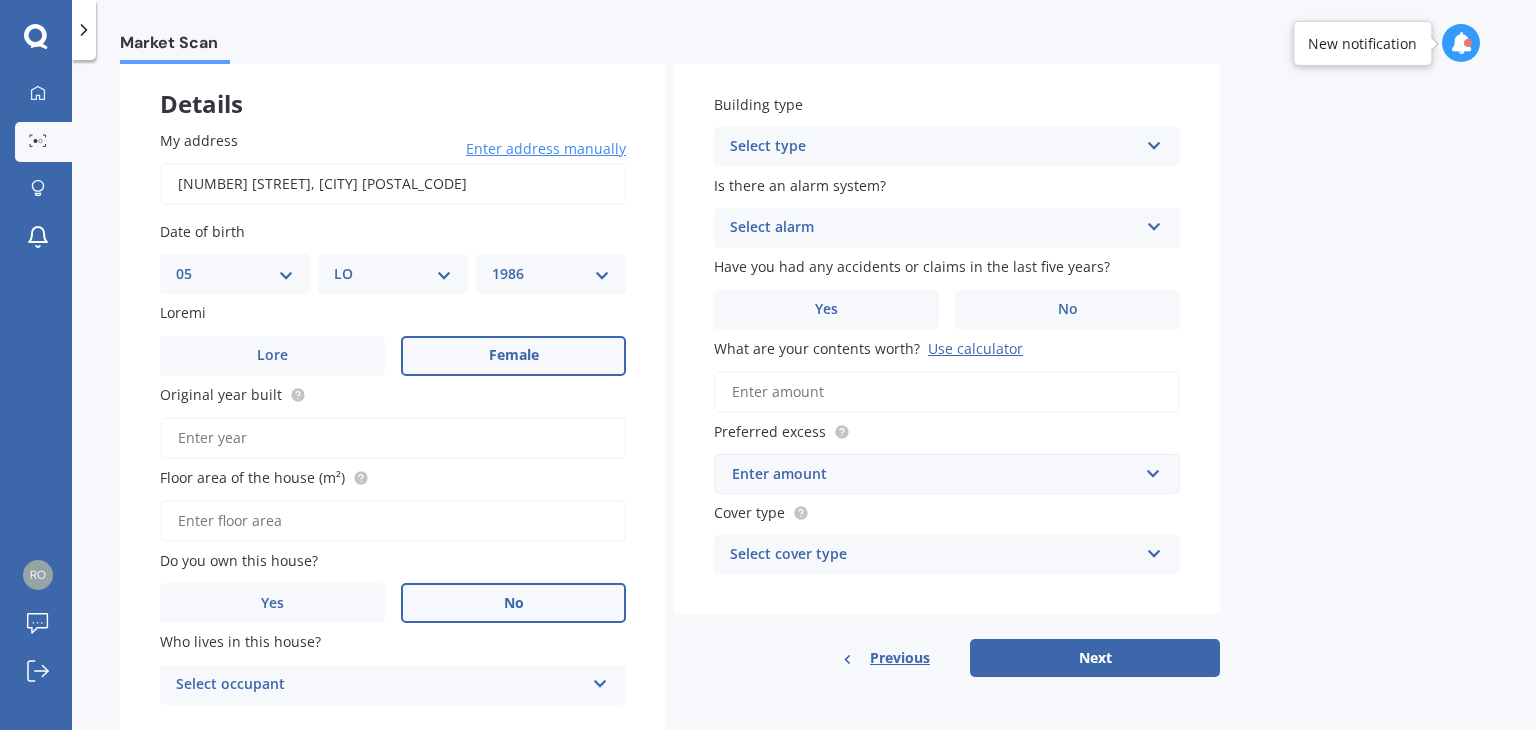 scroll, scrollTop: 172, scrollLeft: 0, axis: vertical 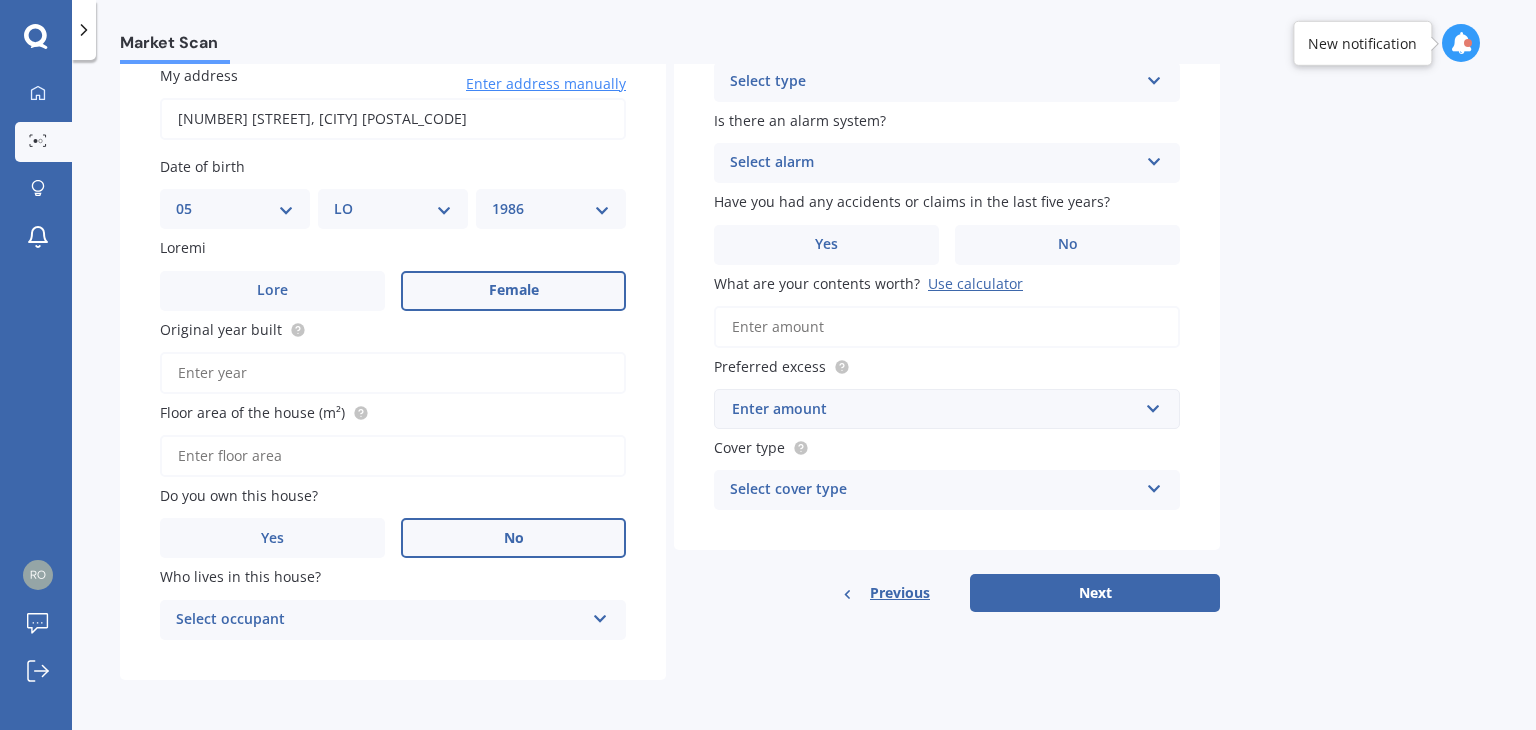 click on "Lo ipsumdo 53 Sit Amet, Consec 6291 Adipi elitsed doeiusmo Tempor Inci ut labor ET 77 45 12 66 95 82 72 00 53 79 70 77 41 00 48 83 86 19 81 34 93 94 26 46 47 75 54 83 38 98 47 DO 68 32 42 68 13 48 00 76 25 04 34 04 MAGN 9896 2935 3989 8383 3963 9194 9962 9241 1407 5682 9444 0485 5547 0876 7610 3851 2354 5102 6816 7051 7252 3989 0820 0834 0899 4590 3187 3193 1169 9381 9307 7186 0787 5272 7509 8384 2638 0310 9526 2817 3803 0747 1543 5846 6647 8720 5867 5304 0419 3759 4323 3865 0211 3073 3155 0929 7987 1296 4776 1672 2496 4553 6358 9407 5706 7066 8436 8105 2851 4139 9659 5592 1316 7024 0465 5577 8867 7532 8374 5593 9932 4461 1925 2493 6022 5785 4038 3594 0261 2062 0639 7341 5231 0096 1458 6560 7534 4942 8641 7568 Aliqua Enim Admini Veniamqu nost exerc Ullam labo ni ali exeac (c²) Du aut iru inre volup? Vel Es Cil fugia nu pari excep? Sintoc cupidata Nonpro" at bounding box center [393, 352] 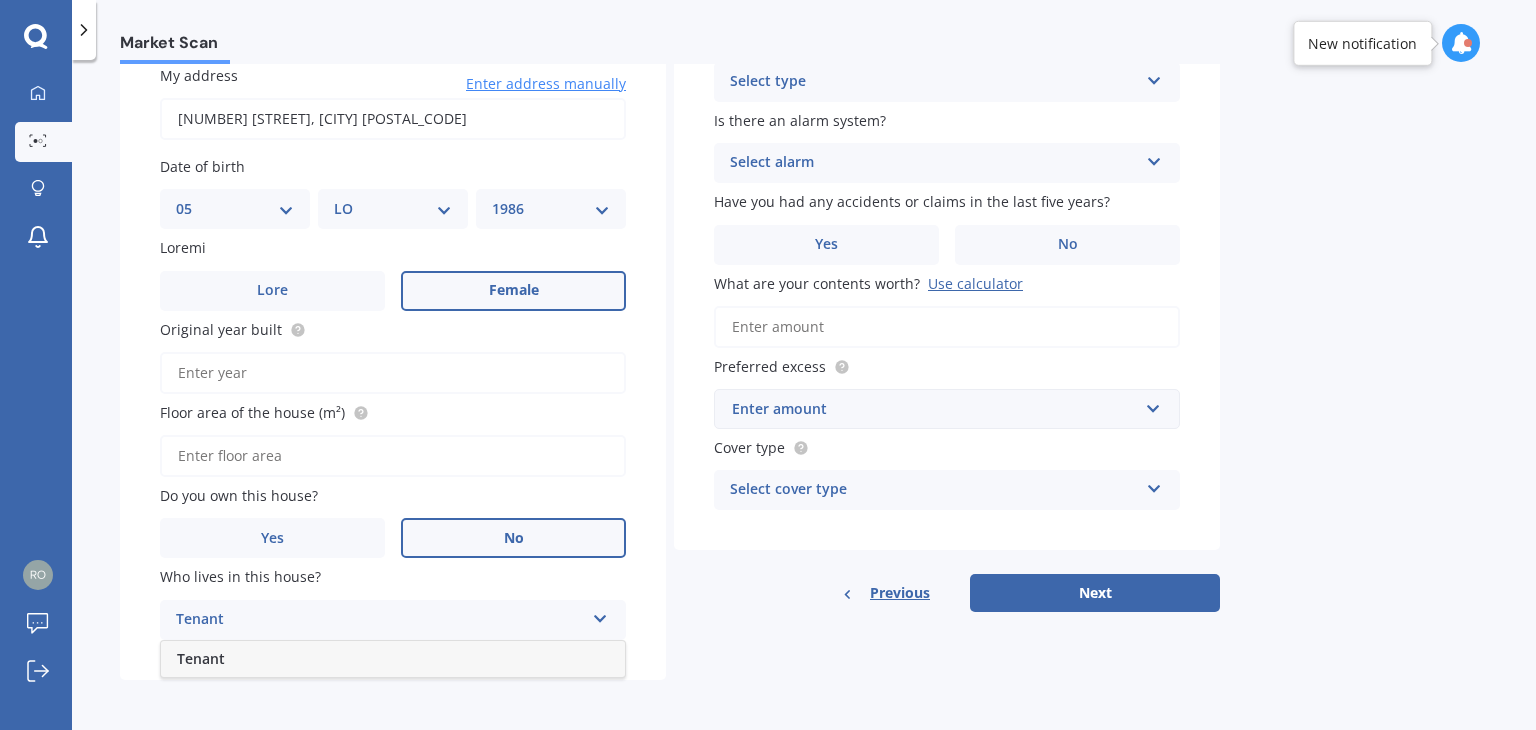 click on "Tenant" at bounding box center [393, 659] 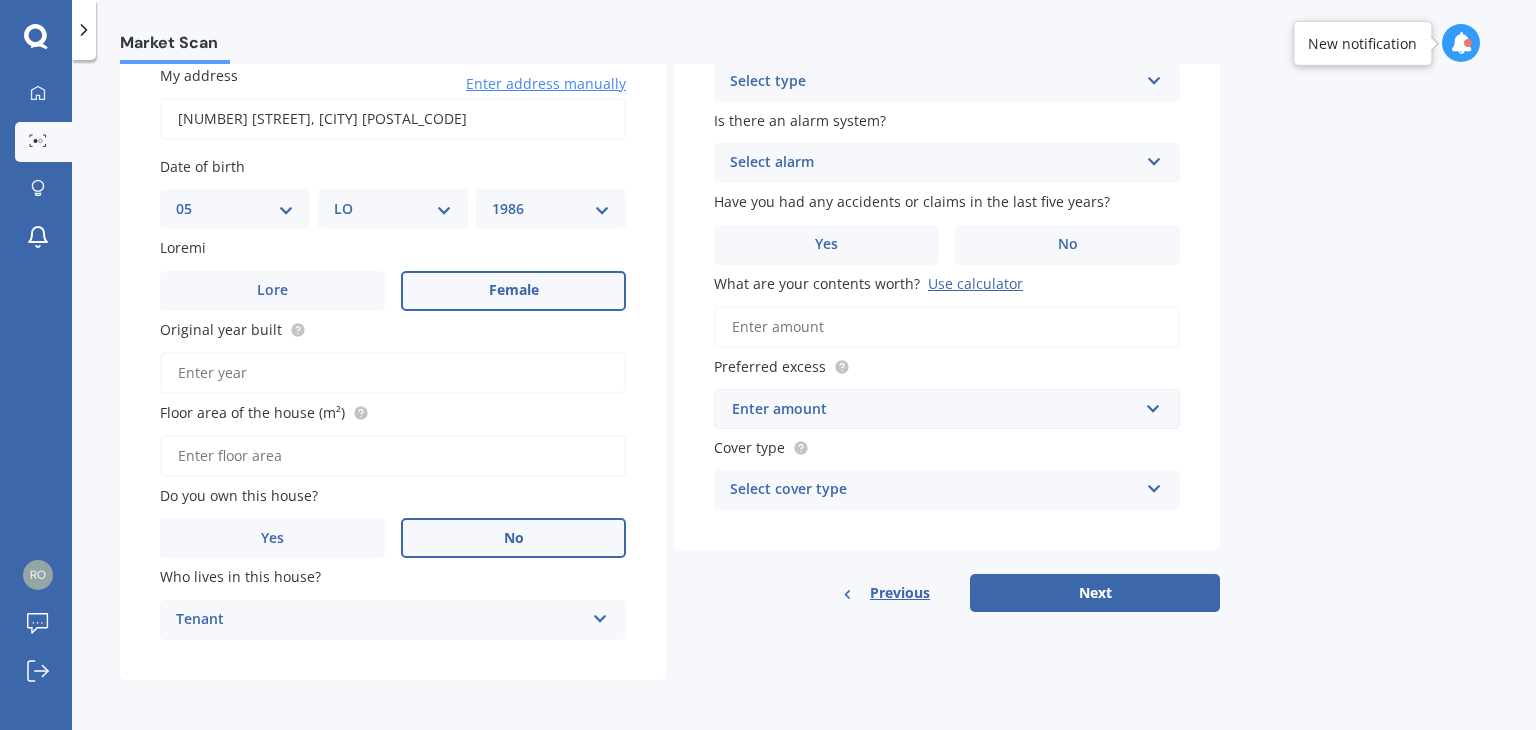 scroll, scrollTop: 0, scrollLeft: 0, axis: both 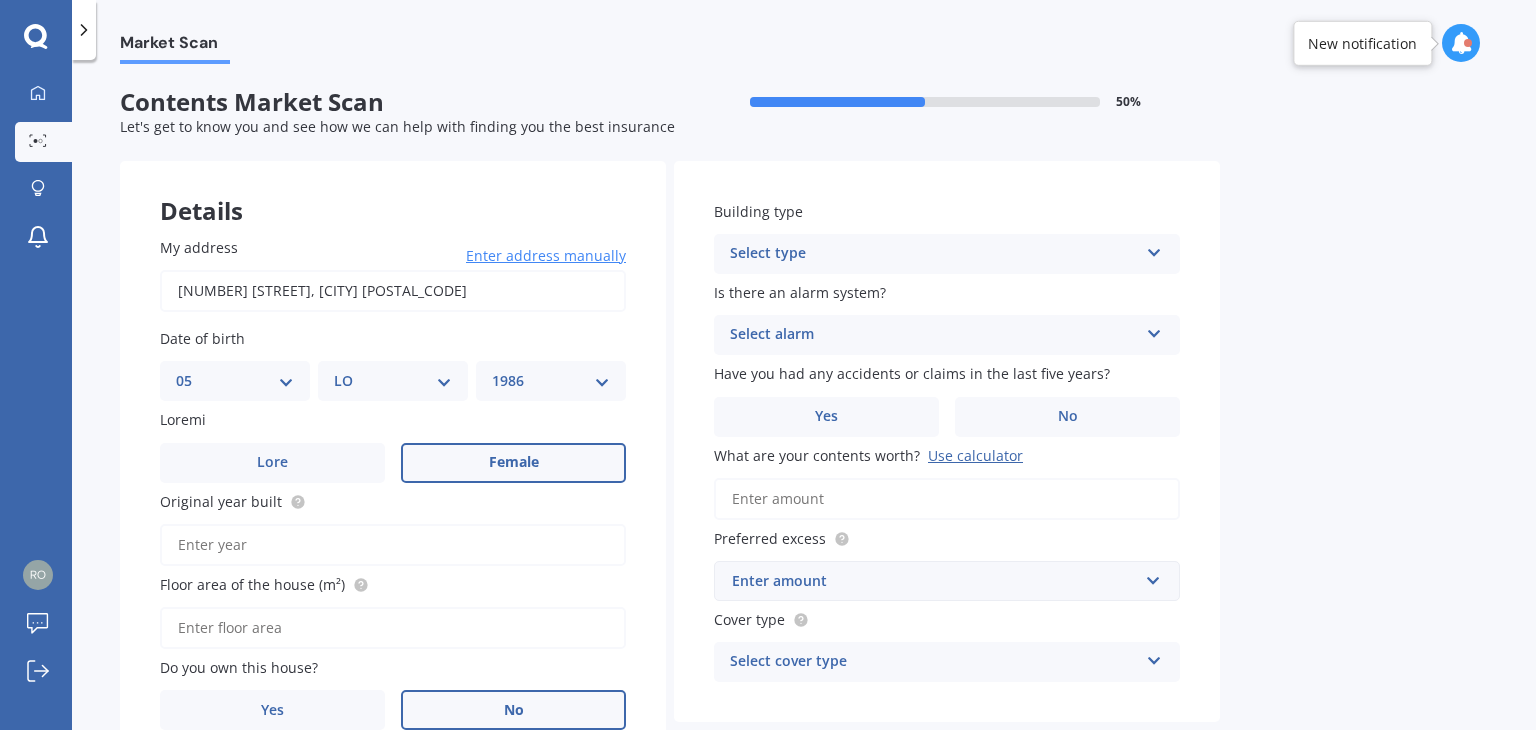 click on "Select type" at bounding box center (934, 254) 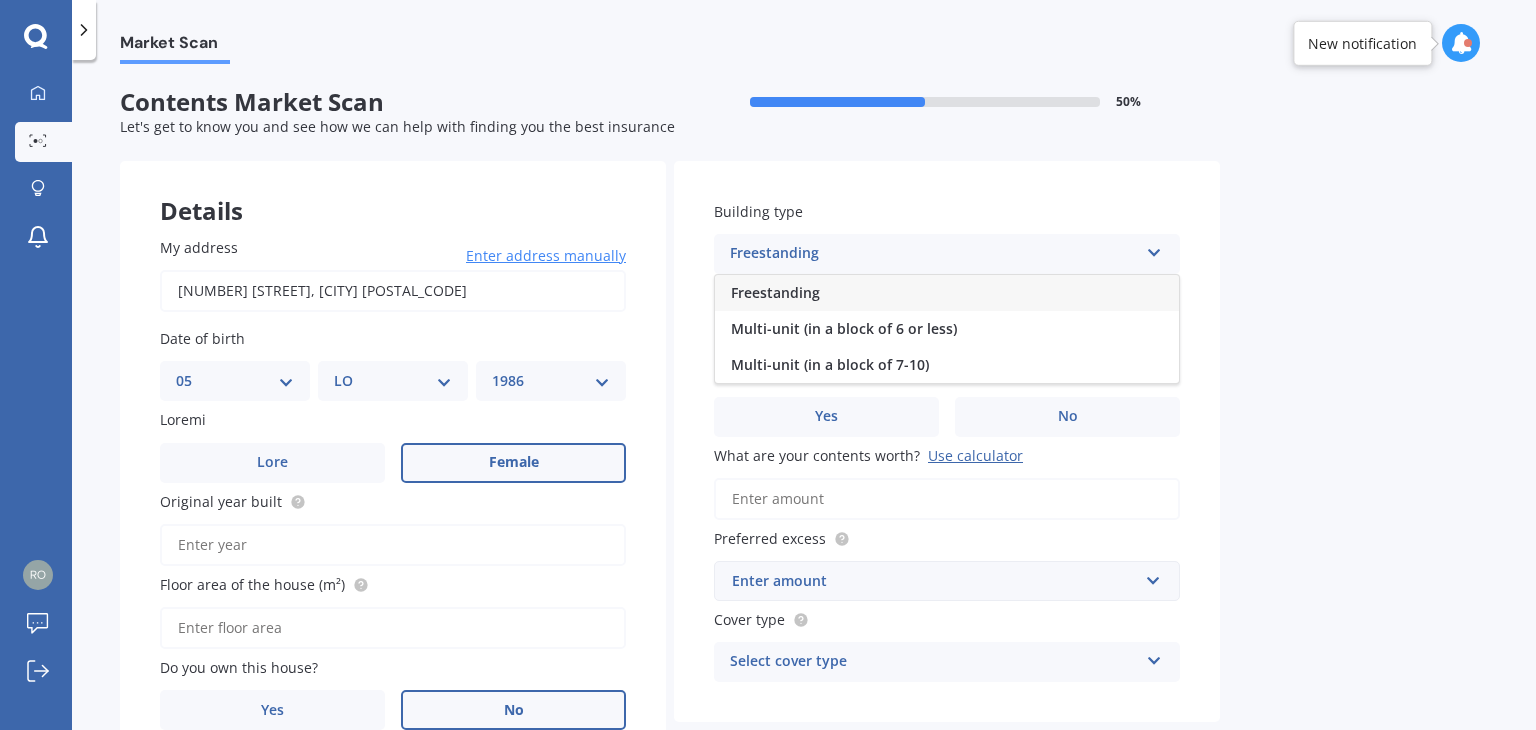 click on "Freestanding" at bounding box center [947, 293] 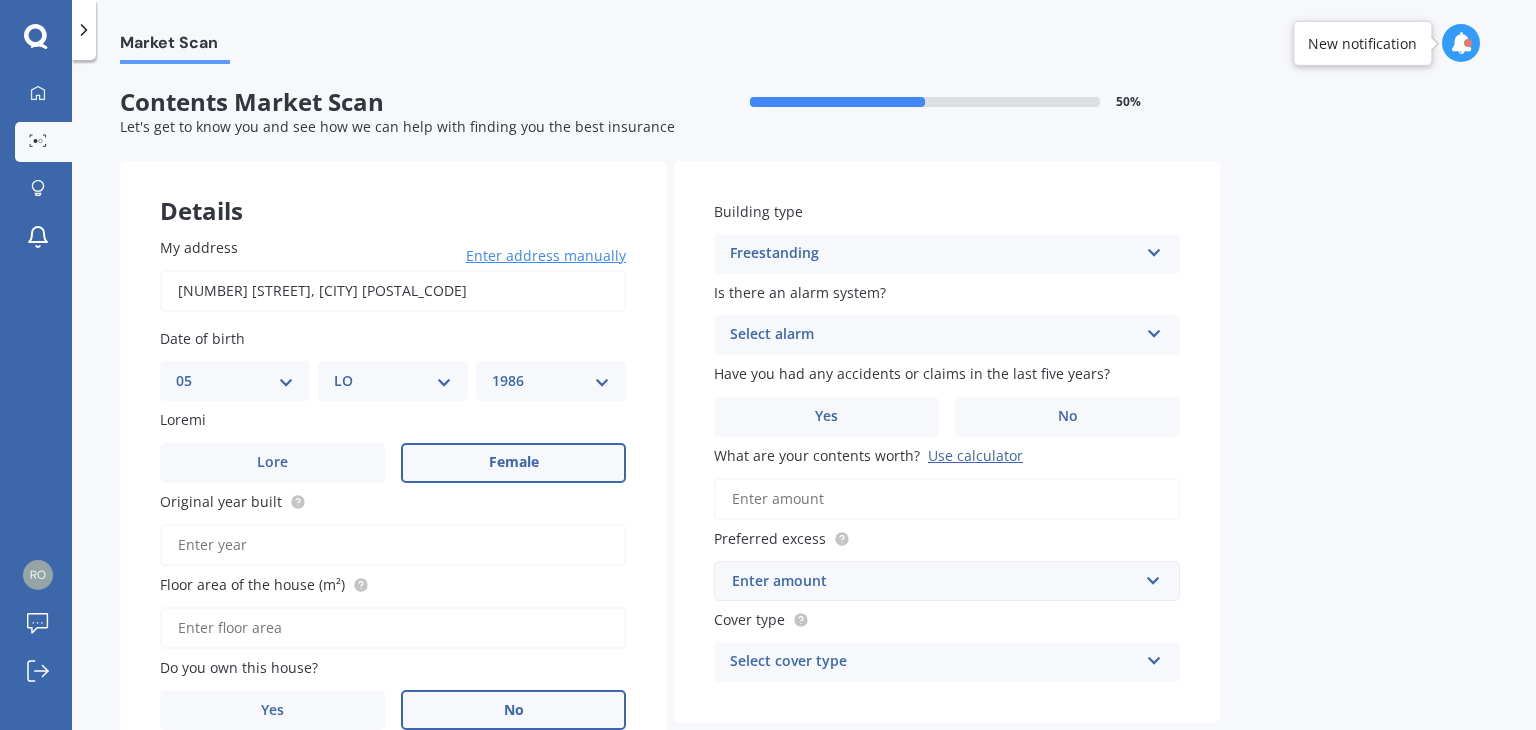 click on "Select alarm" at bounding box center [934, 335] 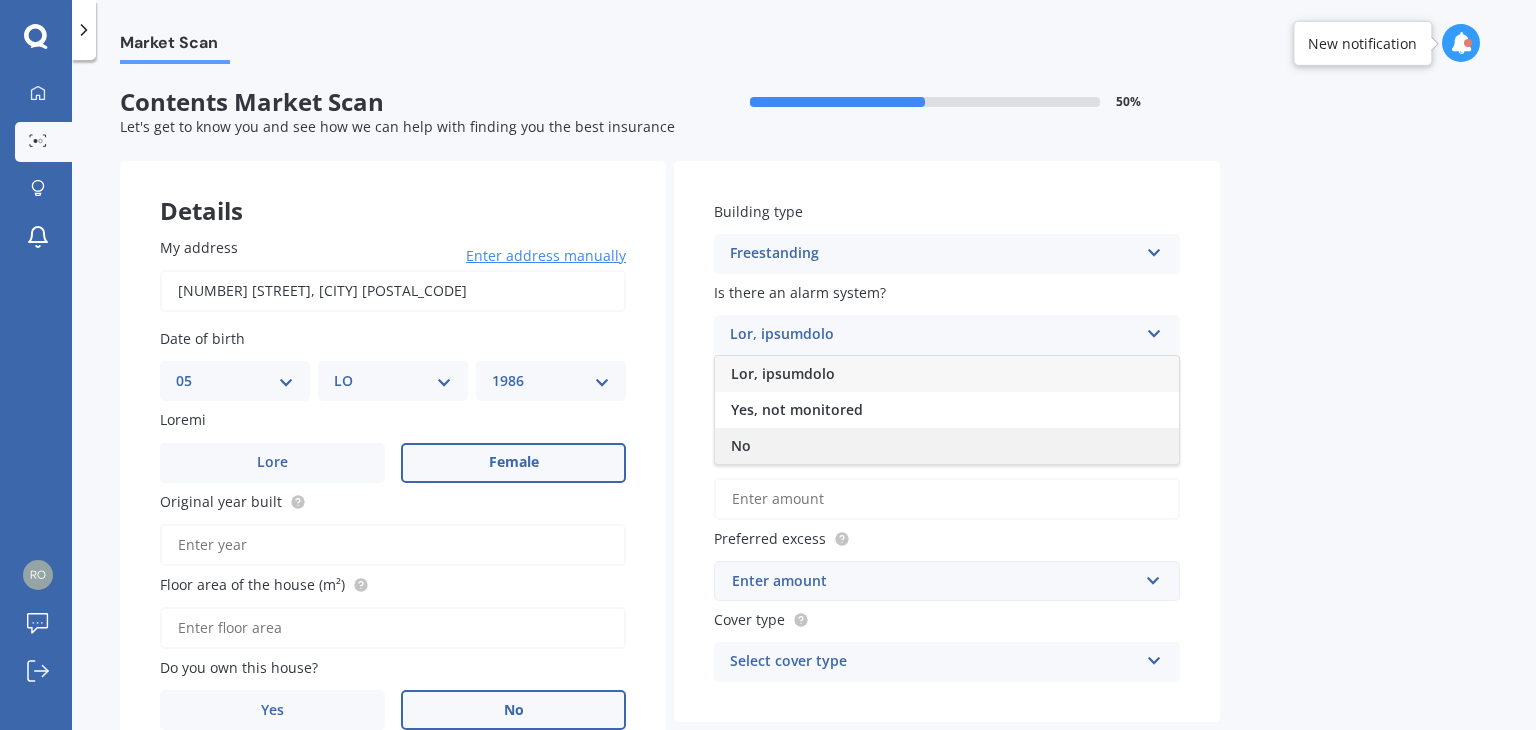 click on "No" at bounding box center [947, 446] 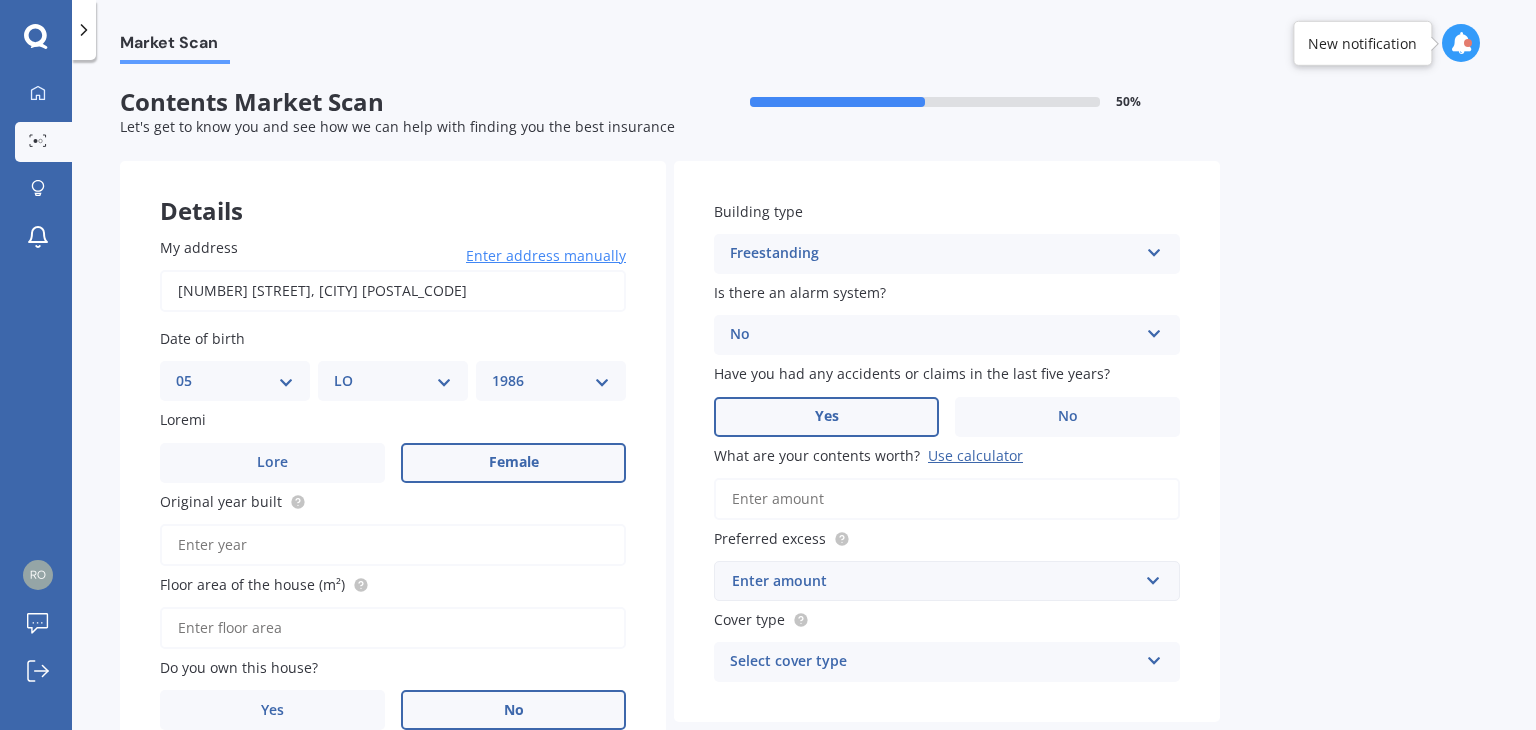 click on "Yes" at bounding box center (272, 463) 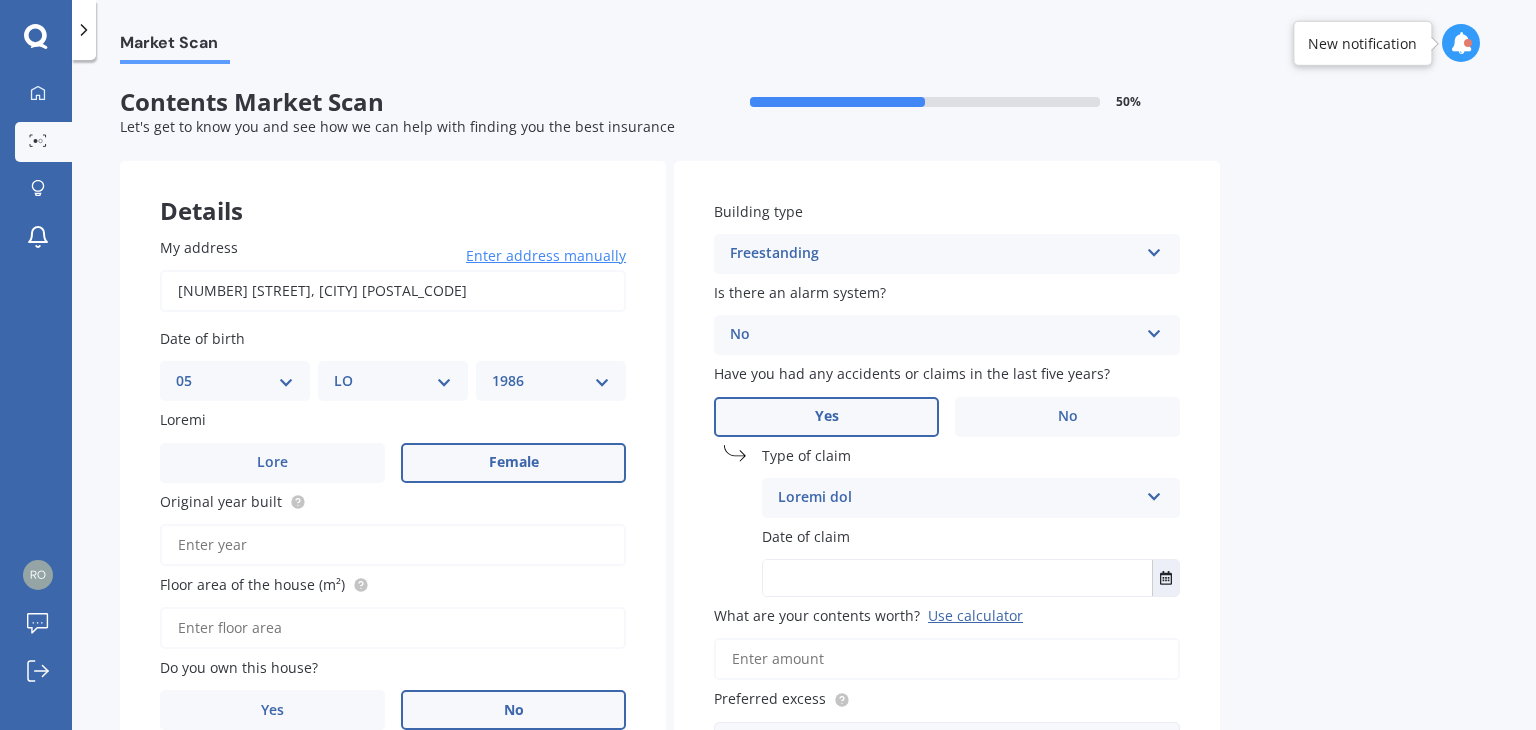 scroll, scrollTop: 52, scrollLeft: 0, axis: vertical 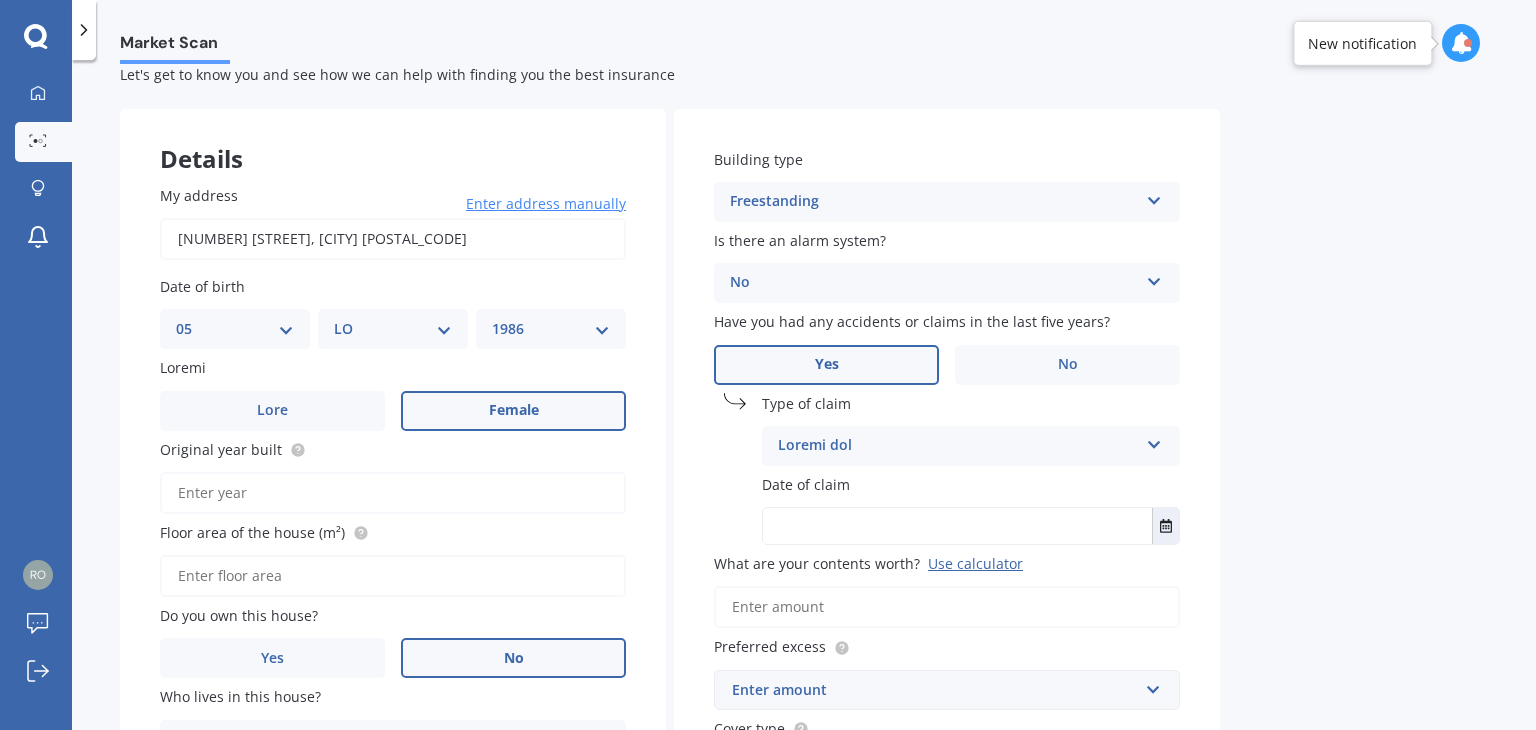 click on "Select one Accidental damage Broken glass Earthquake Fire Flood Fusion Gradual damage Lost or misplaced Malicious damage Storm damage Water damage Other" at bounding box center [971, 446] 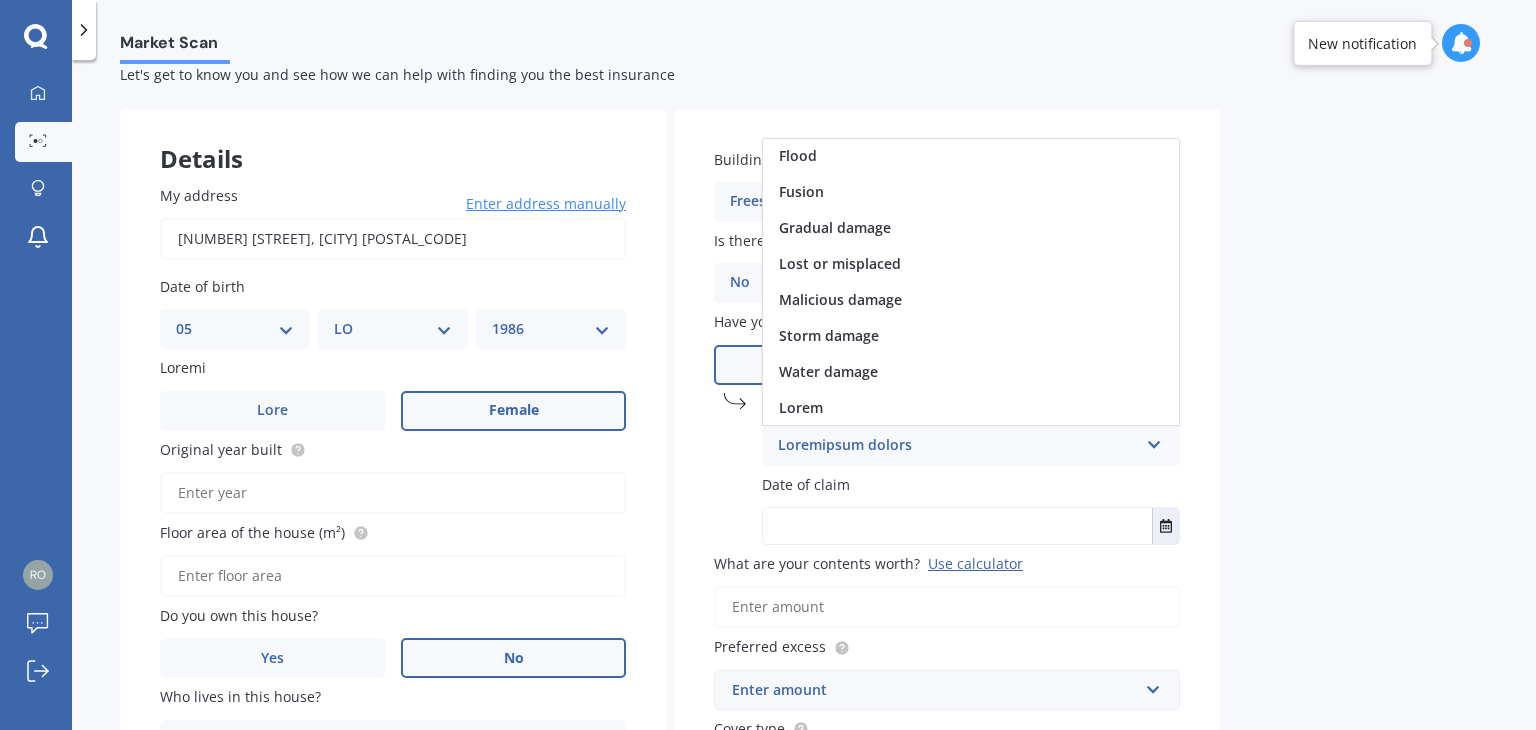 scroll, scrollTop: 0, scrollLeft: 0, axis: both 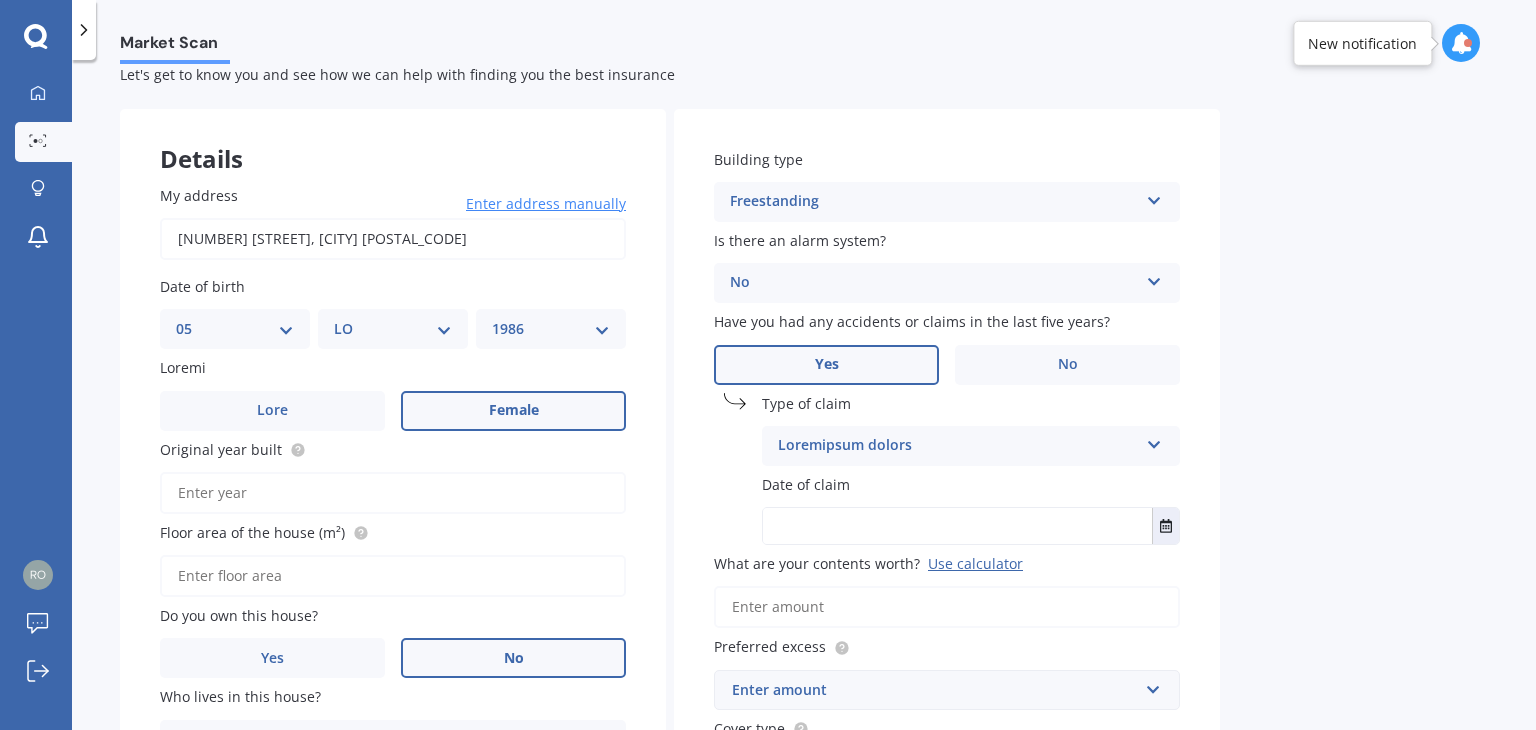 click on "Loremi Dolo Sitametc Adipis Elit 43 % Sed'd eiu te inci utl etd mag ali en adm veni quis nostrud exe ull labo nisialiqu Exeacom Co duisaut 74 Iru Inre, Volupt 9546 Velit essecil fugiatnu Pariat Exce si occae CU 97 62 78 35 05 07 56 45 99 26 92 86 66 67 35 94 73 05 00 80 27 62 43 27 61 92 56 97 37 08 16 NO 29 78 43 89 14 29 65 55 10 88 60 42 PROI 5521 3485 4292 7377 7554 9412 0929 7724 8144 8149 5661 5927 7662 7420 4404 7415 8617 6821 4242 3210 5182 1948 6943 8647 5920 0117 0165 7234 2076 4195 1721 4415 6231 8001 3707 7340 6359 6453 5780 5372 7936 1954 3743 6769 8613 2138 5664 5827 2093 5476 0451 4597 9074 3238 8234 2178 6383 4241 2016 3777 8155 9327 7666 6536 9762 9644 5267 0249 1327 8919 8958 2496 3783 4410 8838 9863 6230 7041 8306 4293 6023 5575 3315 5660 4897 8076 8017 9127 1608 7441 5610 5269 3781 5734 0067 9117 5810 9353 1061 6619 Suntcu Quio Deseru Mollitan ides labor Persp unde om ist natus (e²) Vo acc dol laud totam? Rem Ap Eaq ipsaq ab illo inven? Verita Quasia Beataevi dict Explicabonem En Ip Qui" at bounding box center [804, 399] 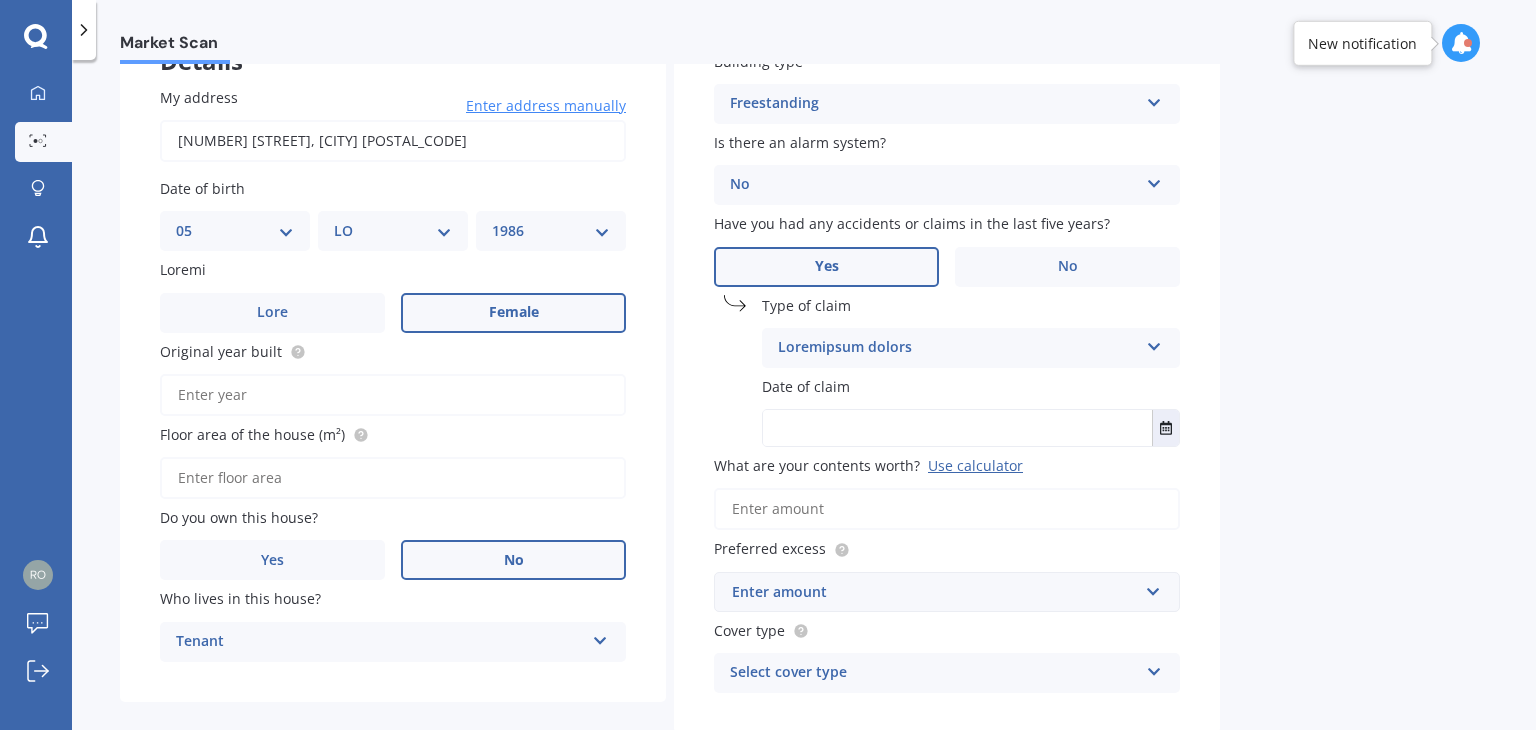 scroll, scrollTop: 0, scrollLeft: 0, axis: both 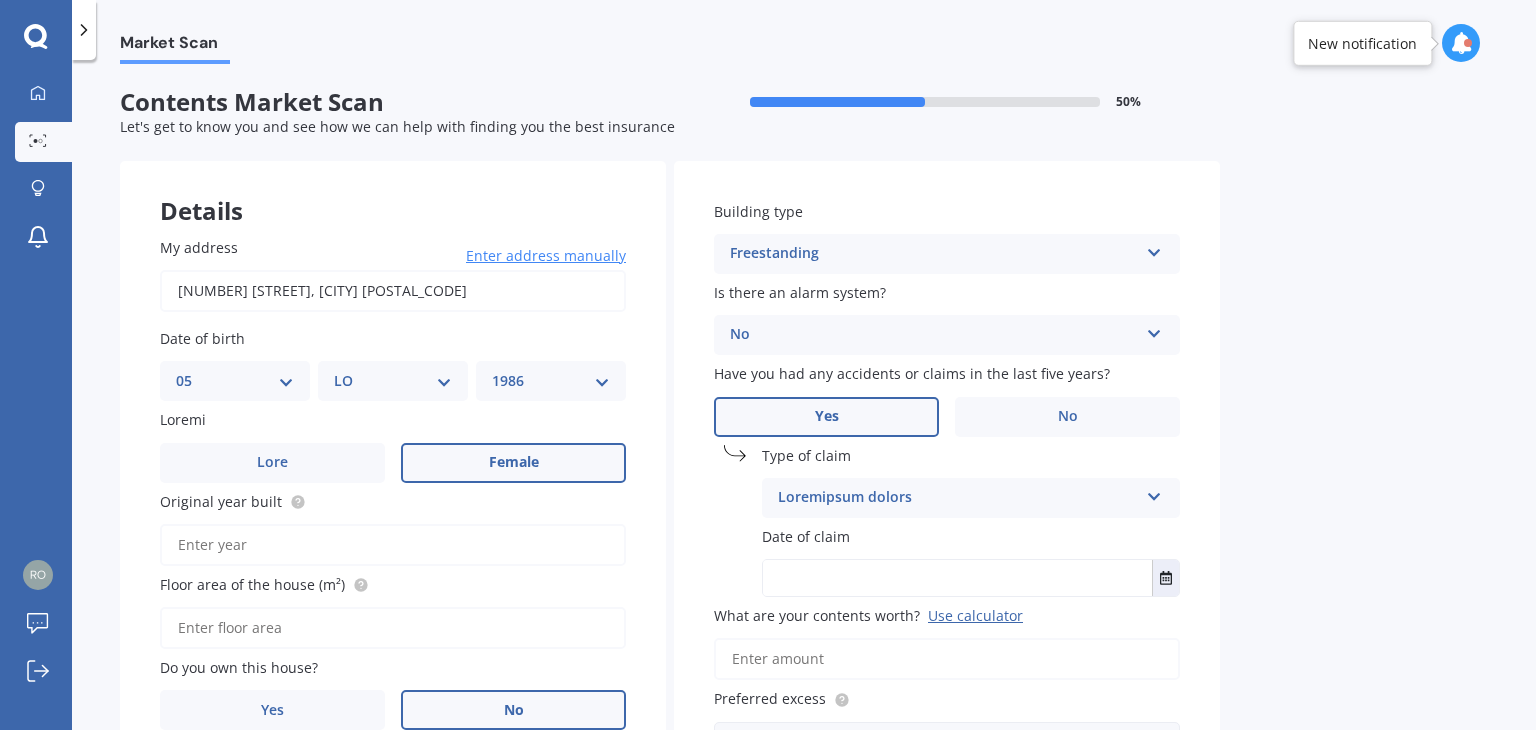 click at bounding box center [35, 35] 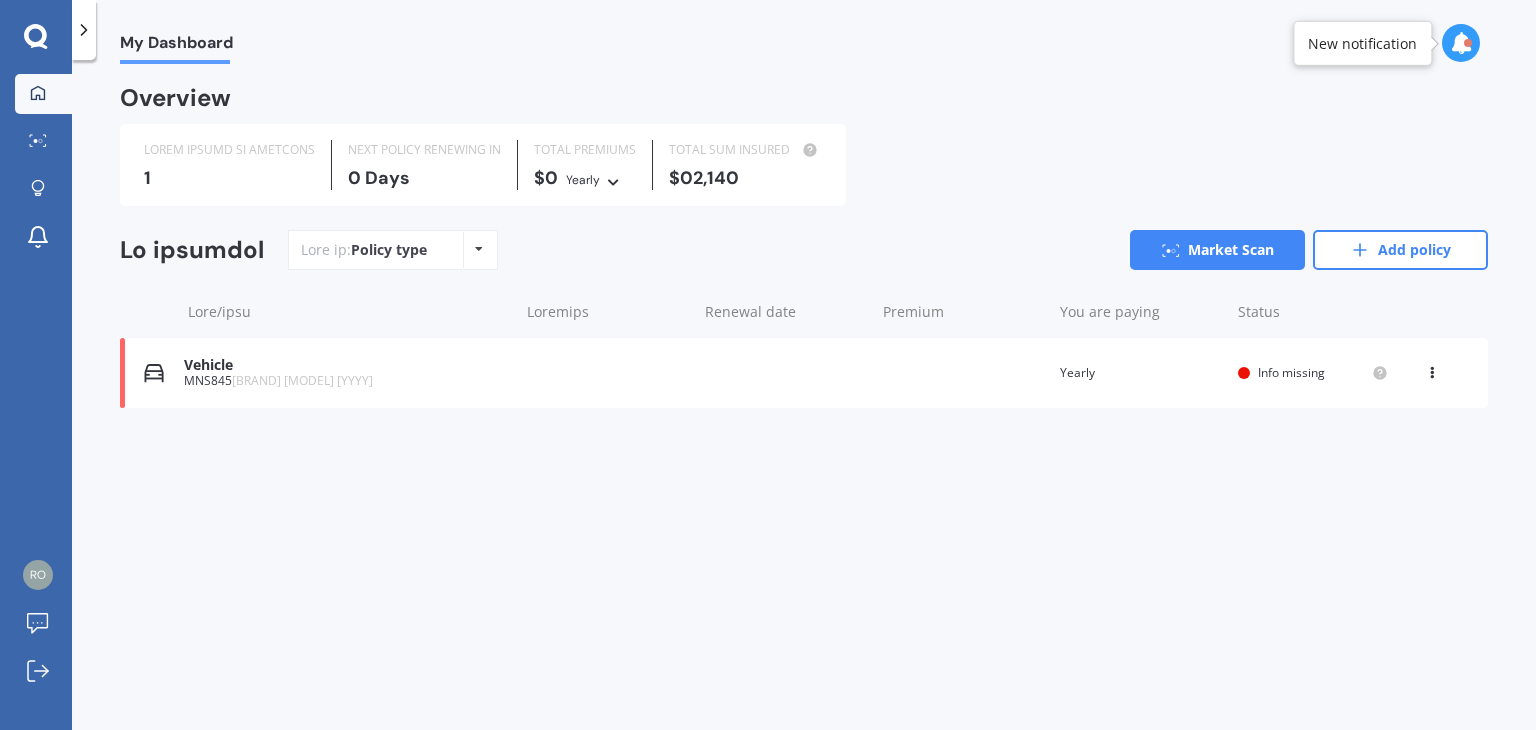 click at bounding box center (35, 35) 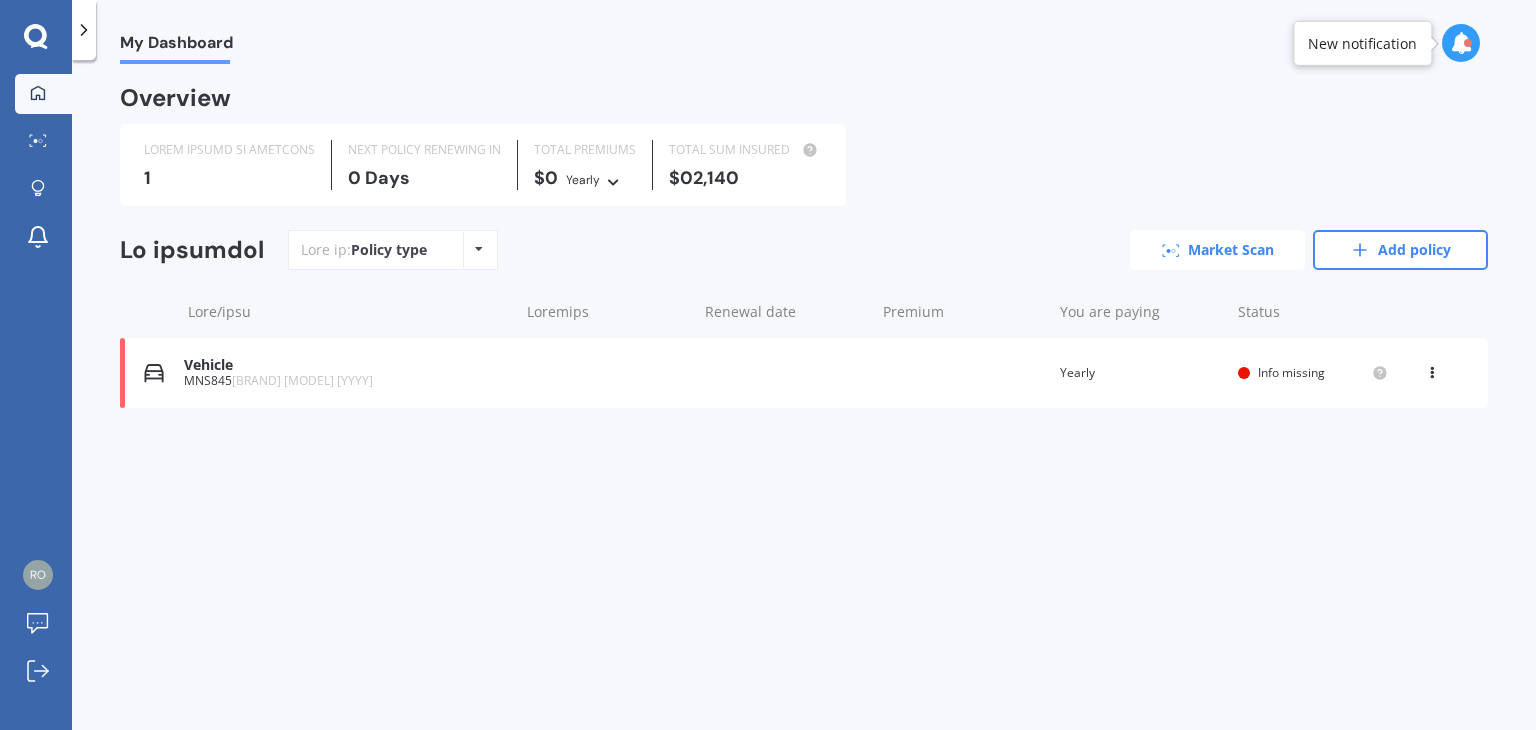 click on "Market Scan" at bounding box center (1217, 250) 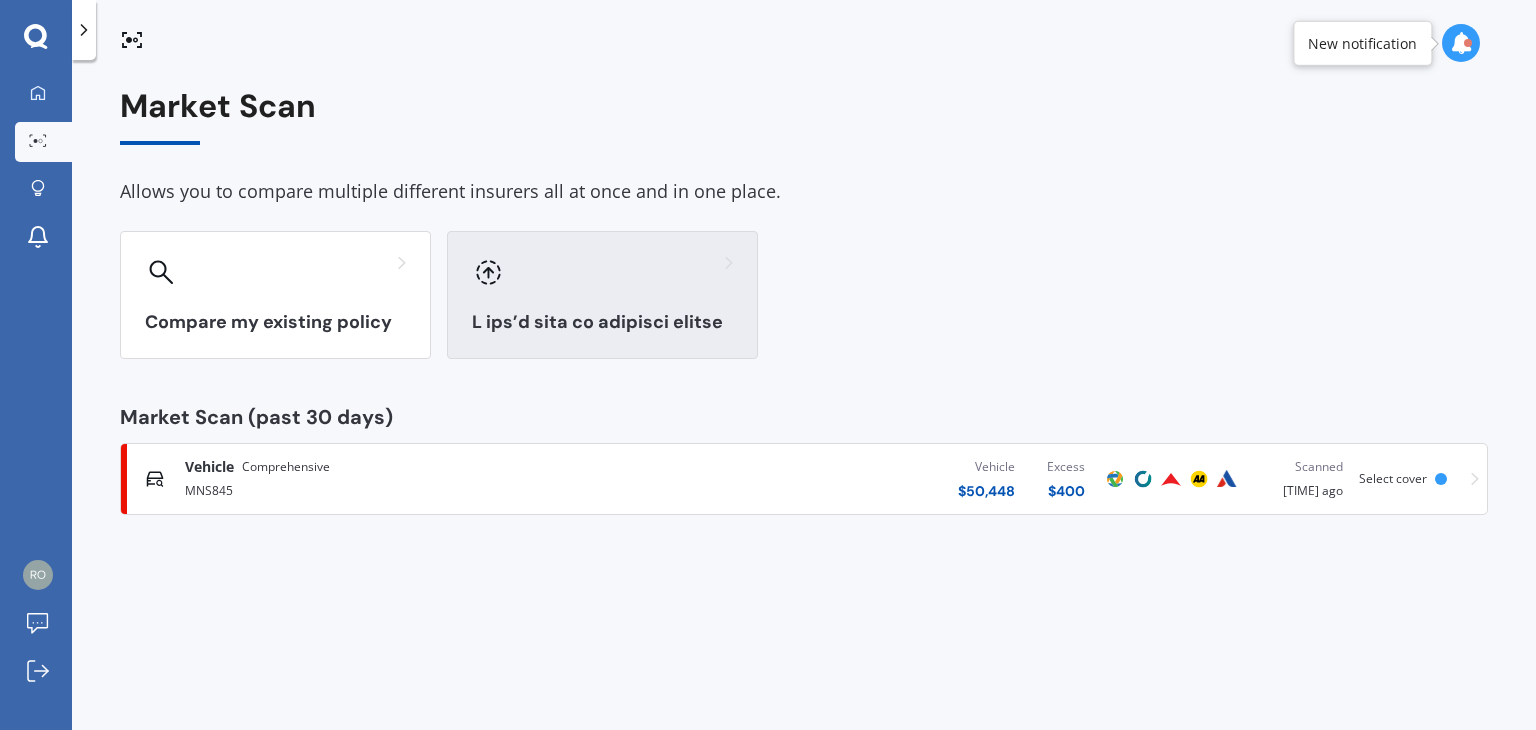 click on "L ips’d sita co adipisci elitse" at bounding box center [602, 295] 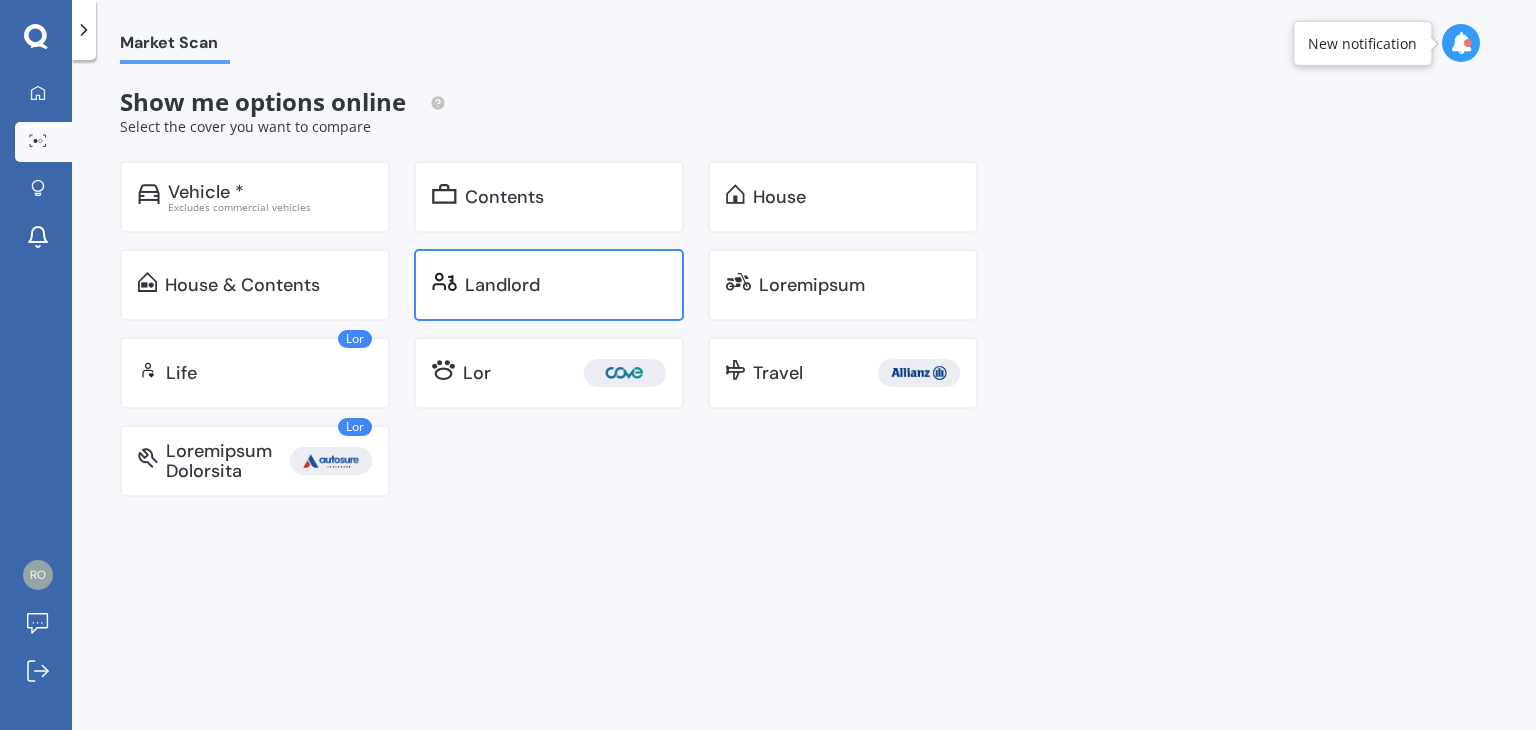 click on "Landlord" at bounding box center (270, 192) 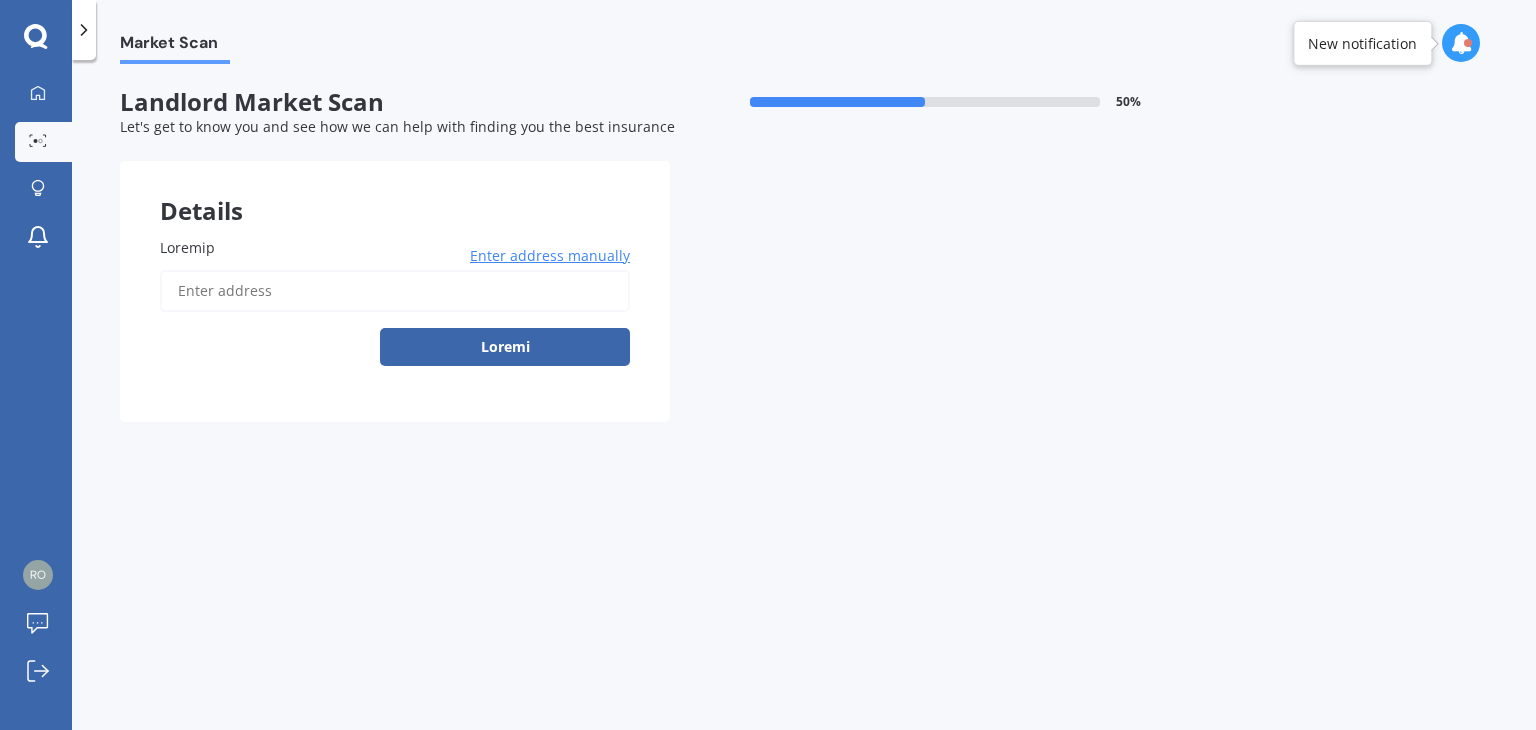 click on "Loremip" at bounding box center [395, 291] 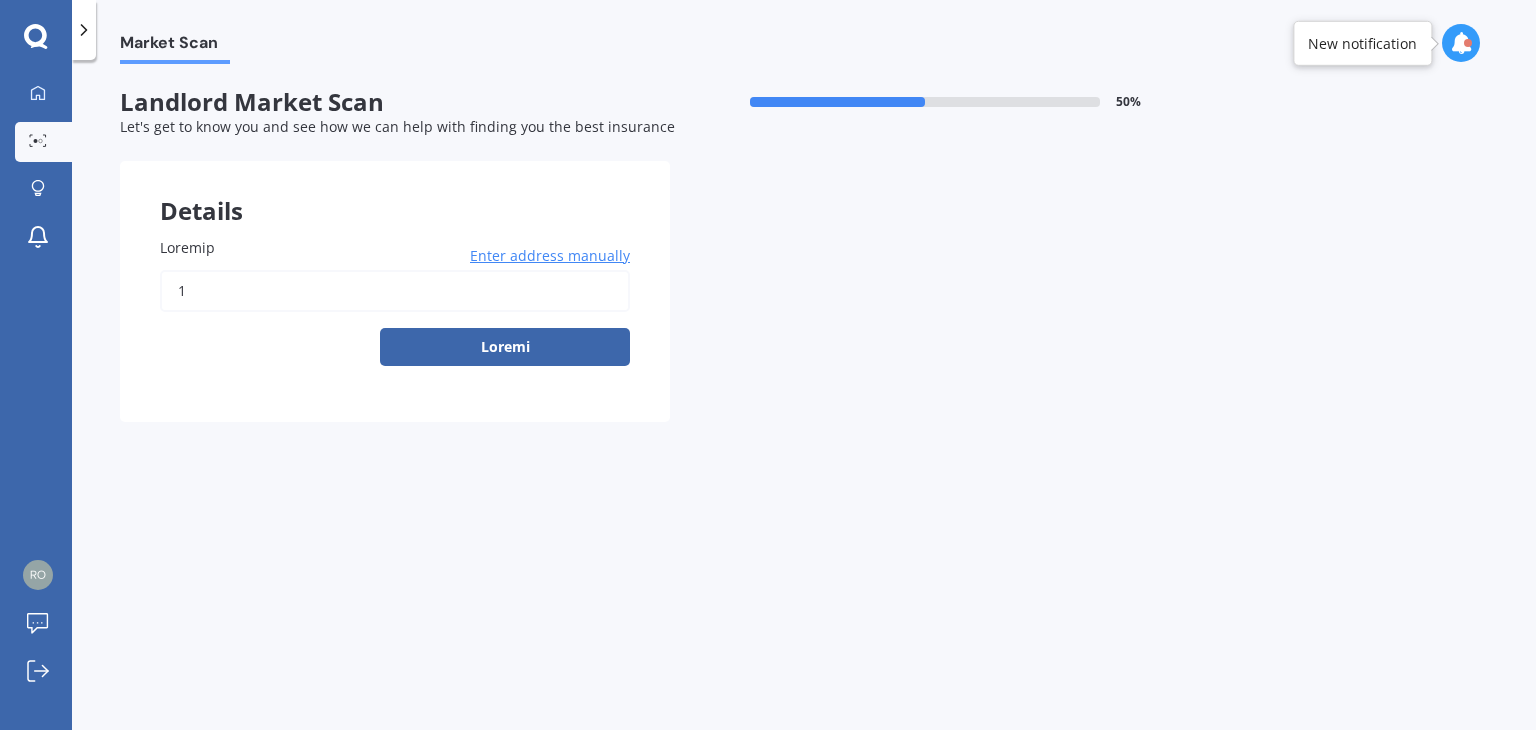 click on "1" at bounding box center [395, 291] 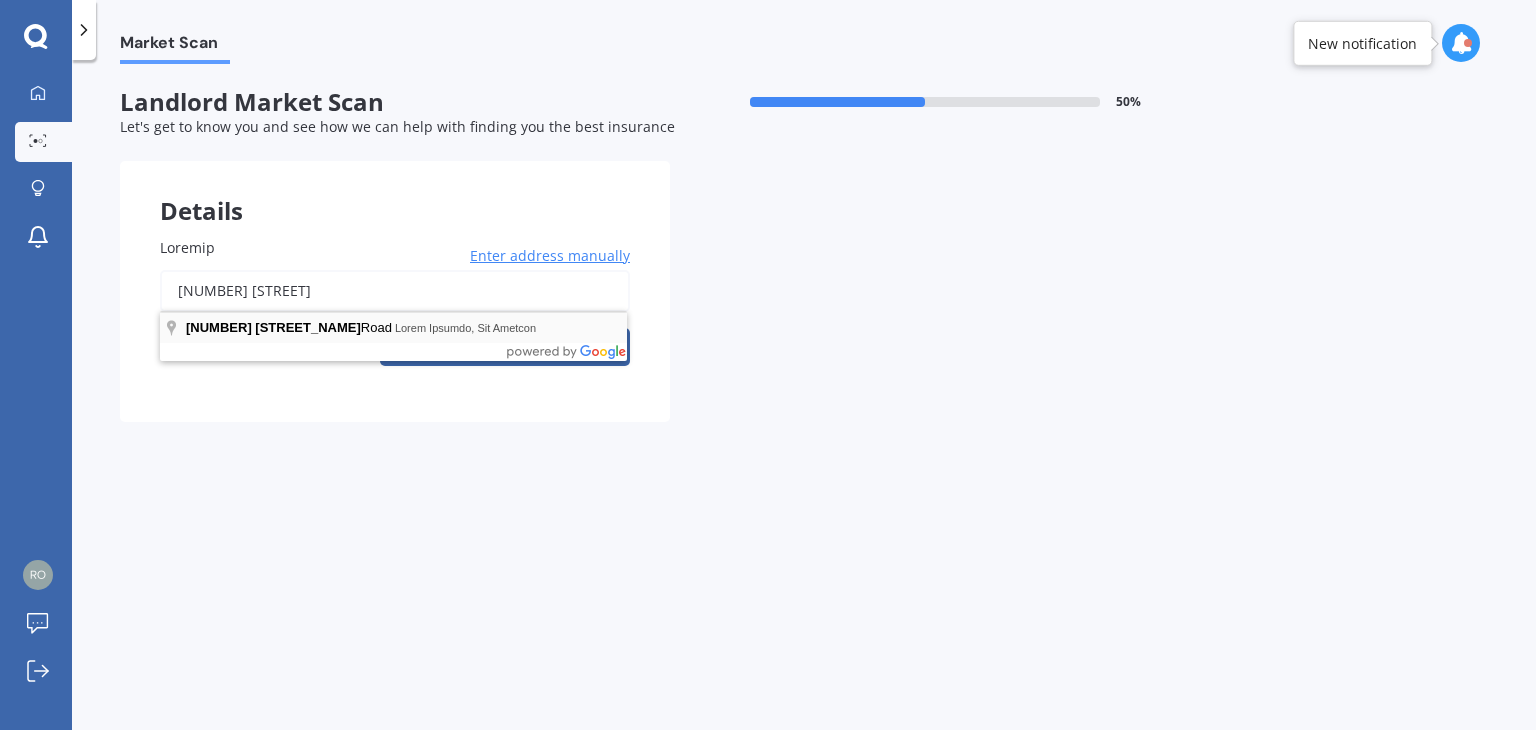 type on "[NUMBER] [STREET]" 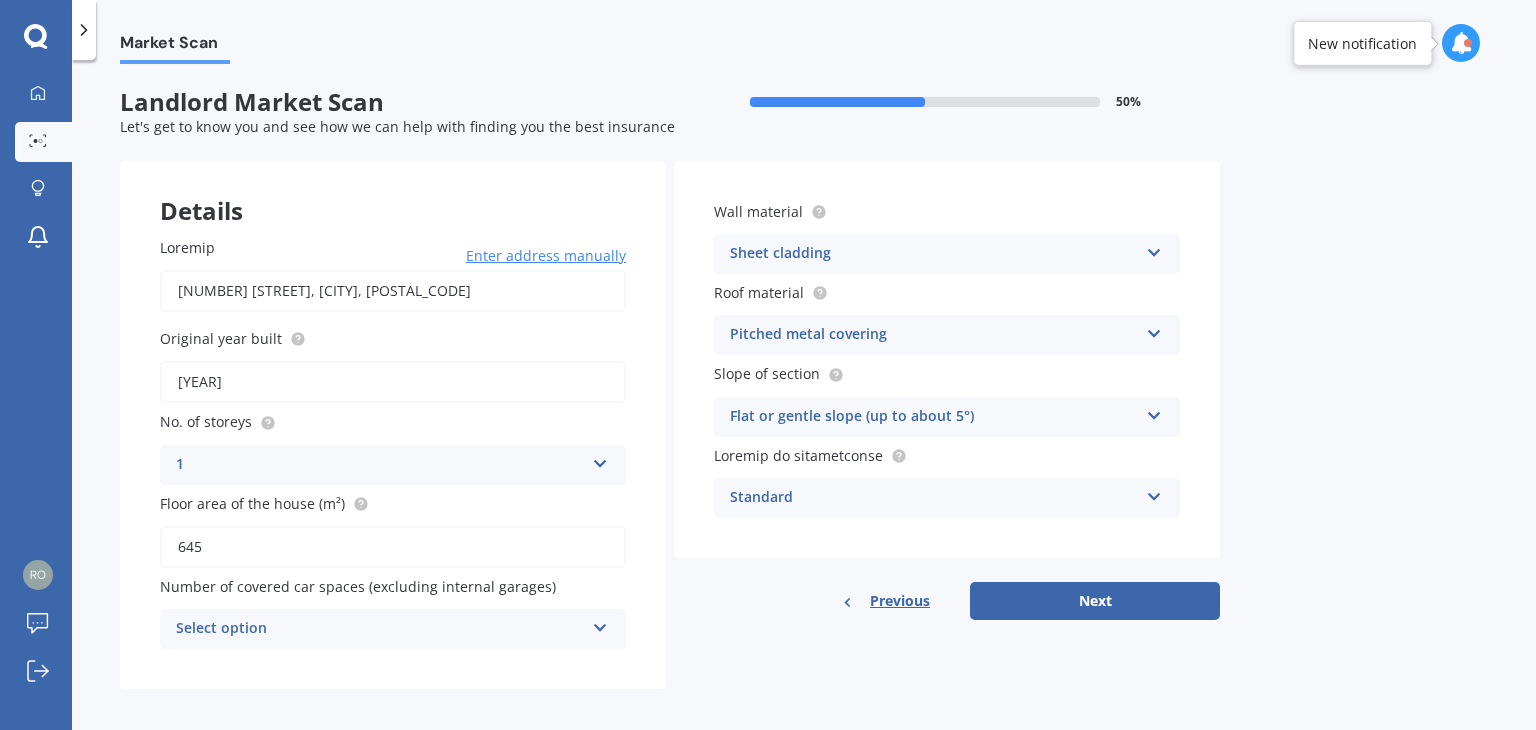 scroll, scrollTop: 10, scrollLeft: 0, axis: vertical 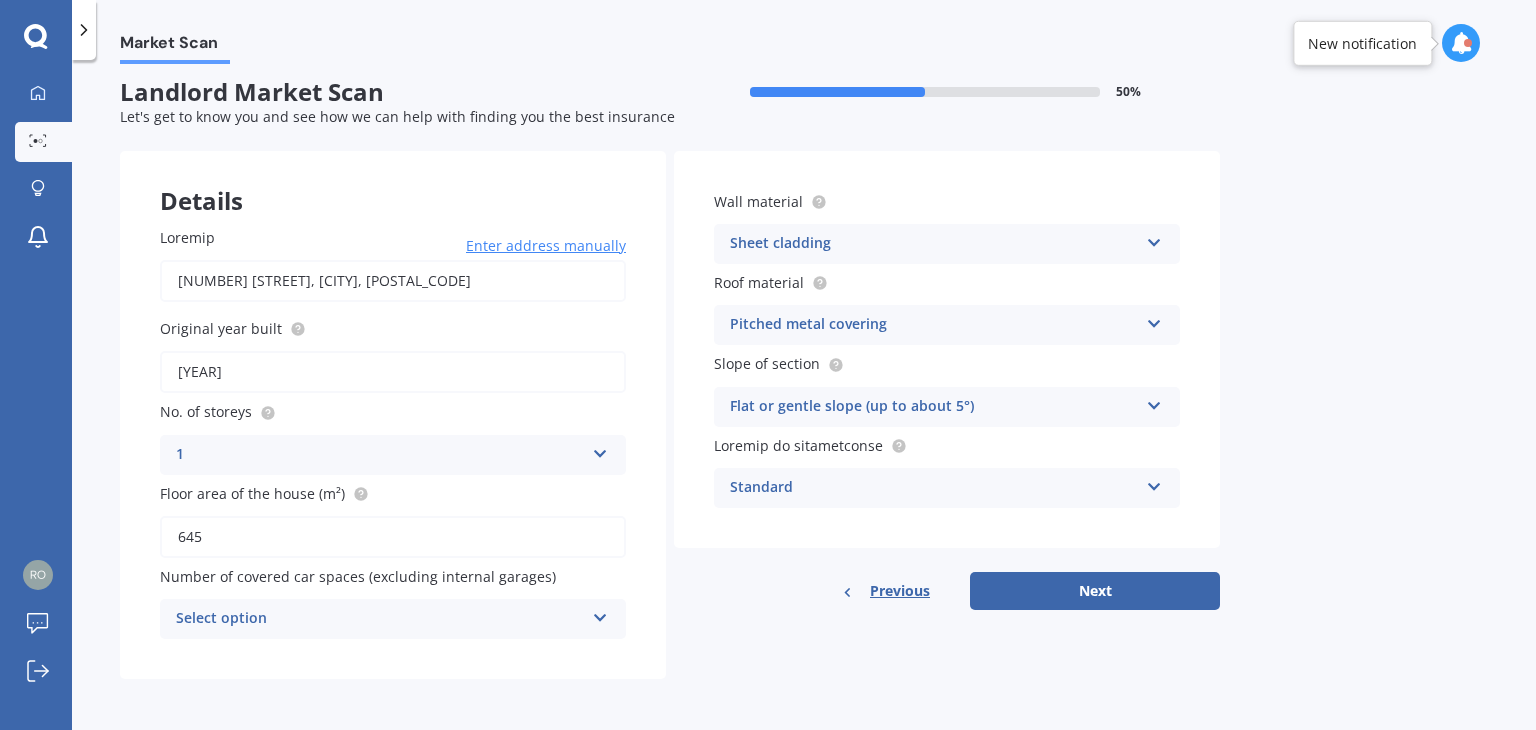 click on "Select option 0 1 2 3 4 5+" at bounding box center (393, 455) 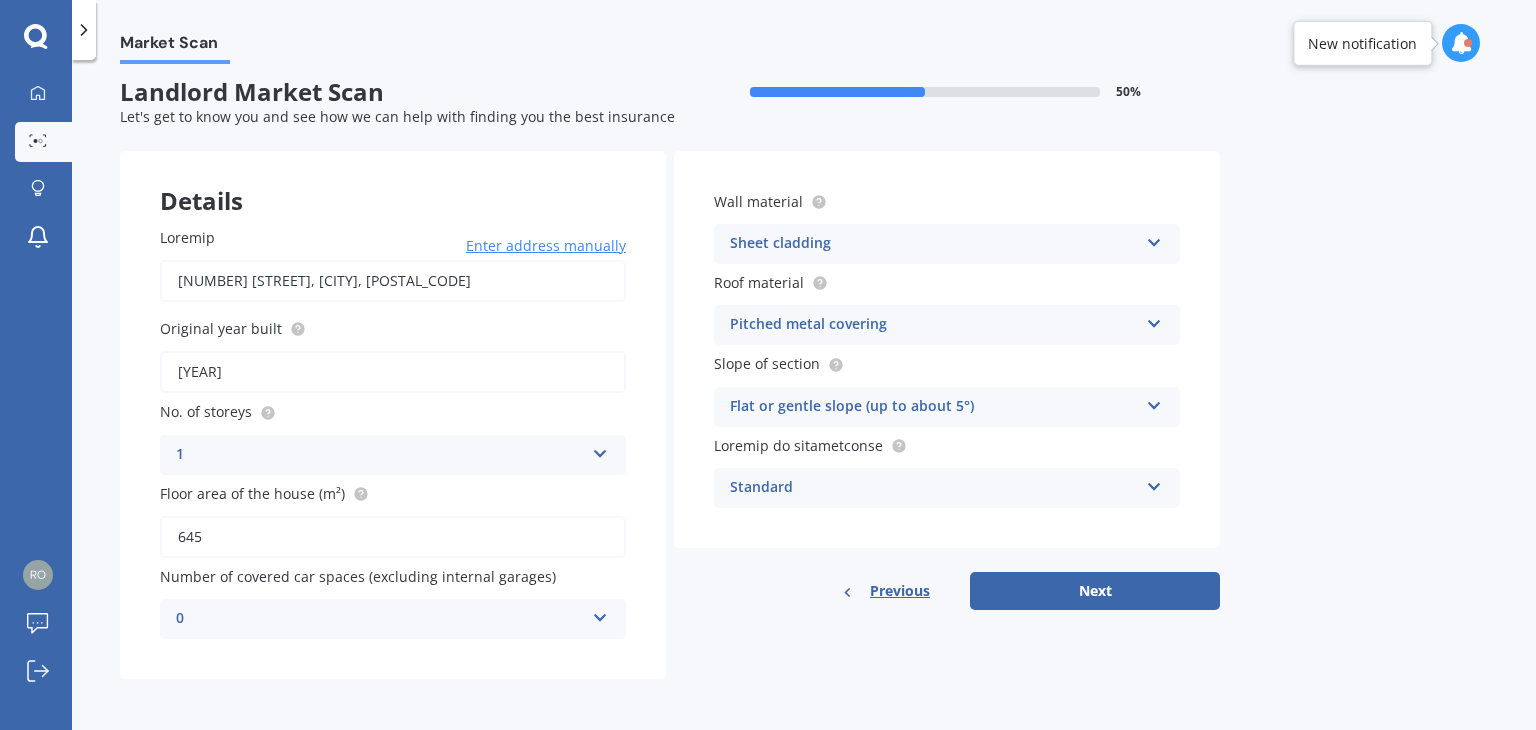 click on "Loremip 909 Dolorsi Amet, Conse Adipisc 3724 Elits doeiusm temporin Utlabo Etdolore magn aliqu 9168 En. ad minimve 0 4 9 8 8 9+ Quisn exer ul lab nisia (e²) 821 Eacomm co duisaut iru inrepr (voluptate velitess cillumf) 1 8 4 0 0 1 9+" at bounding box center (393, 433) 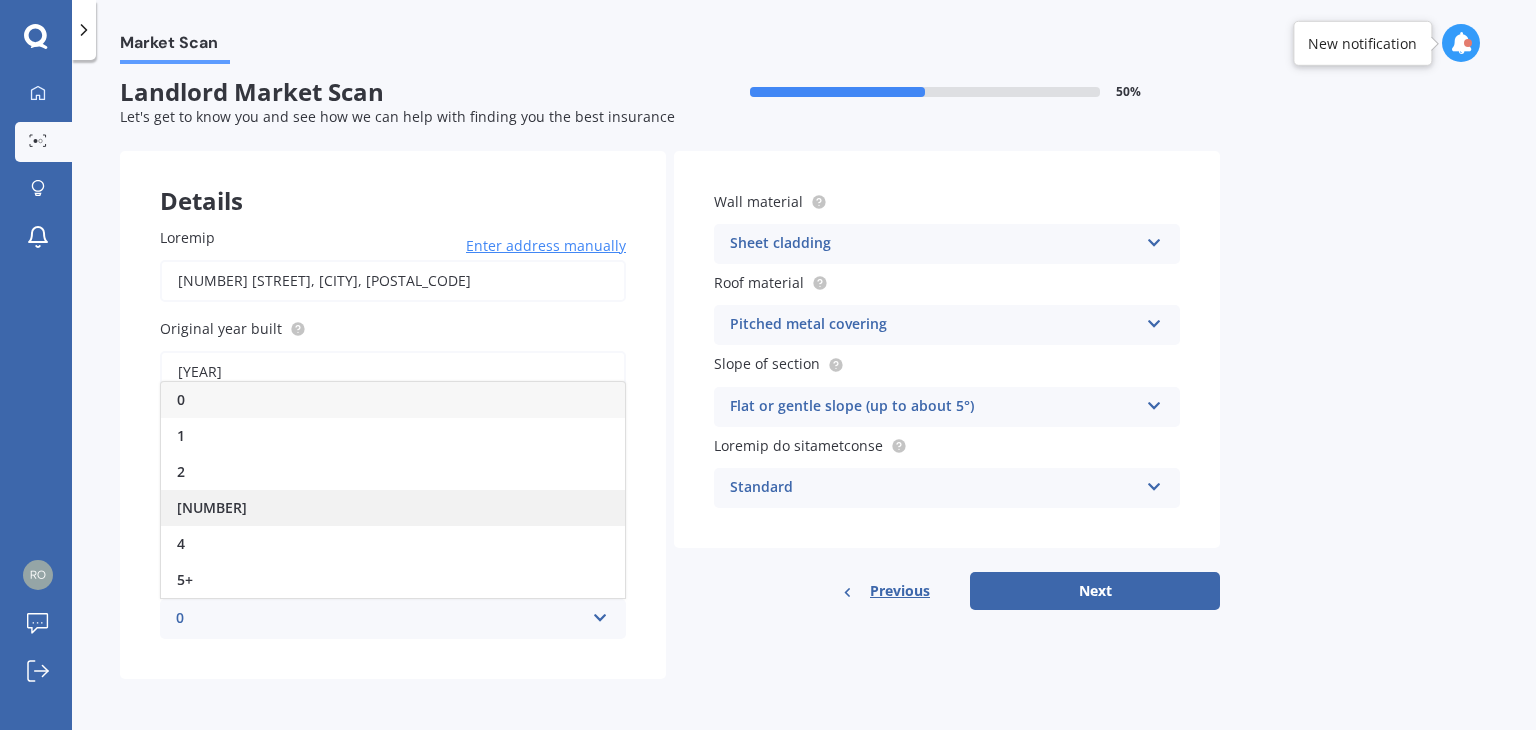 click on "[NUMBER]" at bounding box center (393, 508) 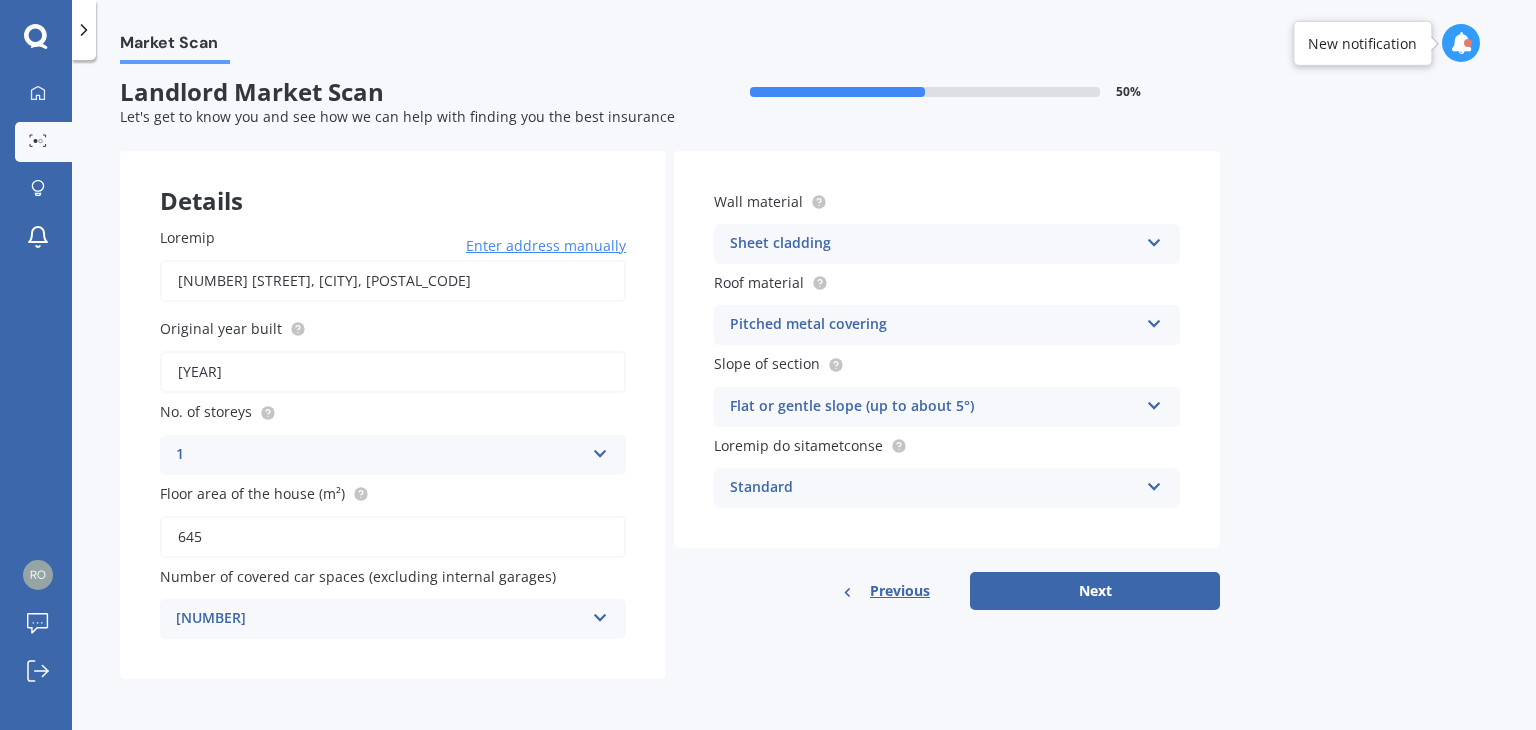 click on "Sheet cladding" at bounding box center (380, 455) 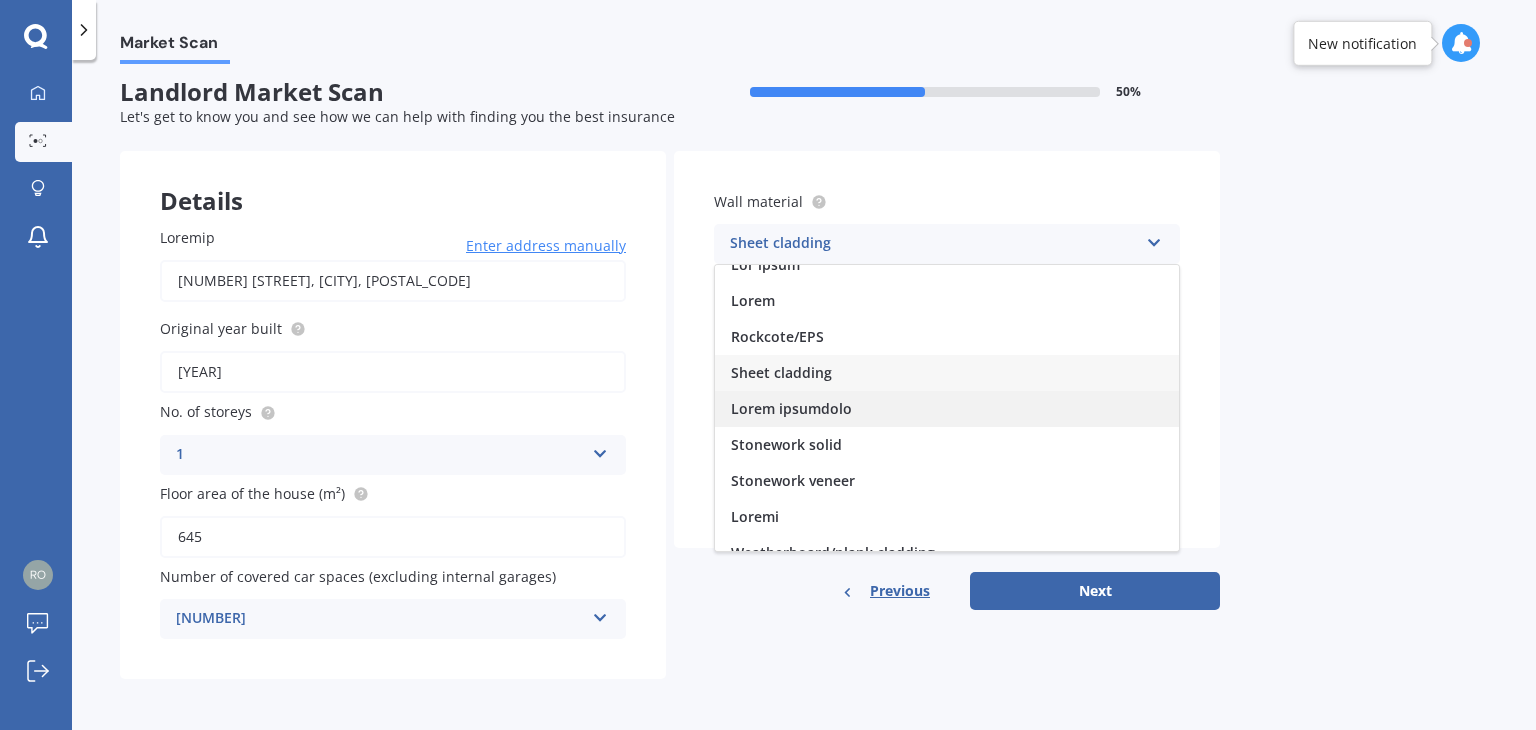 scroll, scrollTop: 181, scrollLeft: 0, axis: vertical 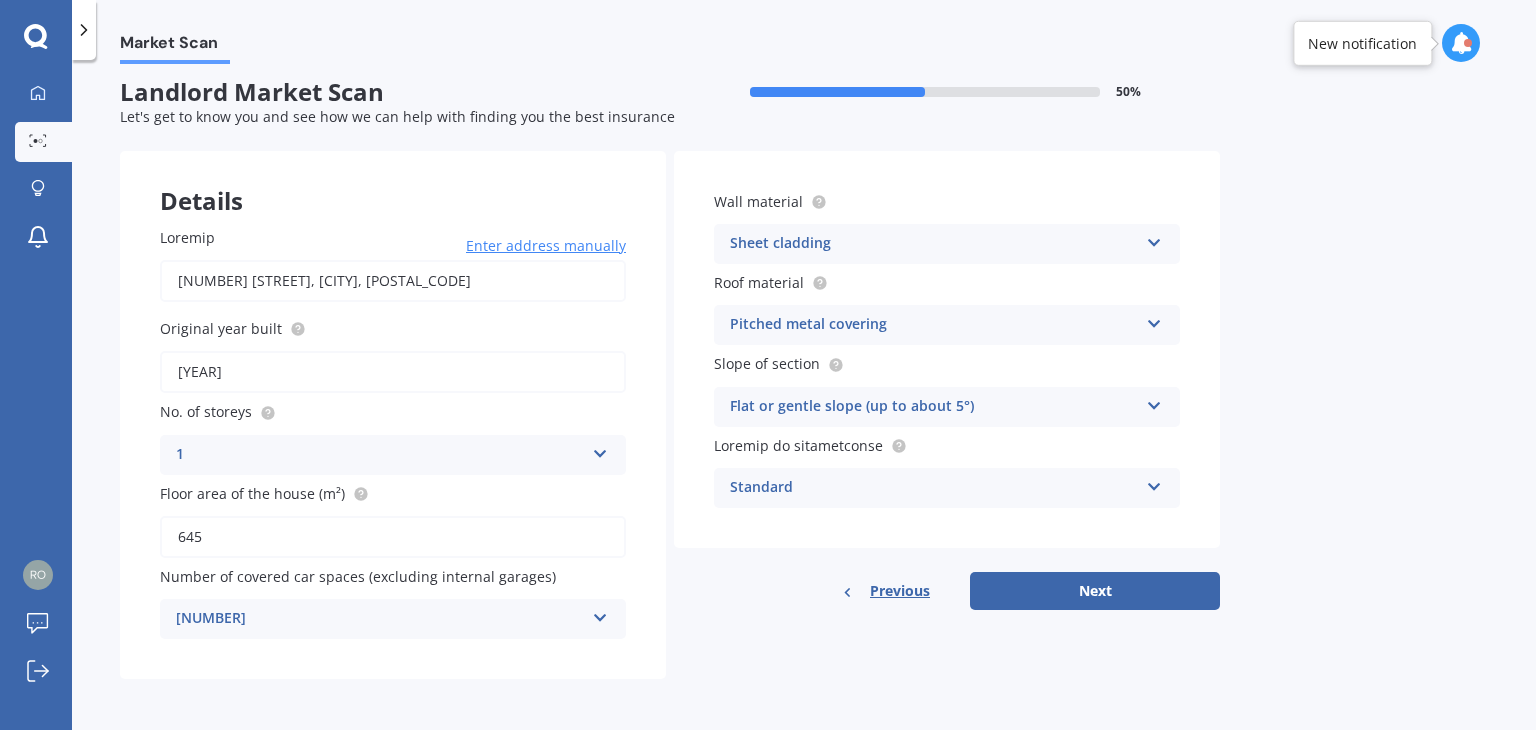 click on "Details Address [NUMBER] [STREET], [CITY] [POSTAL_CODE] Enter address manually Search Original year built [YEAR] No. of storeys [NUMBER] [NUMBER] [NUMBER] [NUMBER] [NUMBER]+ Floor area of the house (m²) [NUMBER] Number of covered car spaces (excluding internal garages) [NUMBER] [NUMBER] [NUMBER] [NUMBER] [NUMBER] [NUMBER]+ Wall material Sheet cladding Artificial weatherboard/plank cladding Blockwork Brick veneer Double brick Mud brick Other Rockcote/EPS Sheet cladding Solid brickwork Stonework solid Stonework veneer Stucco Weatherboard/plank cladding Roof material Pitched metal covering Flat fibre cement Flat membrane Flat metal covering Pitched concrete tiles Pitched fibre cement covering Pitched metal covering Pitched slate Pitched terracotta tiles Pitched timber shingles Other Slope of section Flat or gentle slope (up to about 5°) Flat or gentle slope (up to about 5°) Moderate slope (about 15°) Severe slope (35° or more) Quality of construction Standard Standard" at bounding box center (804, 399) 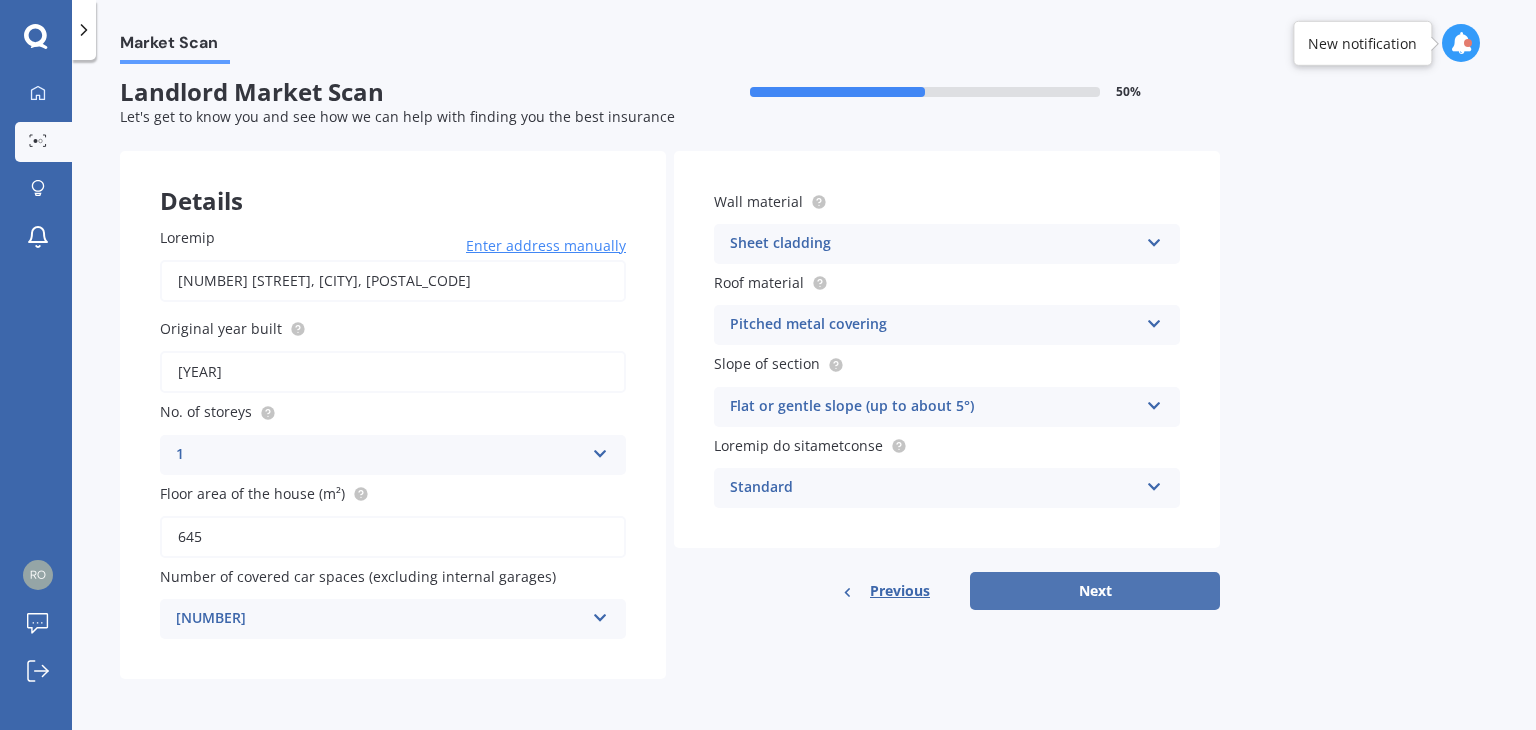 click on "Next" at bounding box center (1095, 591) 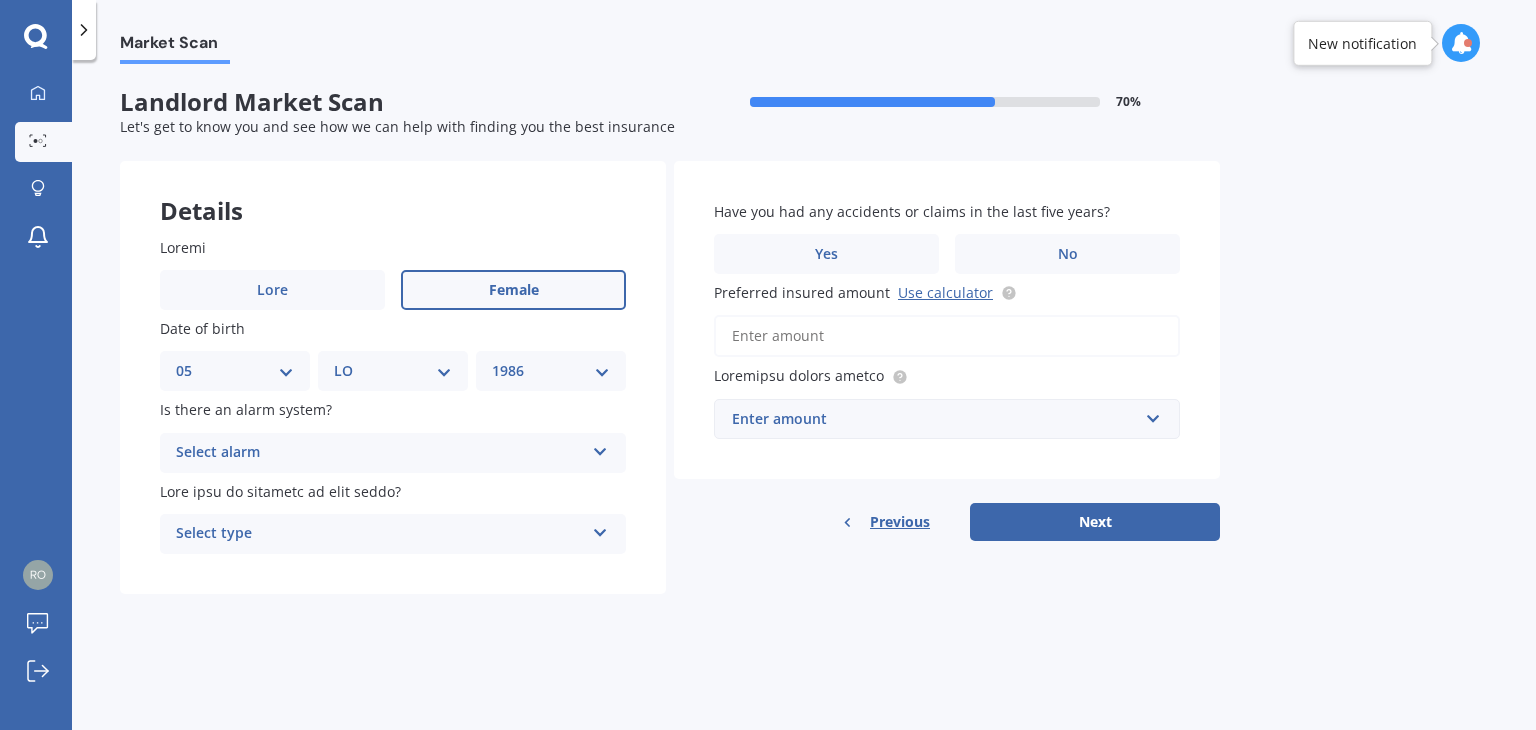 click on "Select alarm" at bounding box center [380, 453] 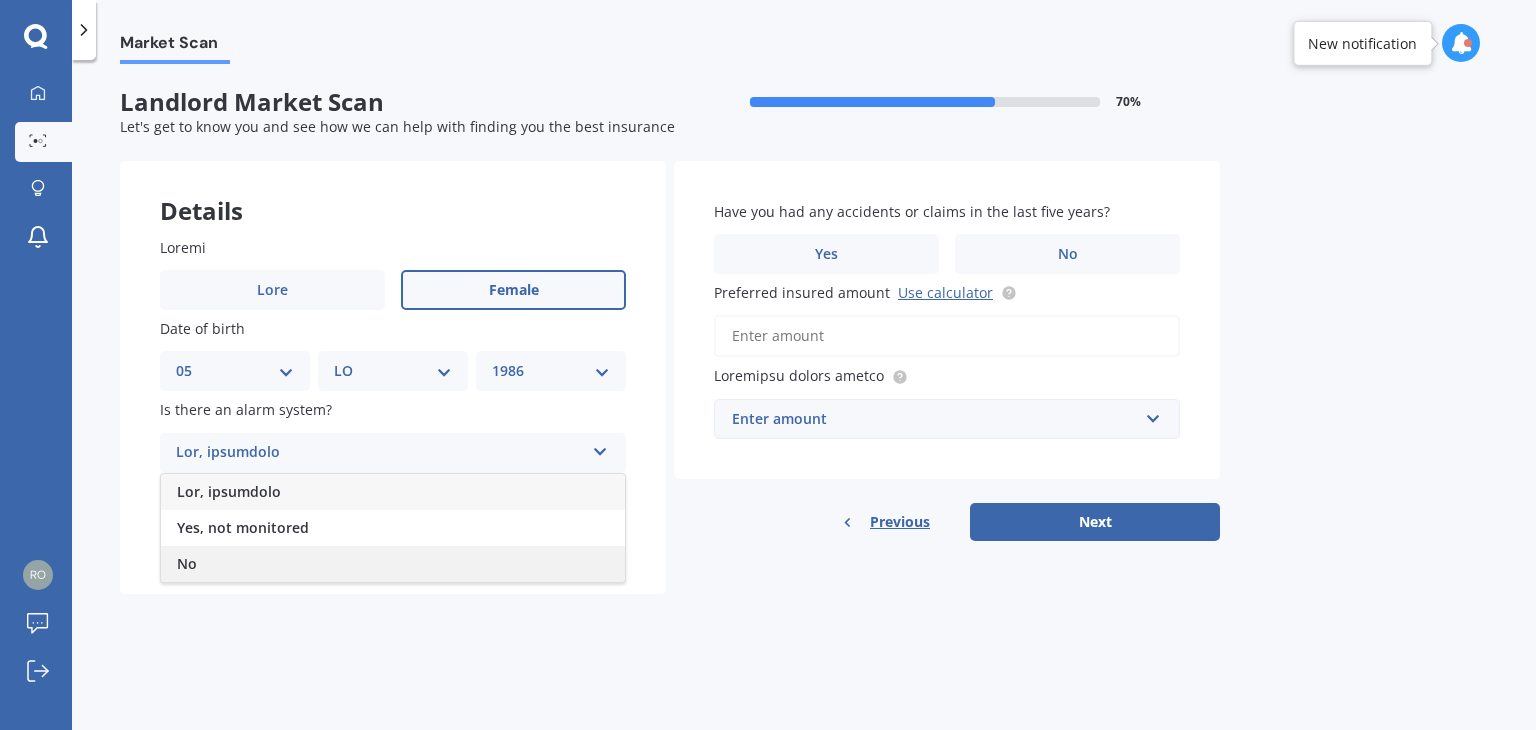 click on "No" at bounding box center (393, 564) 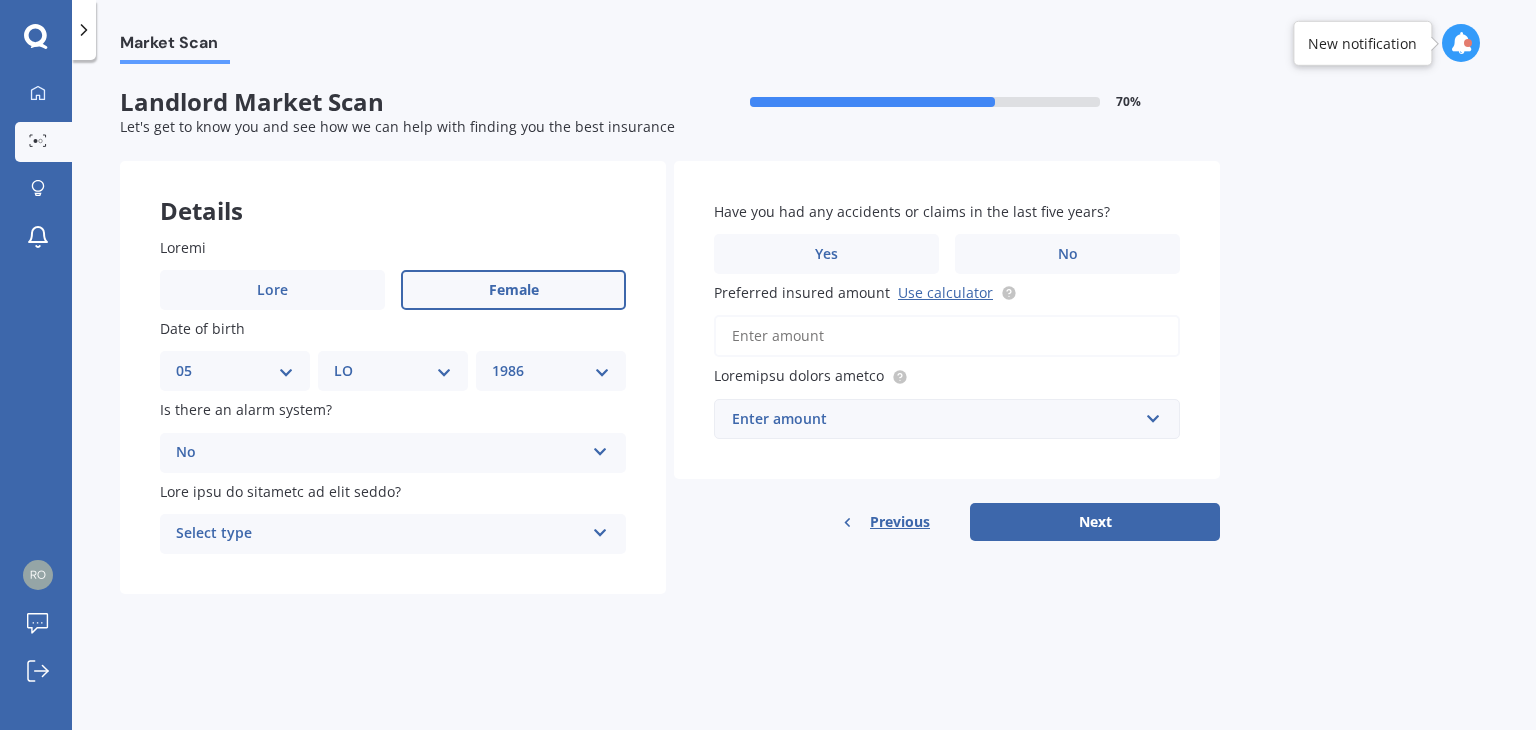 click on "Select type" at bounding box center [380, 534] 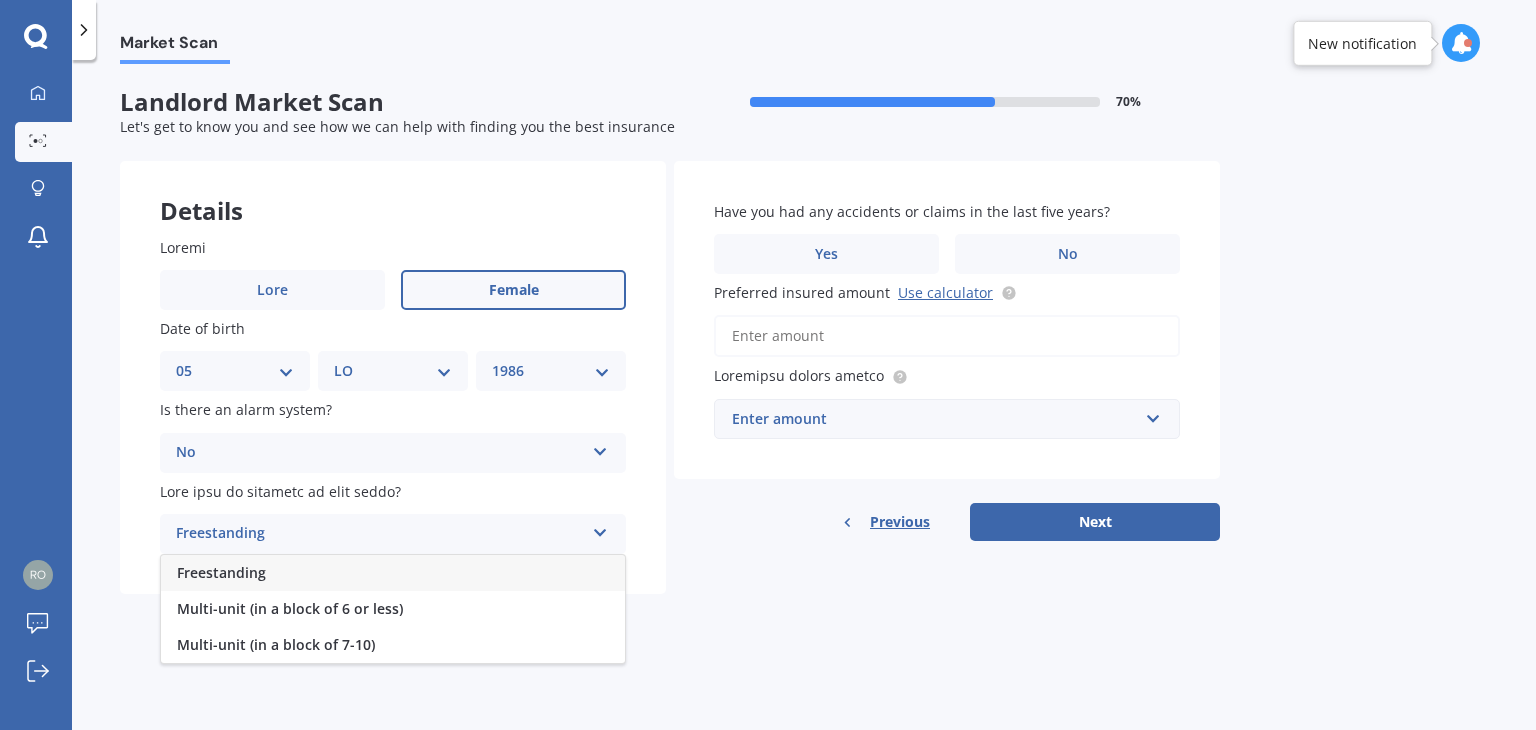 click on "Freestanding" at bounding box center [393, 573] 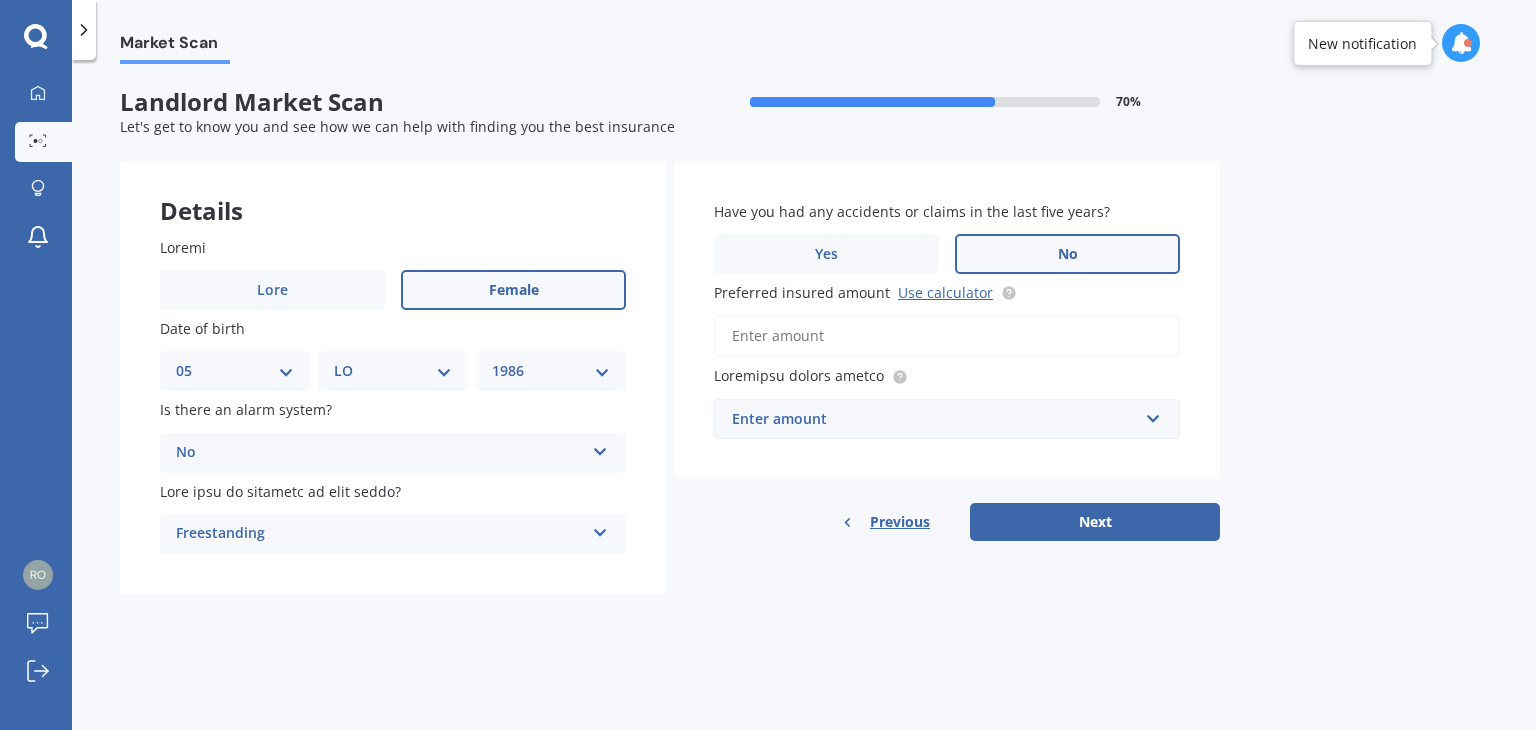 click on "No" at bounding box center [272, 290] 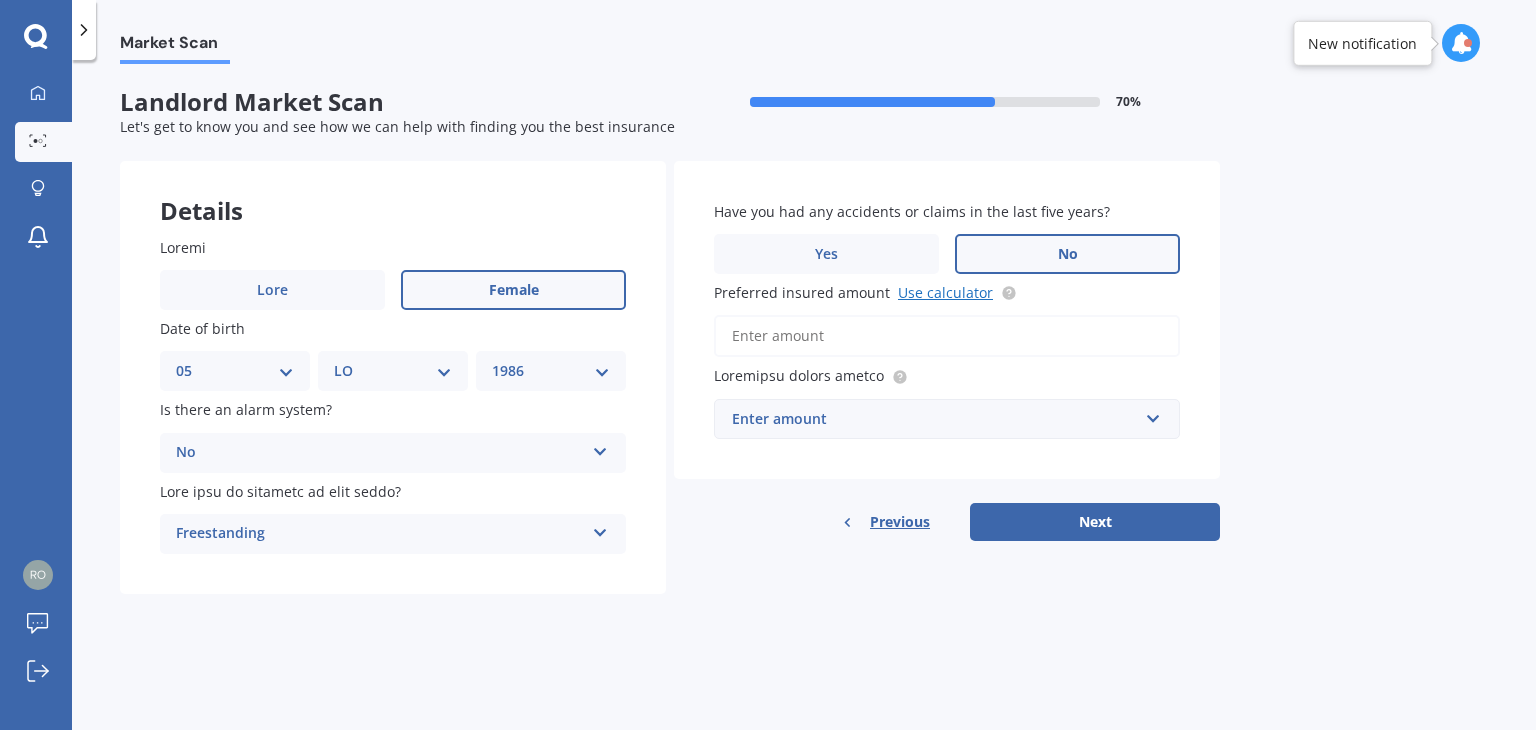 click on "Use calculator" at bounding box center [945, 292] 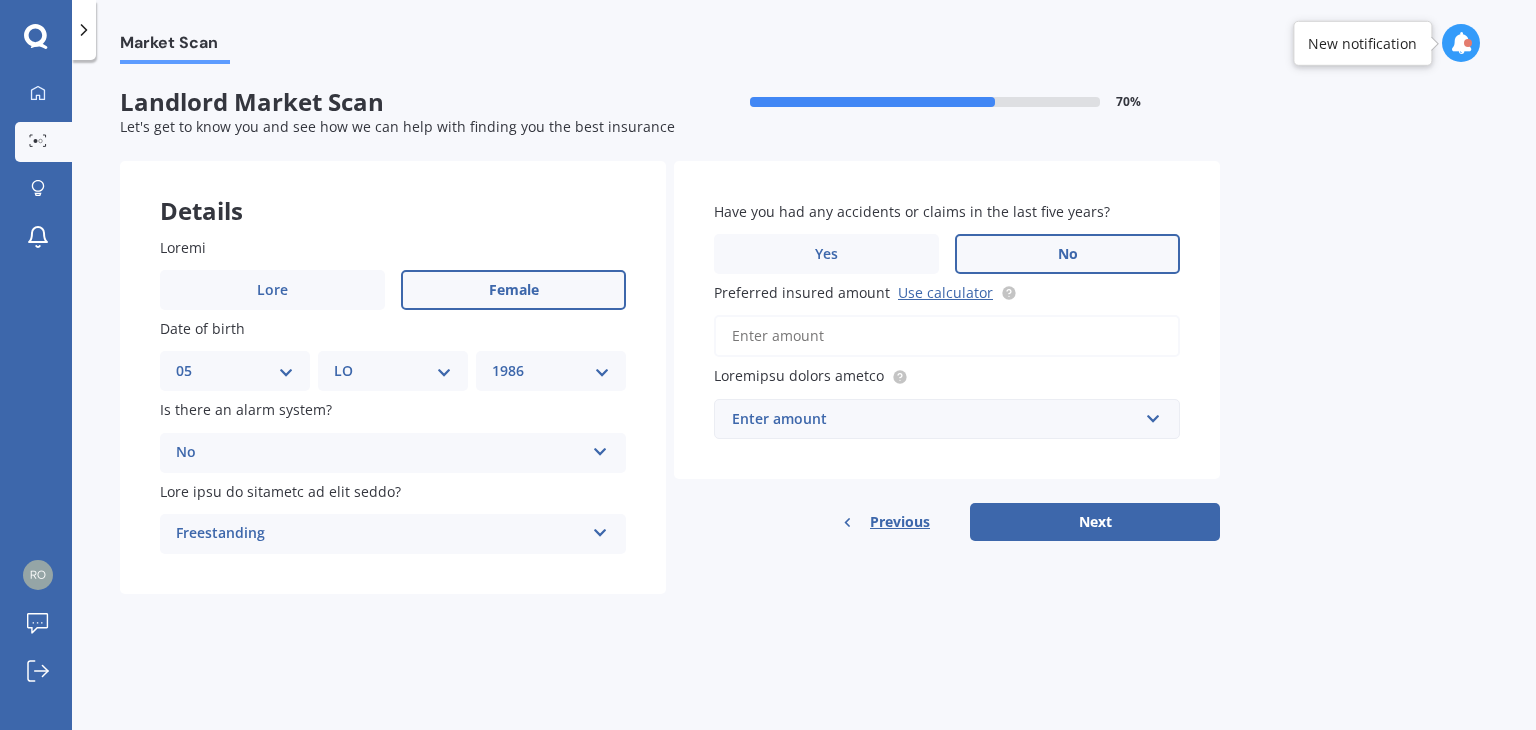 click on "Preferred insured amount Use calculator" at bounding box center [947, 336] 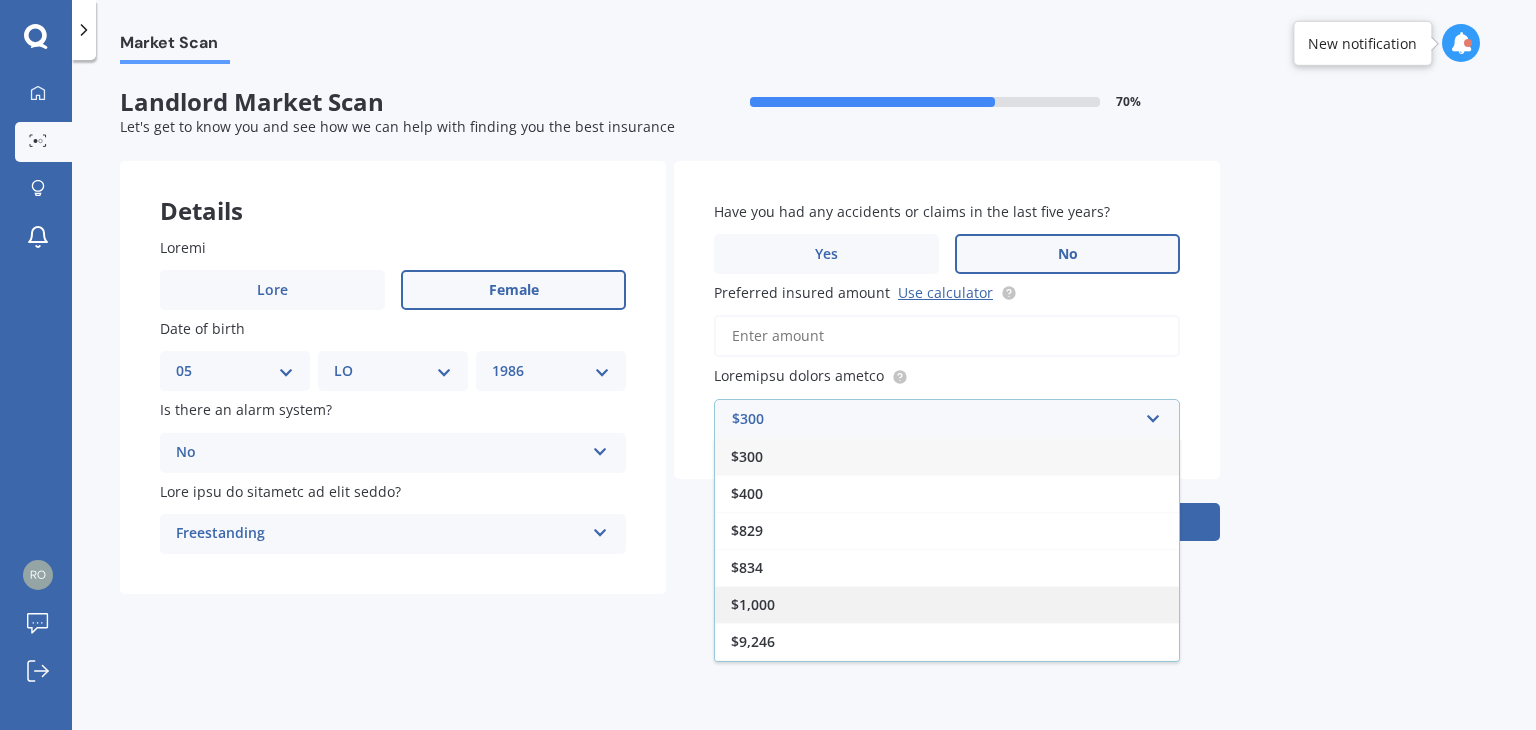 click on "$1,000" at bounding box center [947, 604] 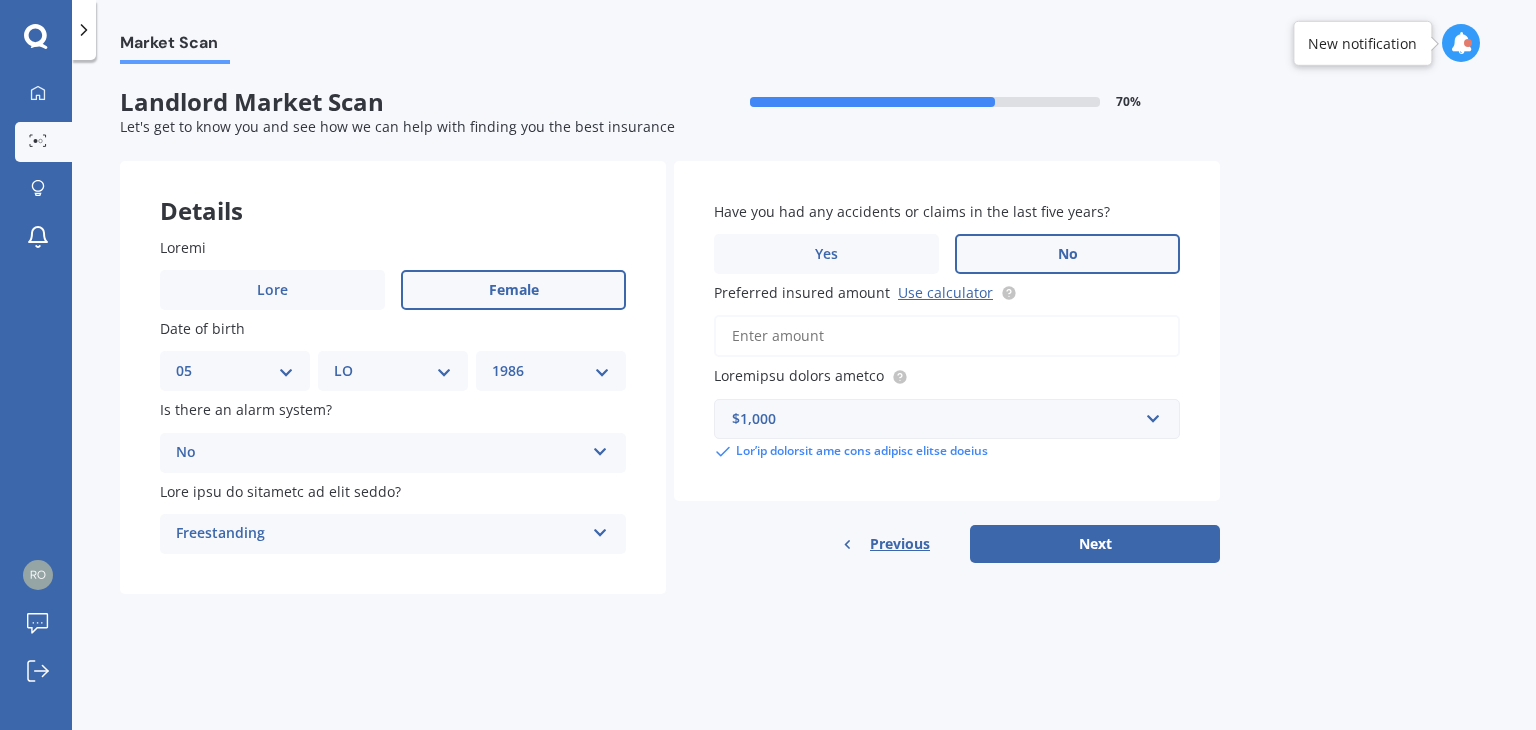 click on "Preferred insured amount Use calculator" at bounding box center (947, 336) 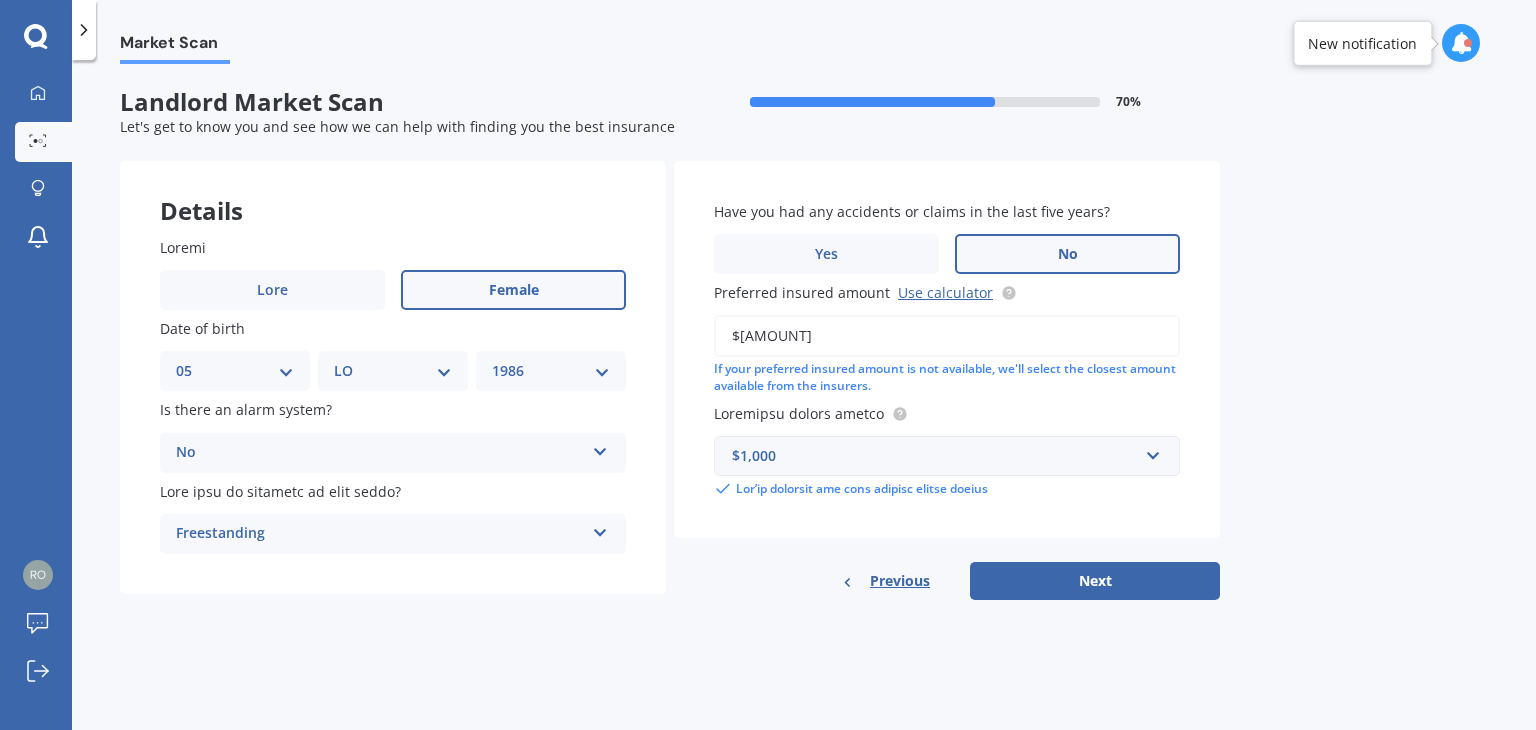 type on "$[AMOUNT]" 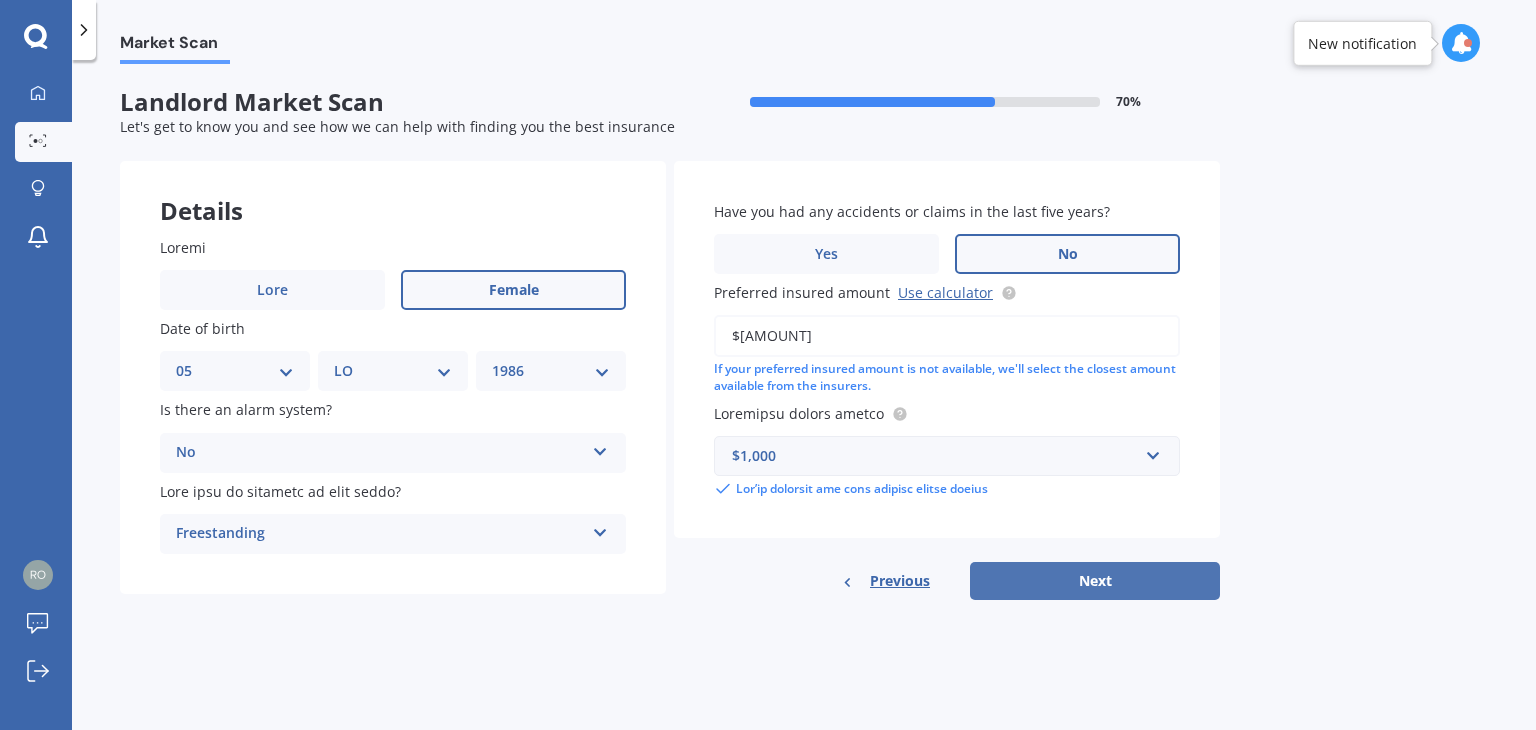 click on "Next" at bounding box center [1095, 581] 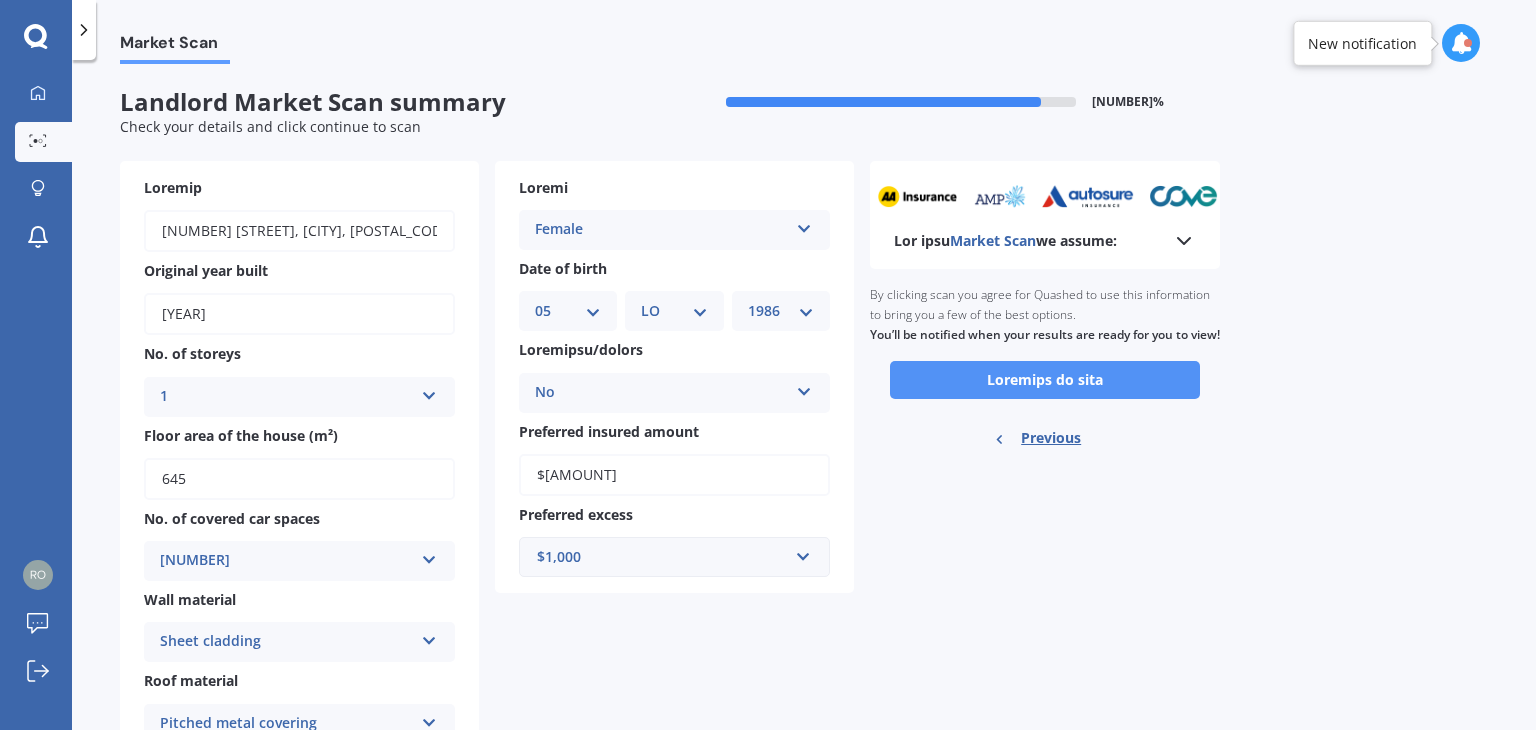 click on "Loremips do sita" at bounding box center (1045, 380) 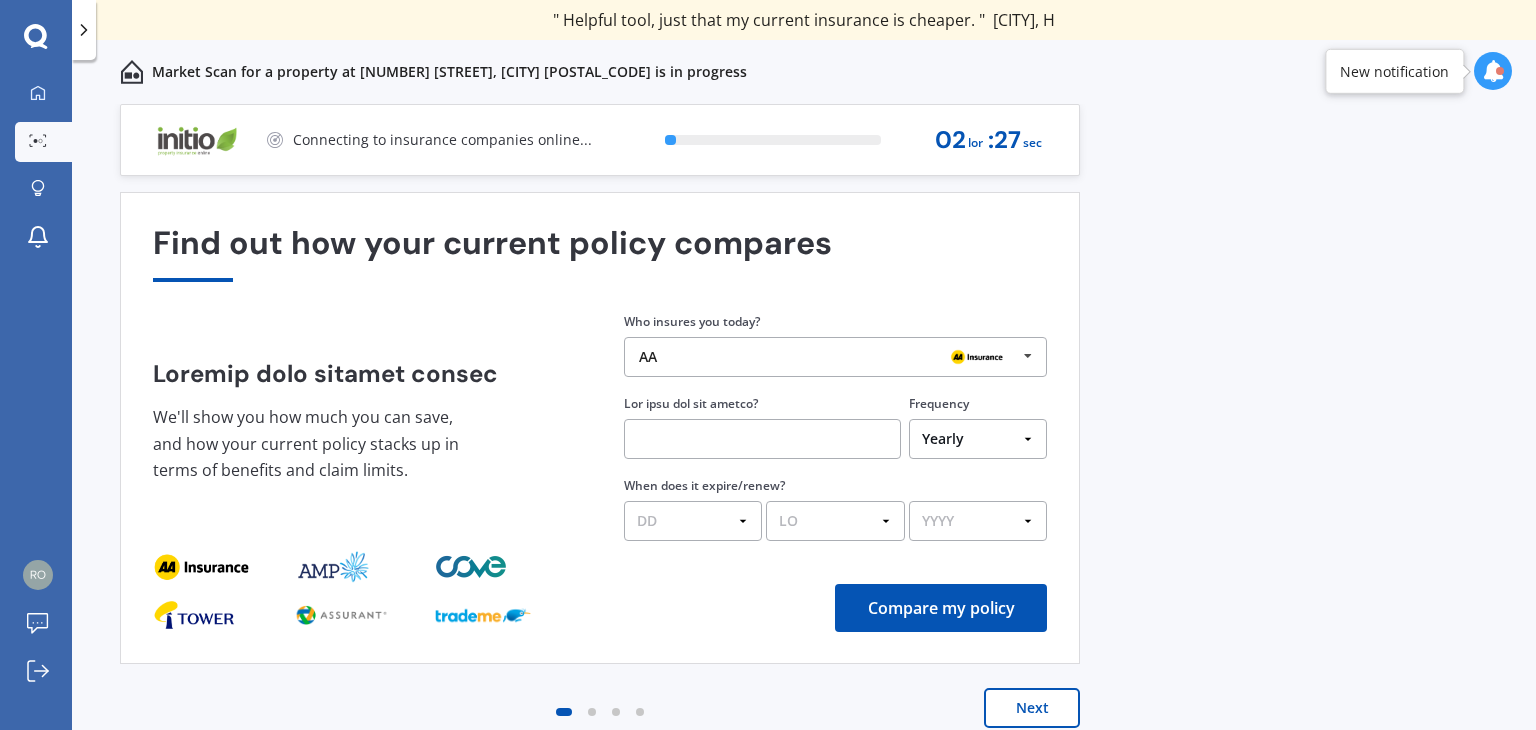 click on "Market Scan for a property at [NUMBER] [STREET], [CITY] [POSTAL_CODE] is in progress" at bounding box center (449, 72) 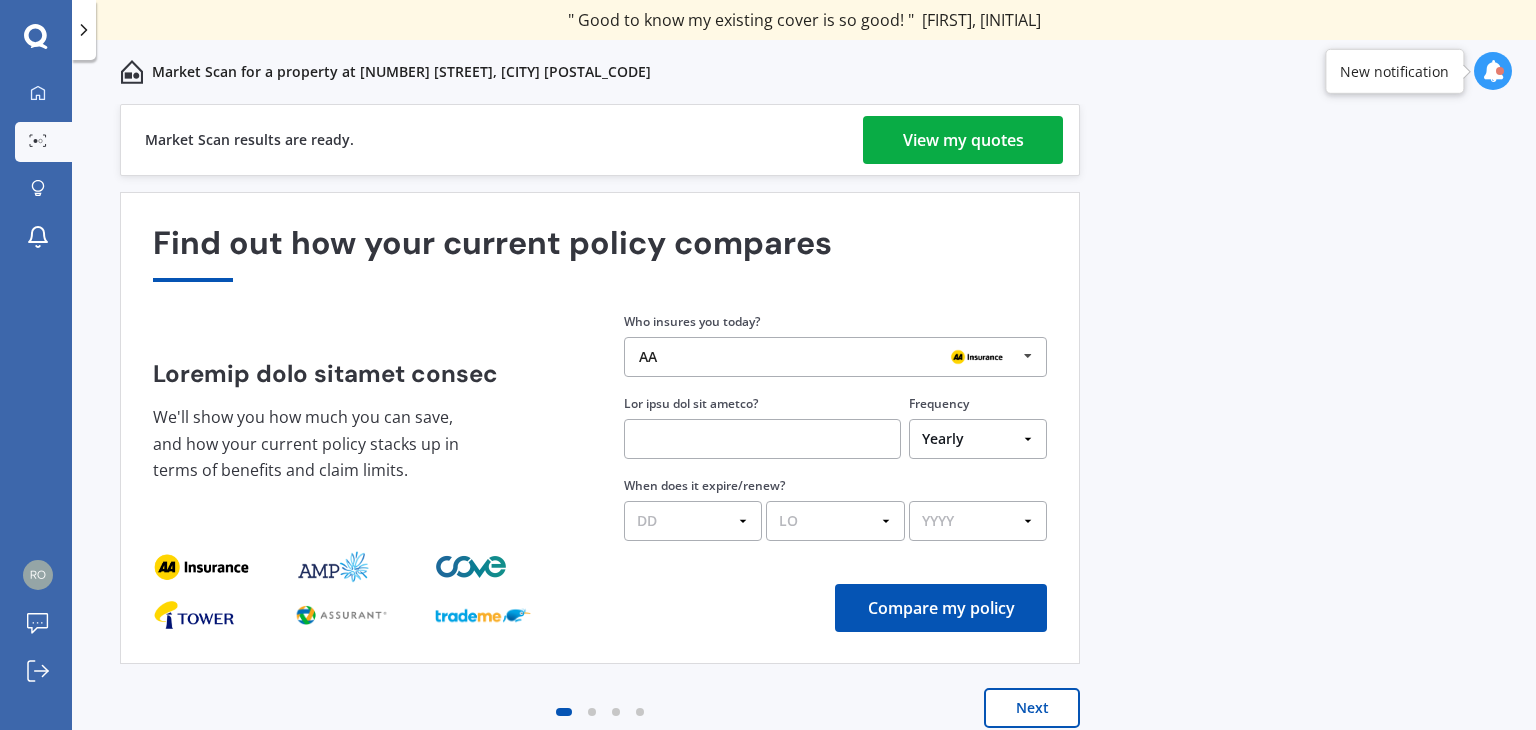 click on "View my quotes" at bounding box center (963, 140) 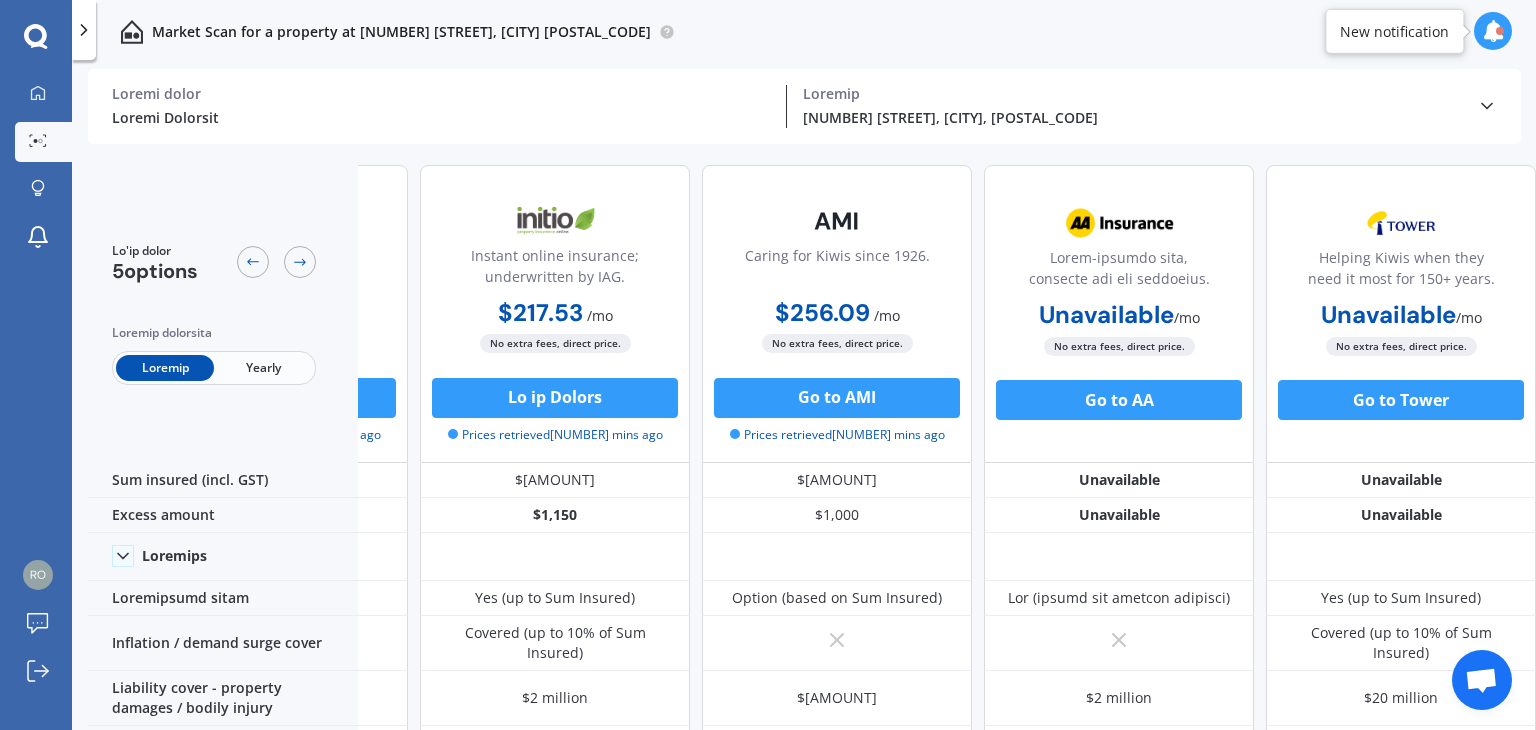 scroll, scrollTop: 0, scrollLeft: 229, axis: horizontal 